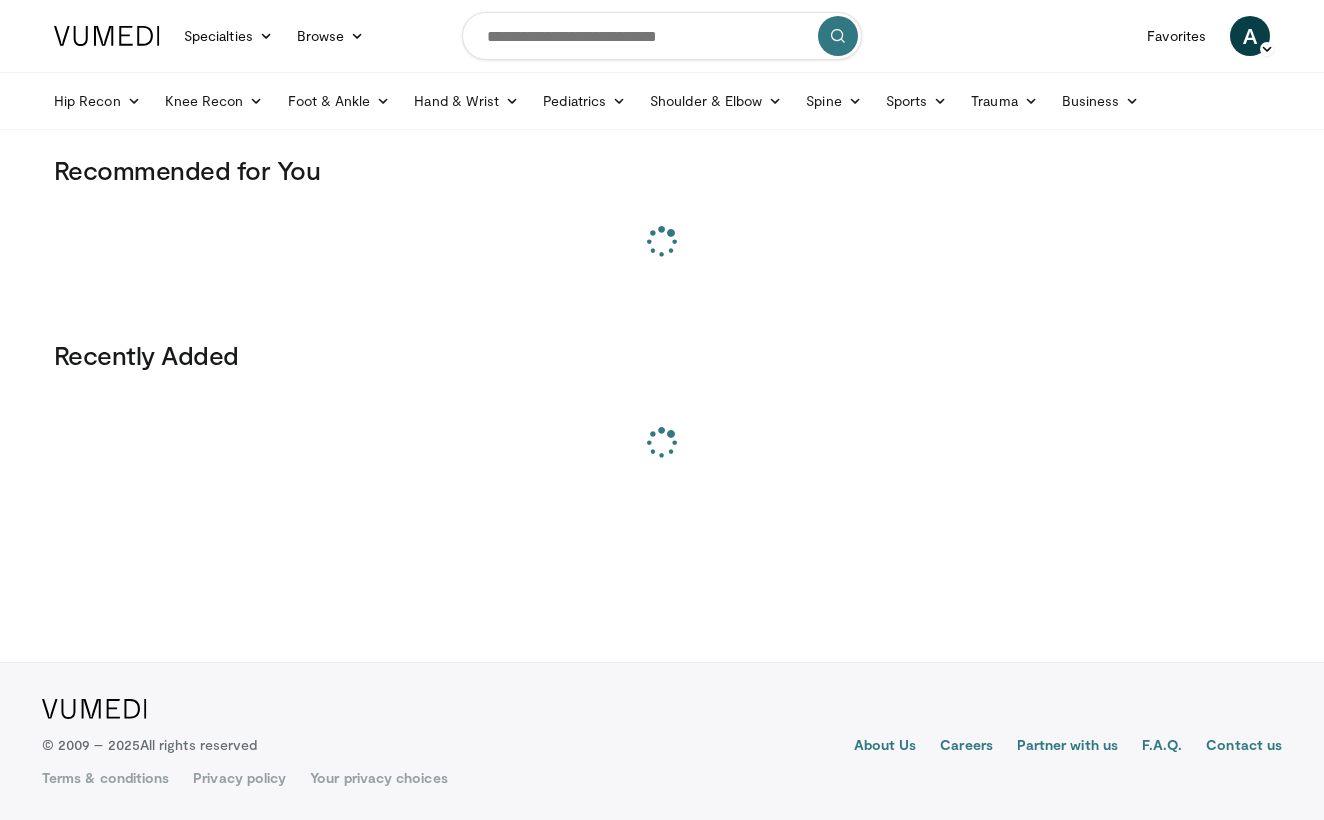 scroll, scrollTop: 0, scrollLeft: 0, axis: both 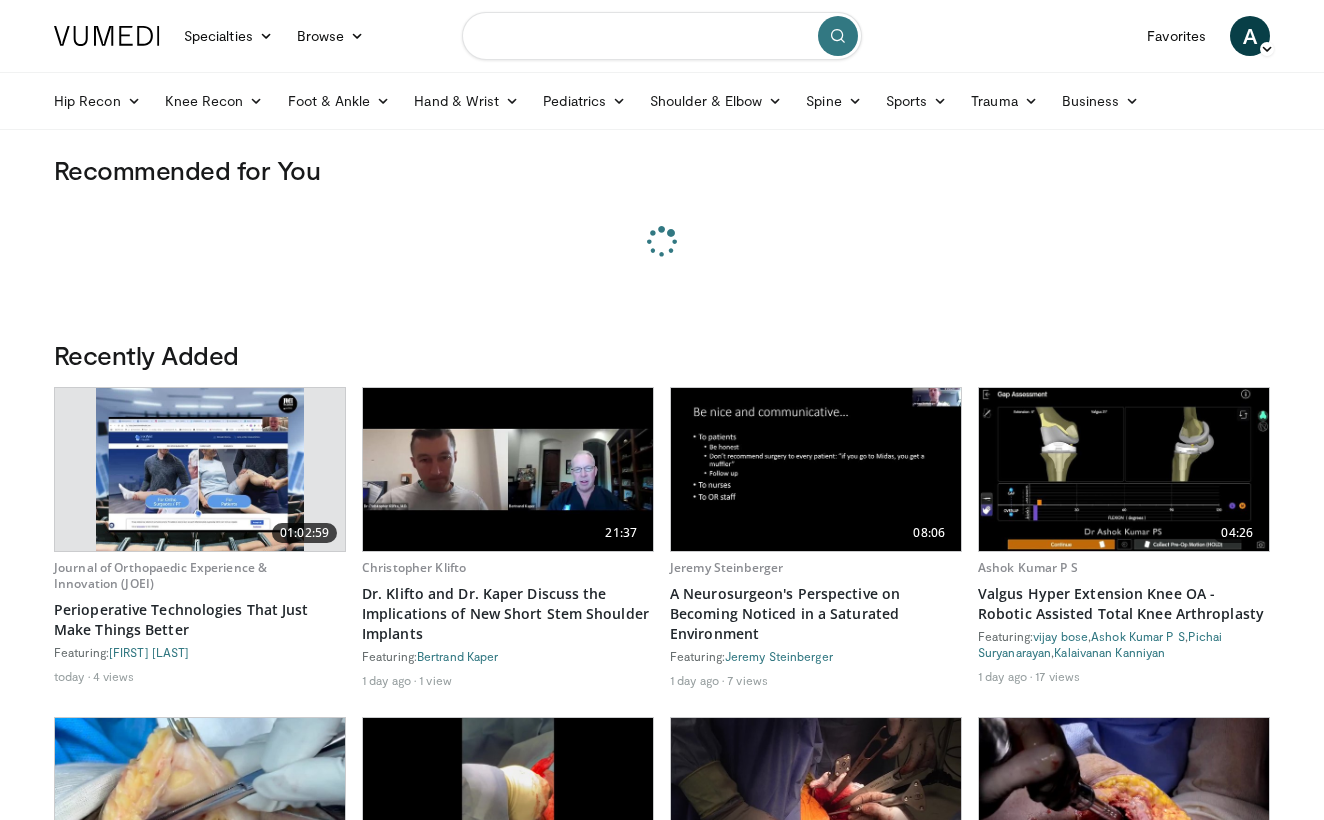 click at bounding box center (662, 36) 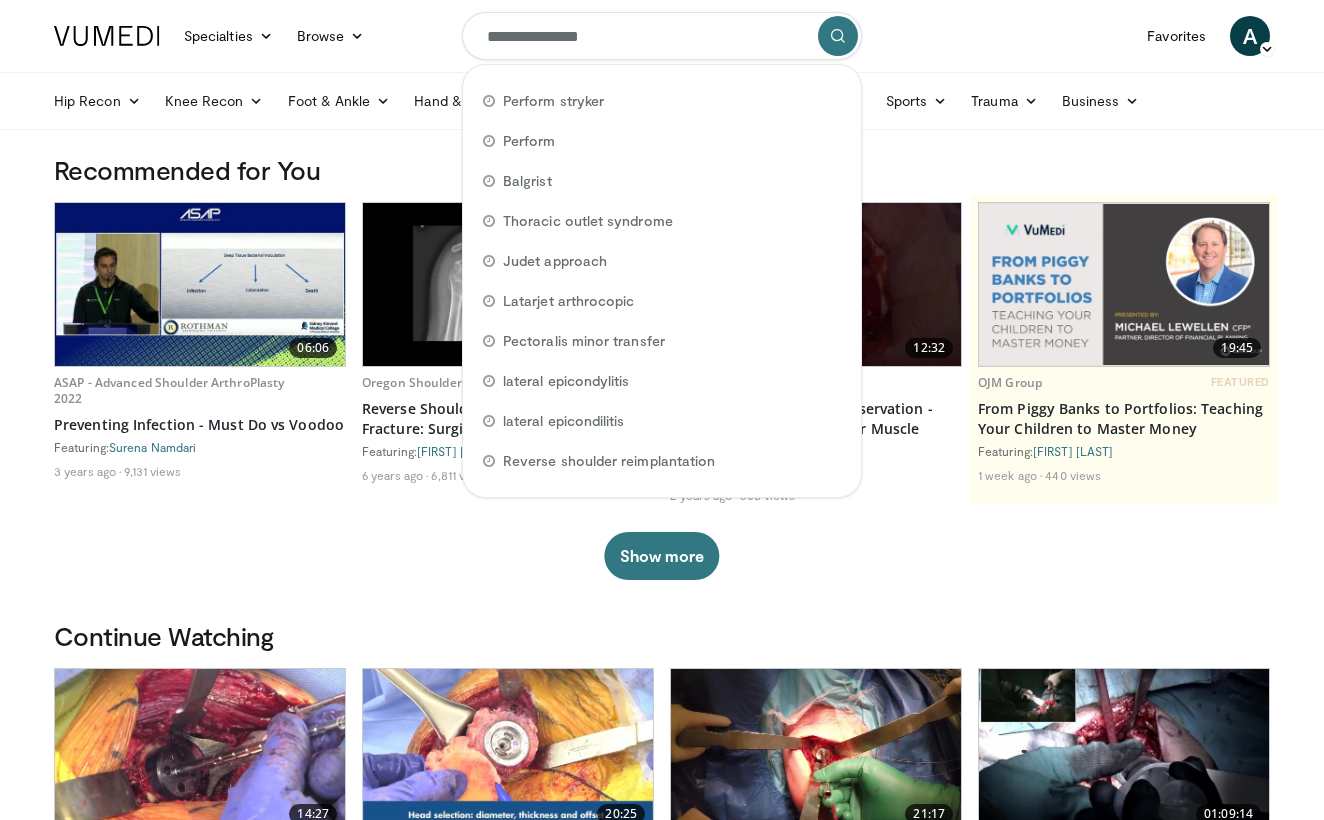 type on "**********" 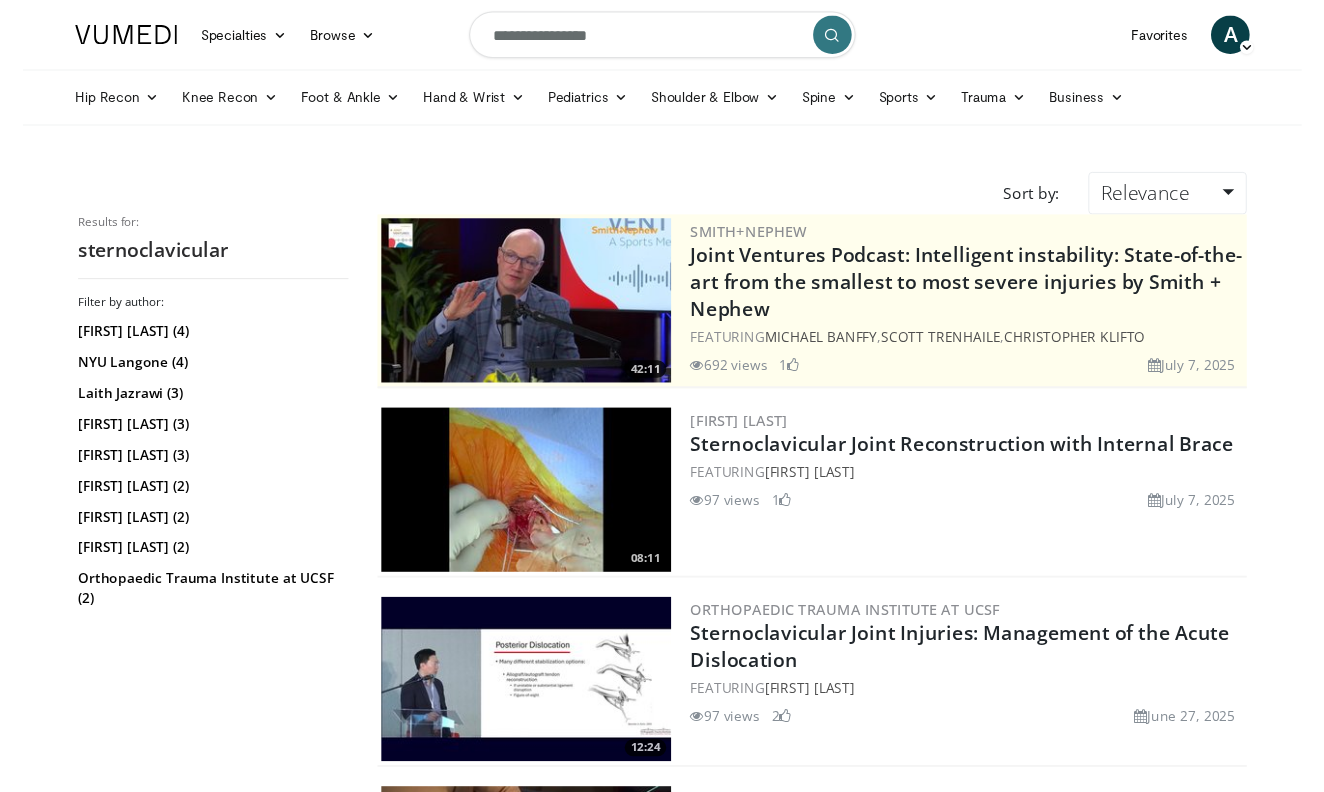 scroll, scrollTop: 0, scrollLeft: 0, axis: both 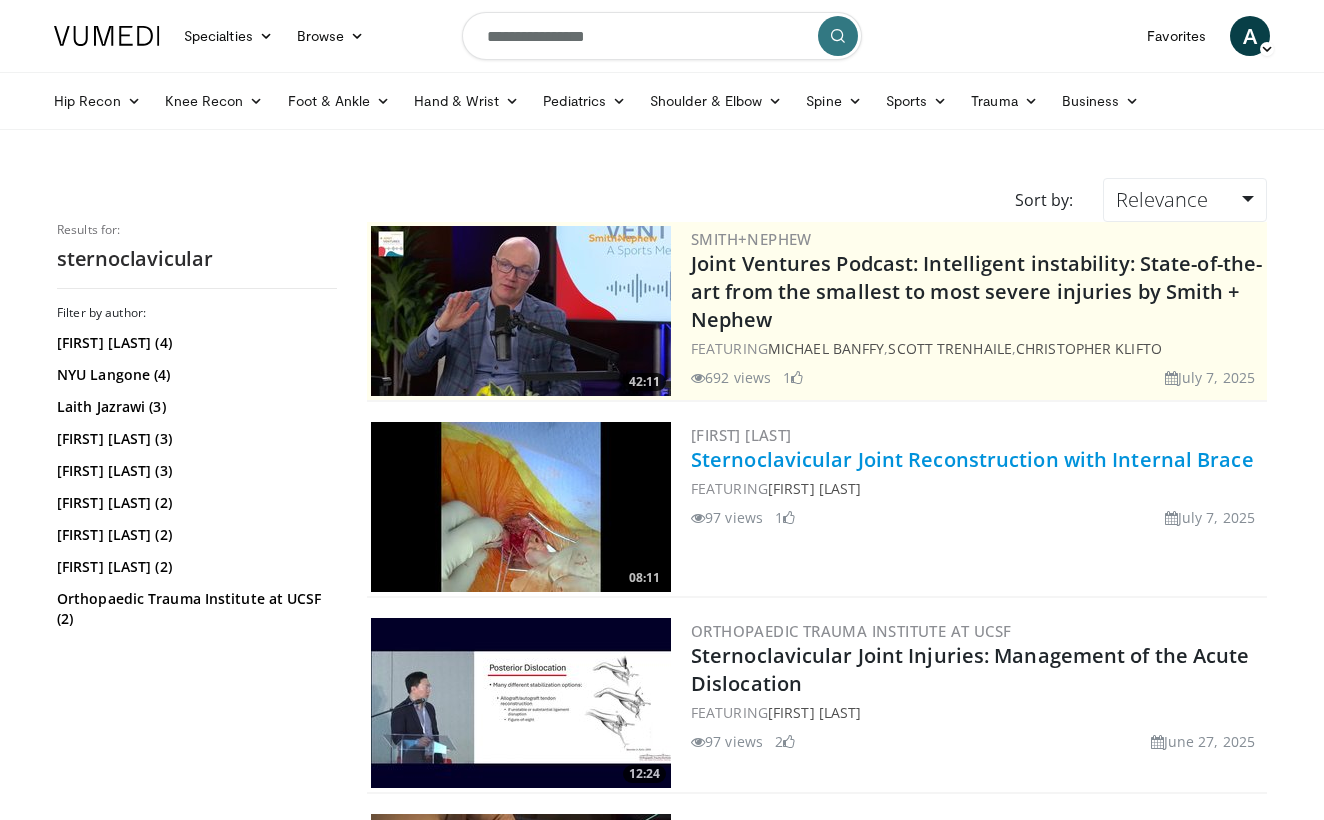 click on "Sternoclavicular Joint Reconstruction with Internal Brace" at bounding box center (972, 459) 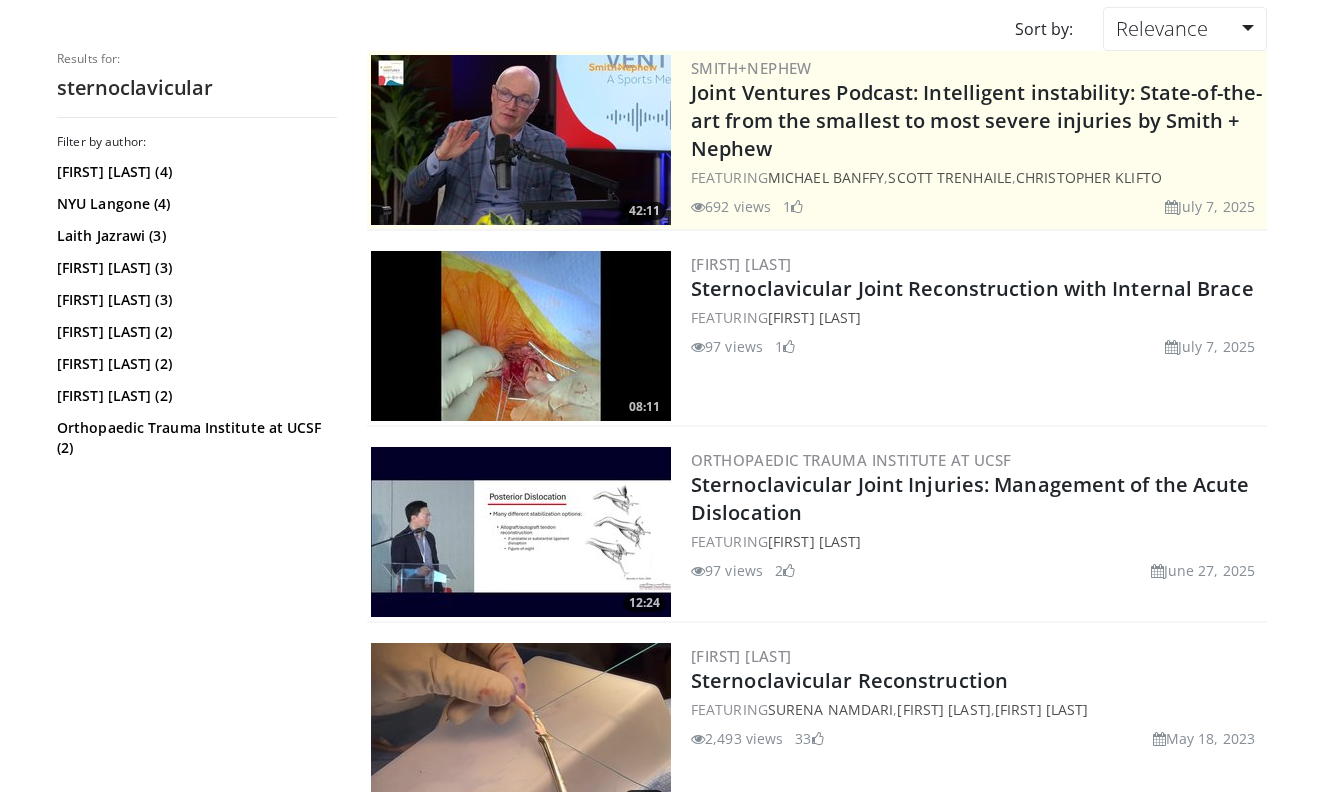 scroll, scrollTop: 378, scrollLeft: 0, axis: vertical 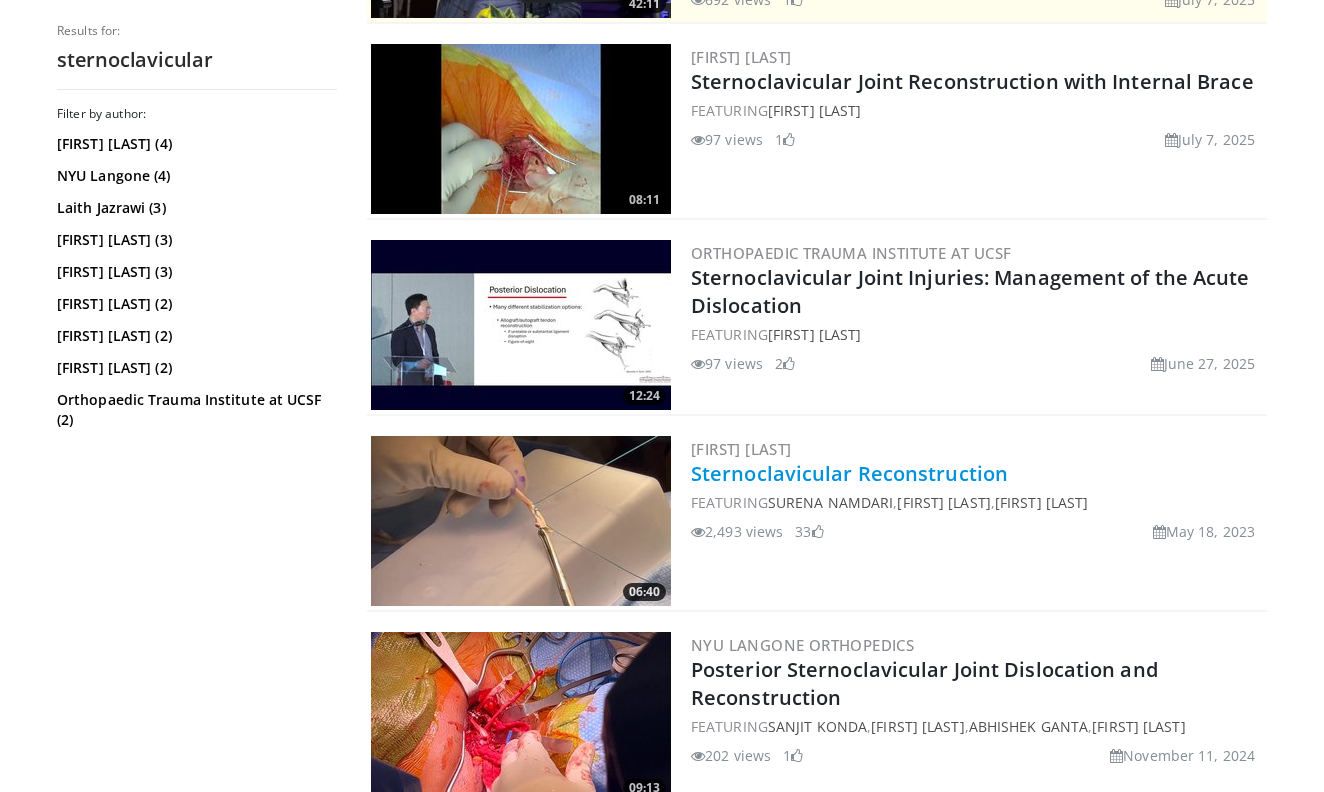 click on "Sternoclavicular Reconstruction" at bounding box center [849, 473] 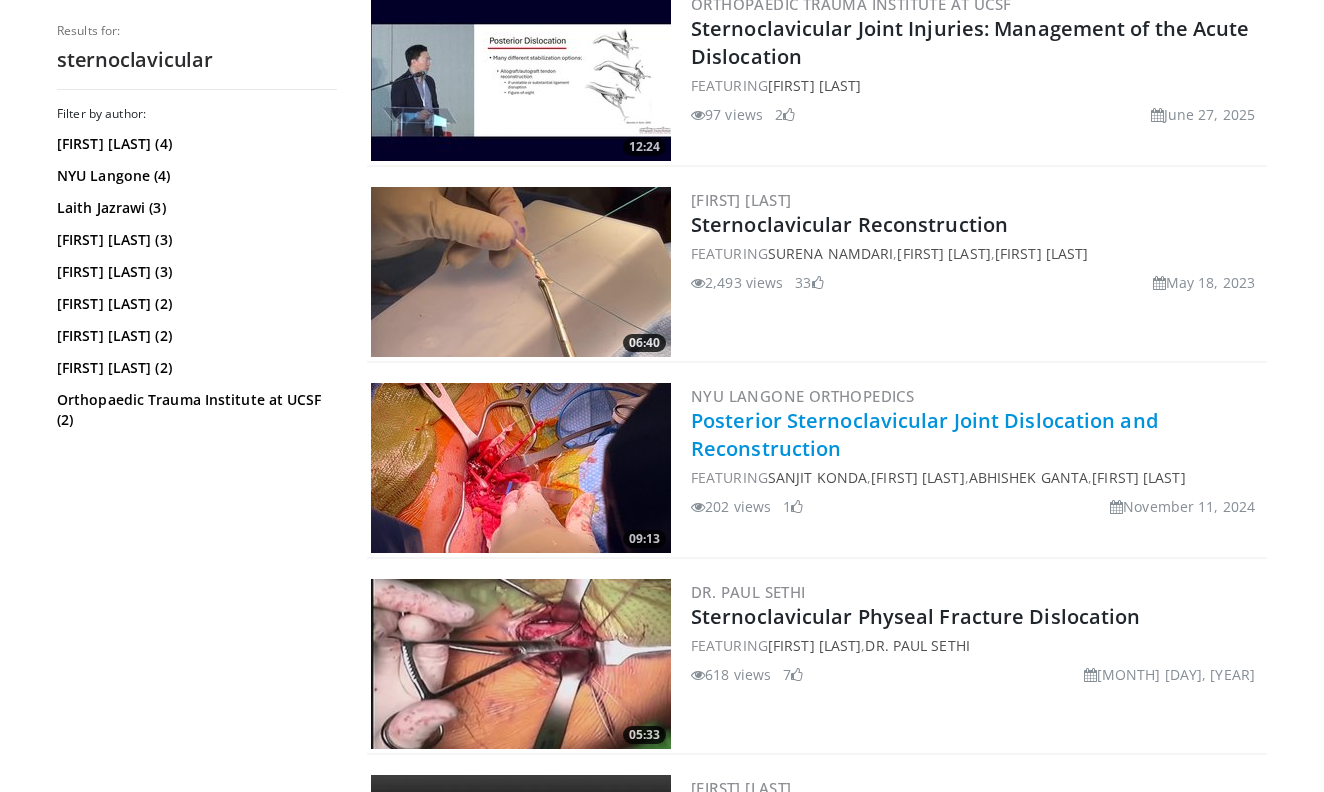 scroll, scrollTop: 845, scrollLeft: 0, axis: vertical 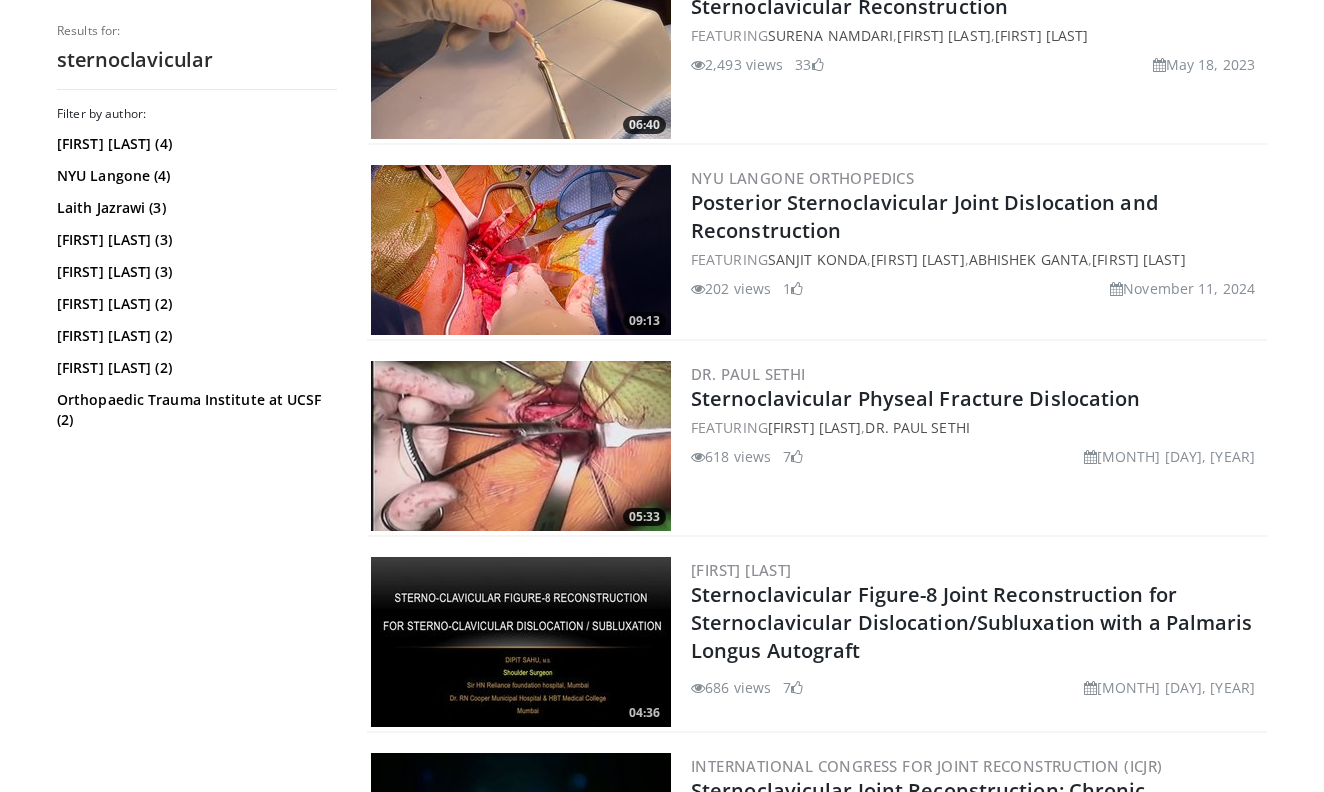 click on "Posterior Sternoclavicular Joint Dislocation and Reconstruction" at bounding box center (977, 217) 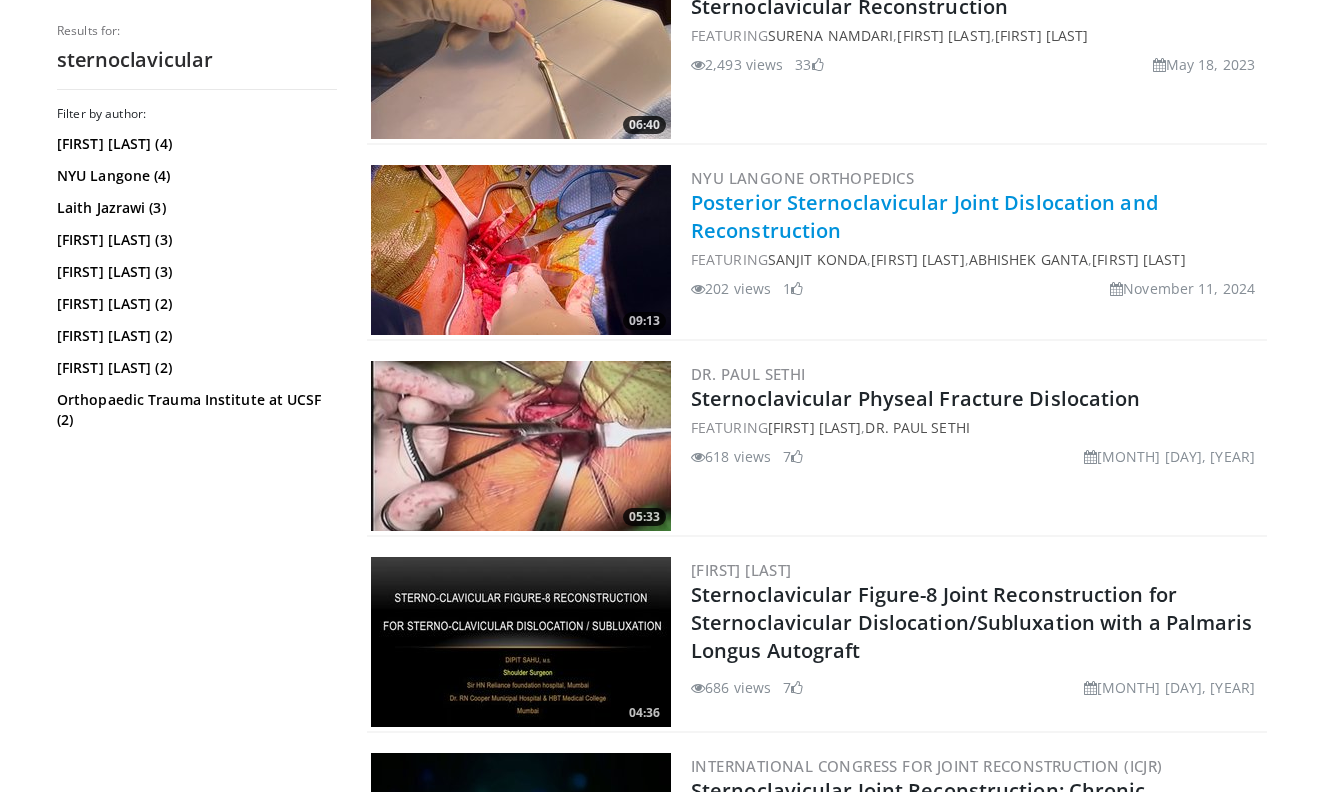 click on "Posterior Sternoclavicular Joint Dislocation and Reconstruction" at bounding box center [924, 216] 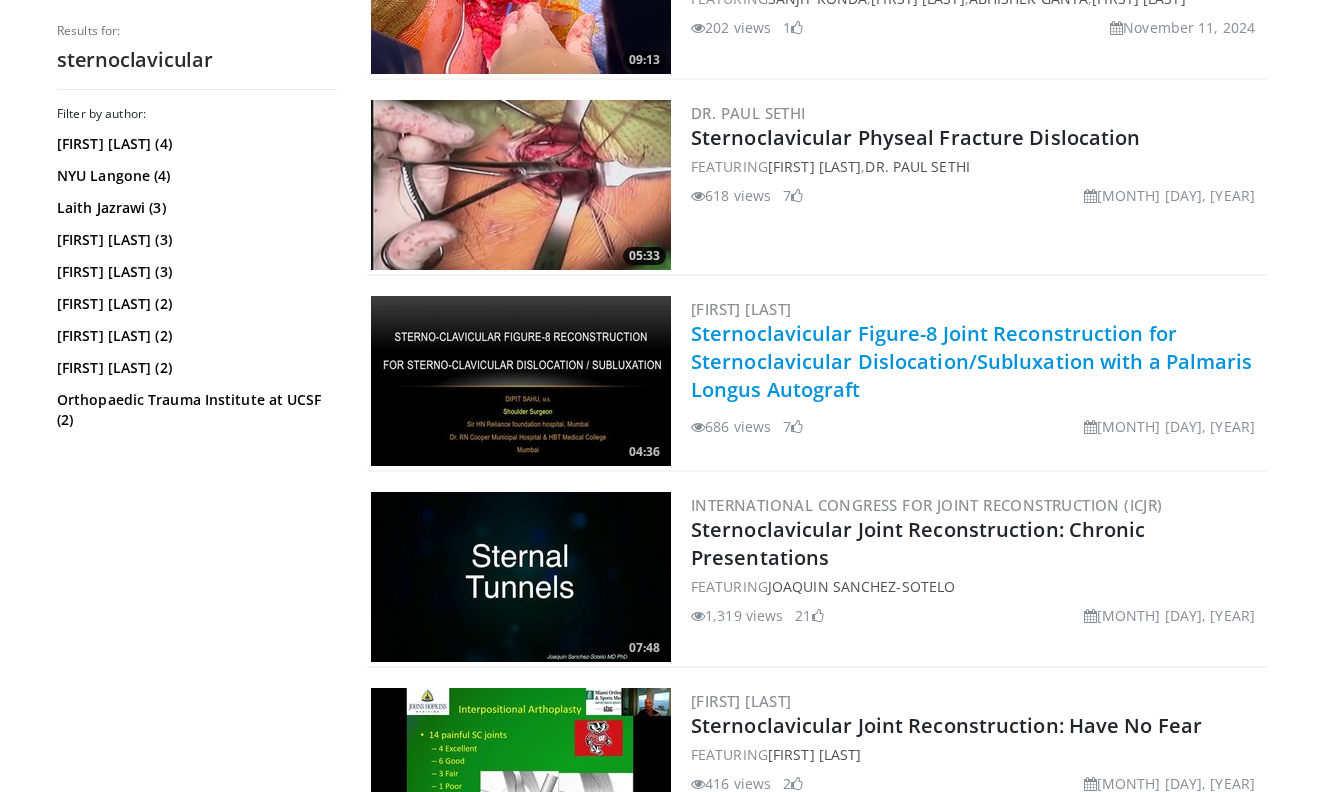 click on "Sternoclavicular Figure-8 Joint Reconstruction for Sternoclavicular Dislocation/Subluxation with a Palmaris Longus Autograft" at bounding box center [972, 361] 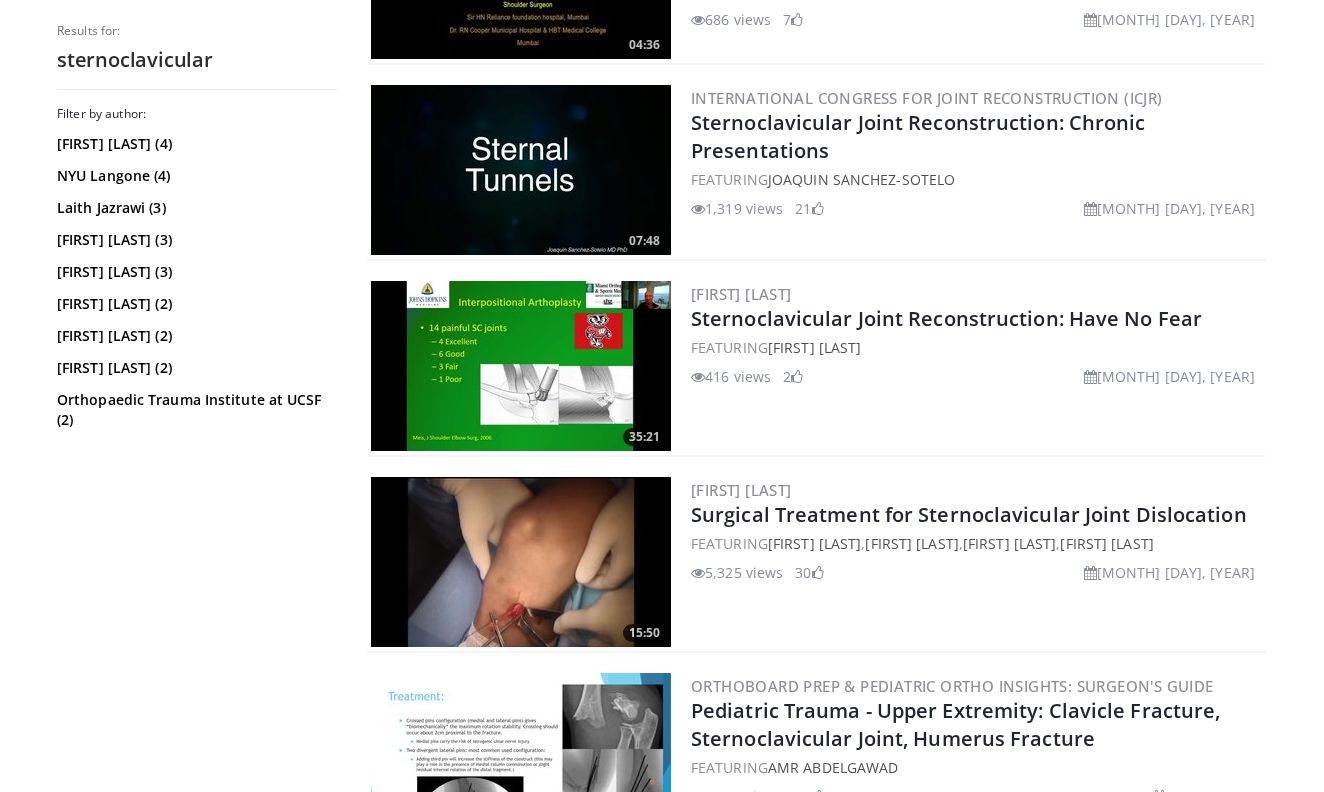 scroll, scrollTop: 1557, scrollLeft: 0, axis: vertical 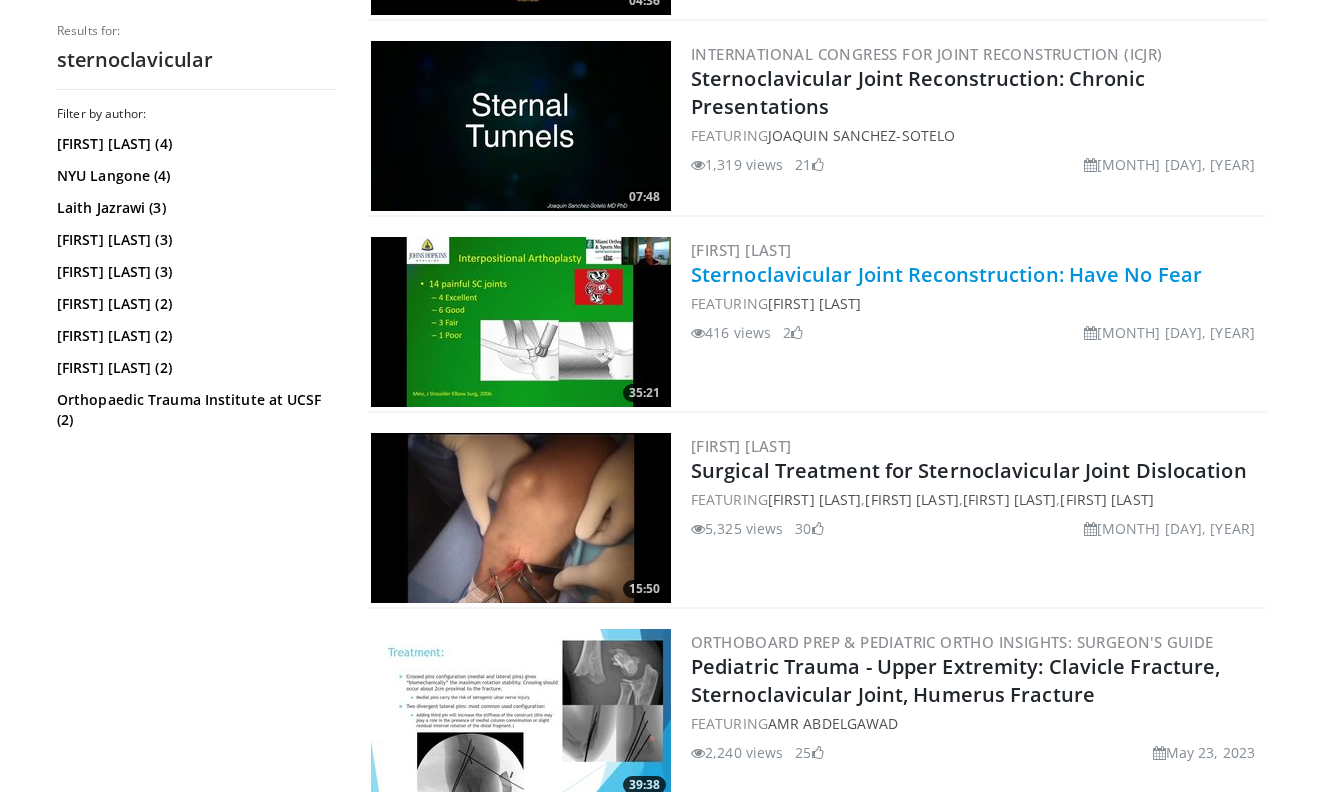 click on "Sternoclavicular Joint Reconstruction: Have No Fear" at bounding box center [946, 274] 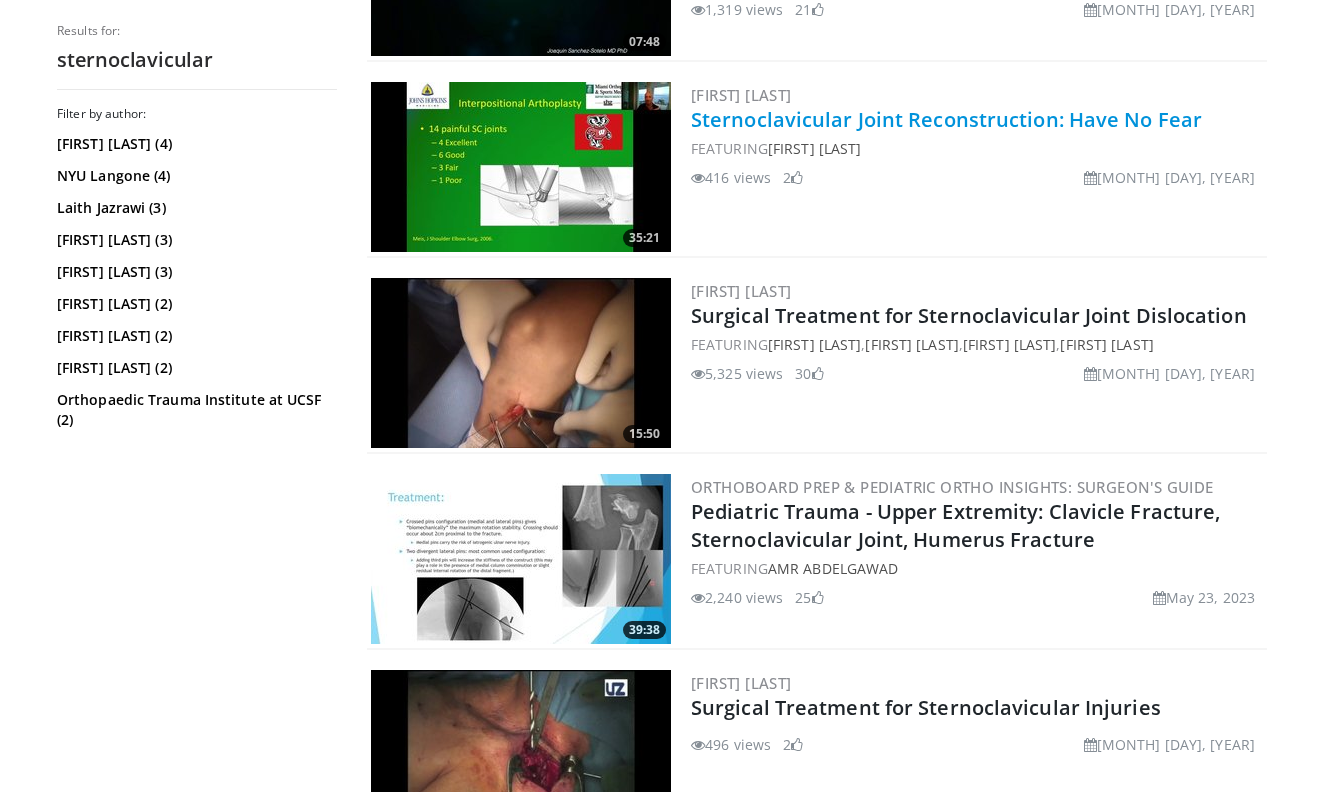 scroll, scrollTop: 1743, scrollLeft: 0, axis: vertical 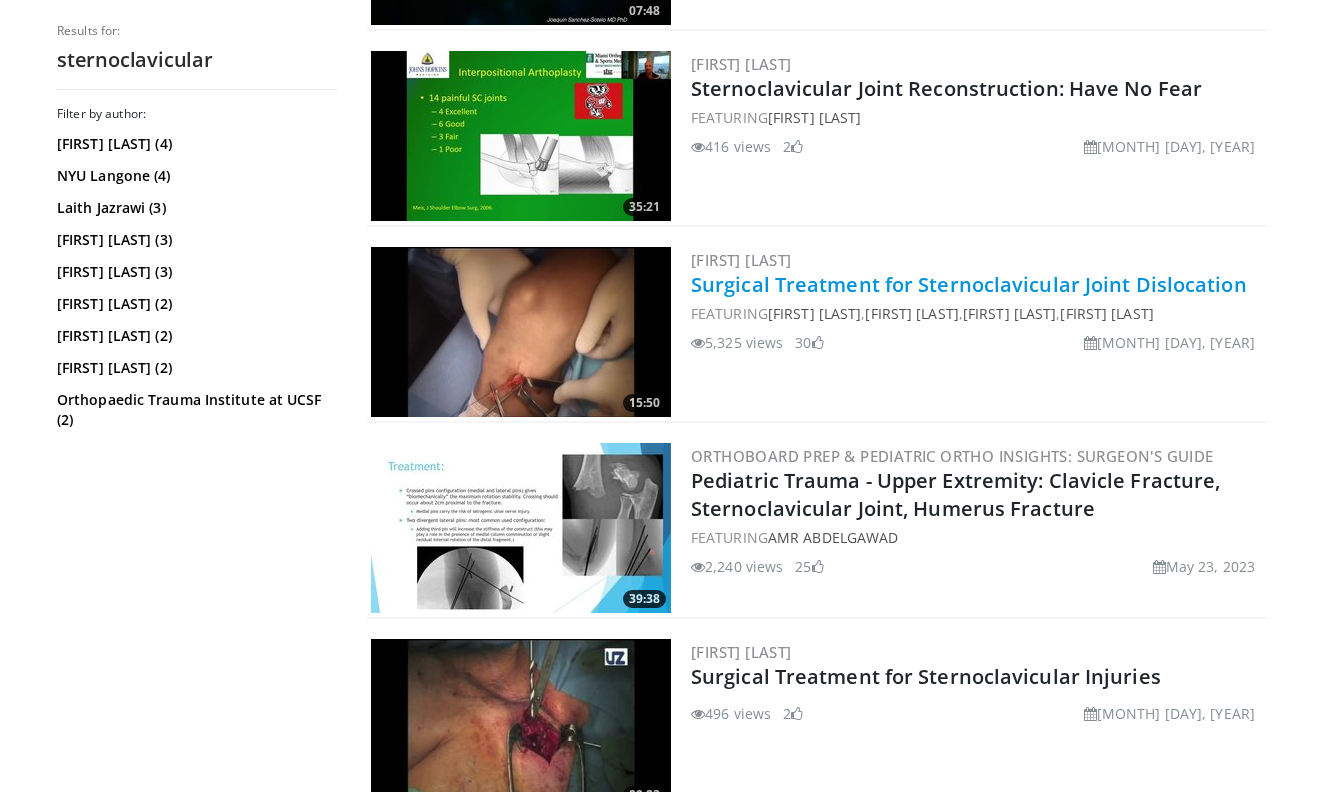 click on "Surgical Treatment for Sternoclavicular Joint Dislocation" at bounding box center (969, 284) 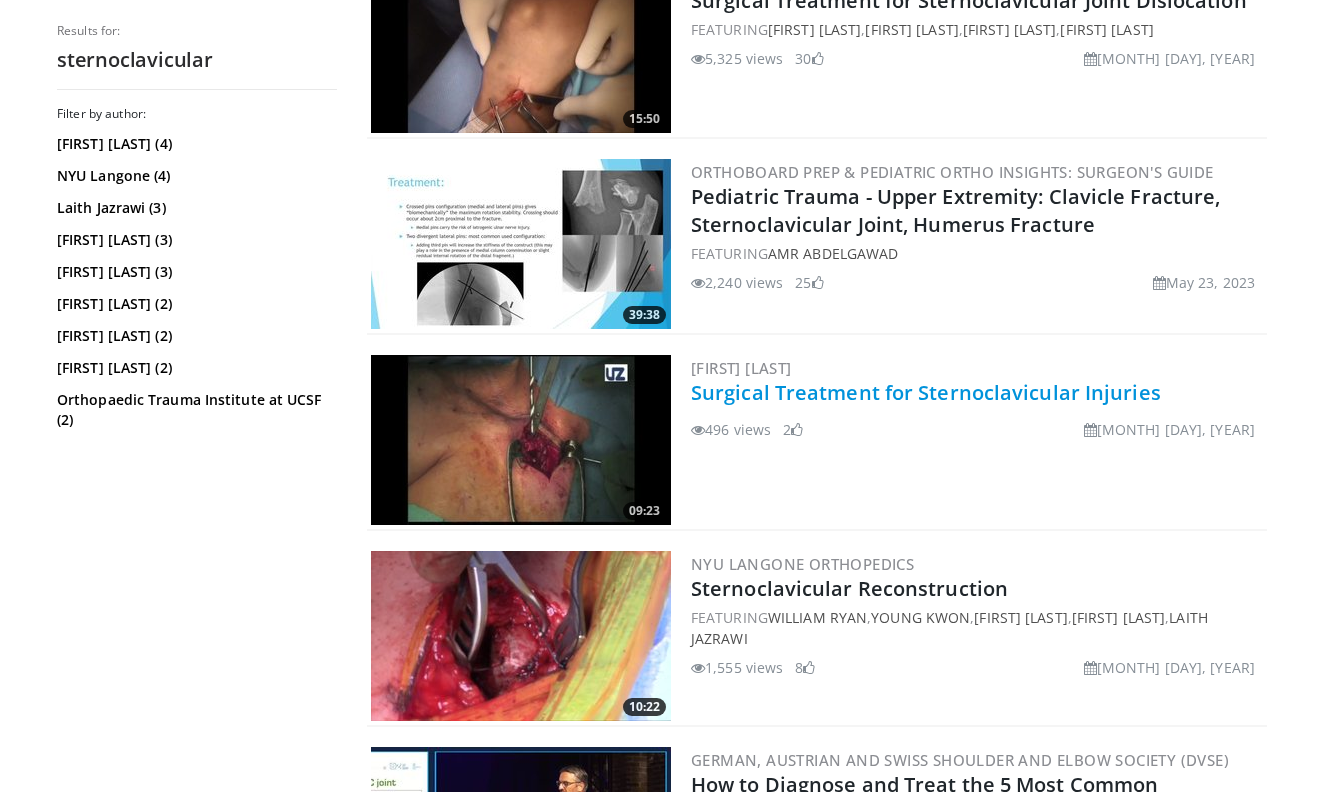 click on "Surgical Treatment for Sternoclavicular Injuries" at bounding box center [926, 392] 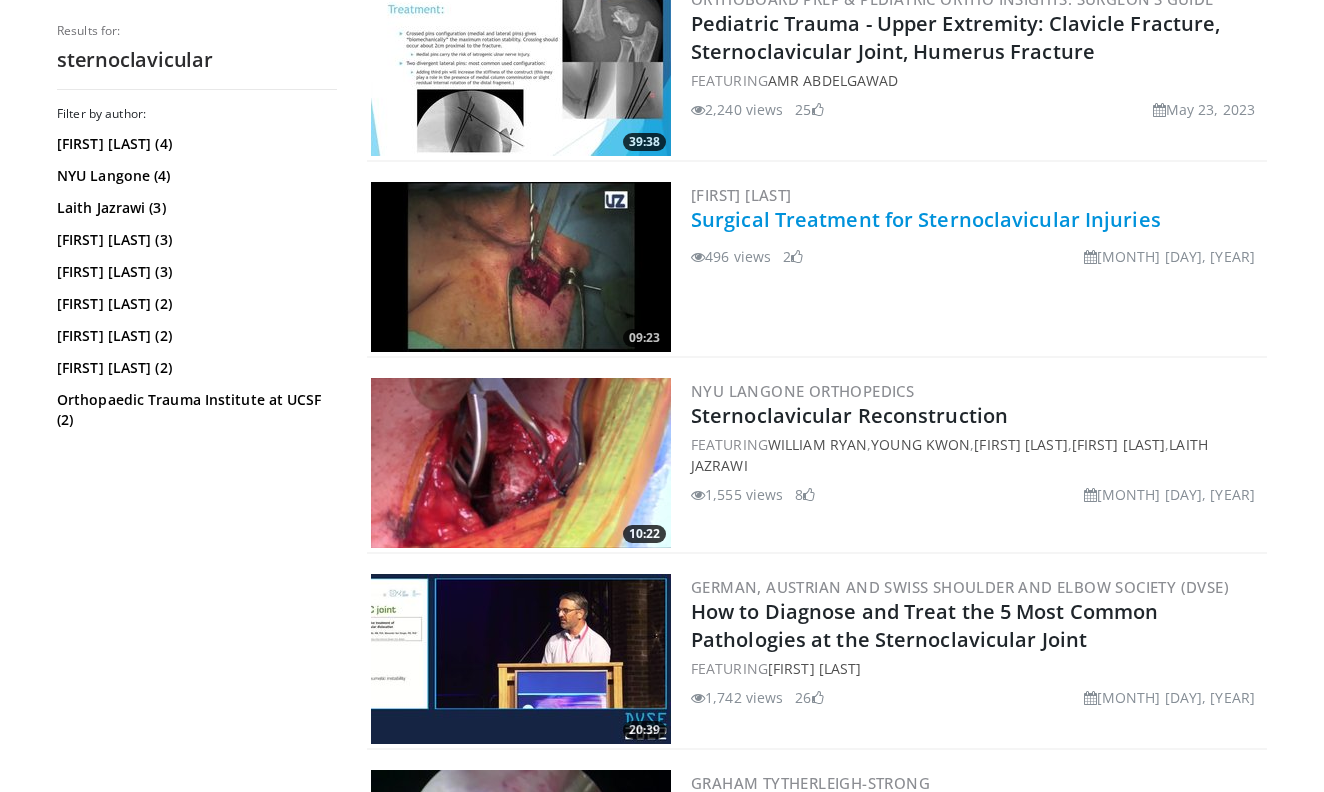 scroll, scrollTop: 2313, scrollLeft: 0, axis: vertical 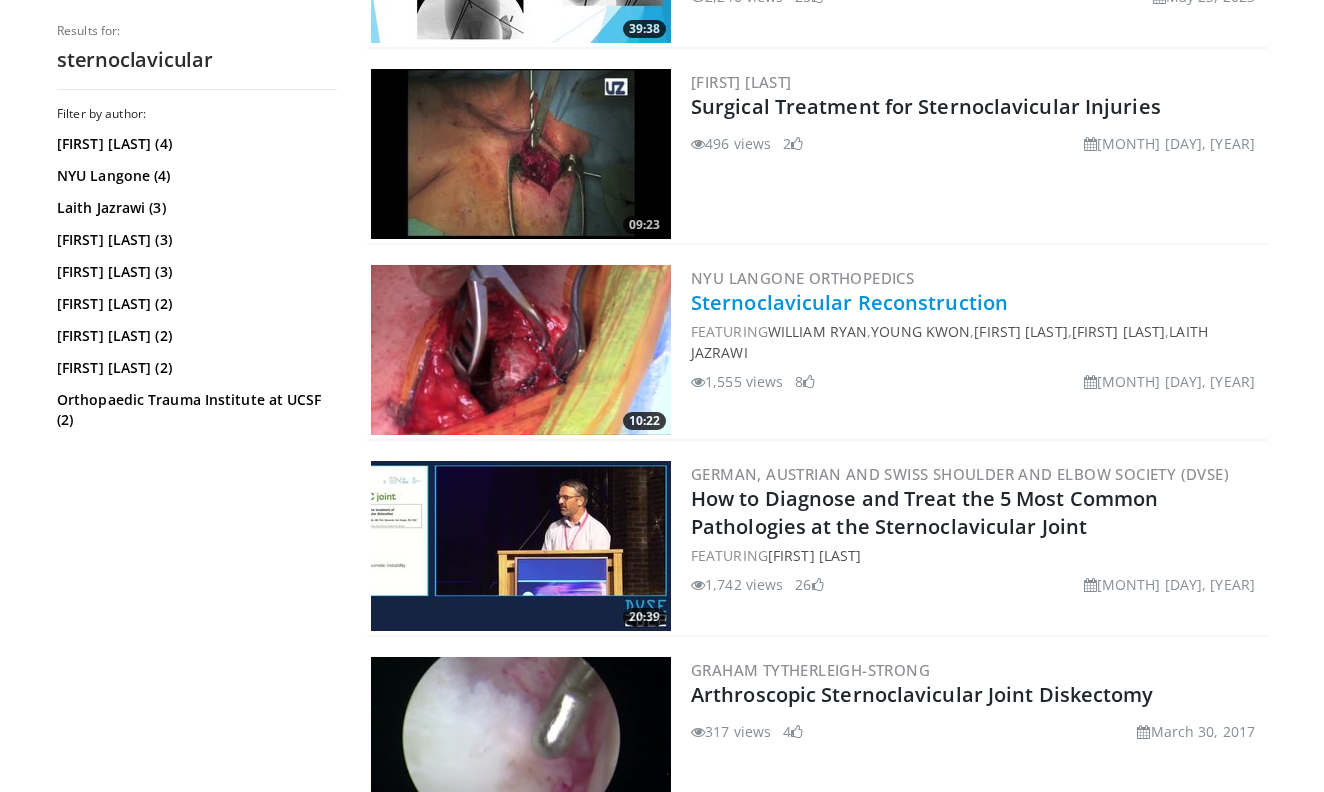 click on "Sternoclavicular Reconstruction" at bounding box center [849, 302] 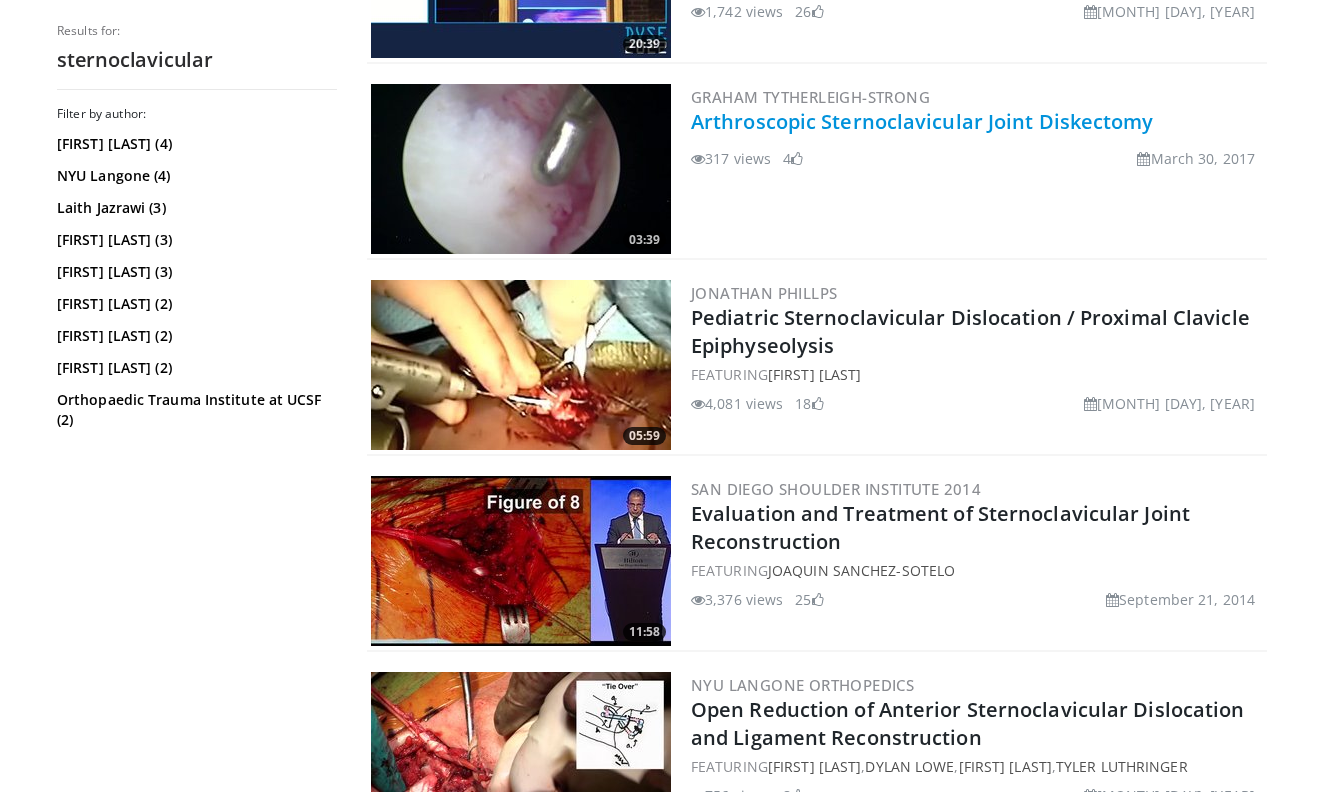 scroll, scrollTop: 2891, scrollLeft: 0, axis: vertical 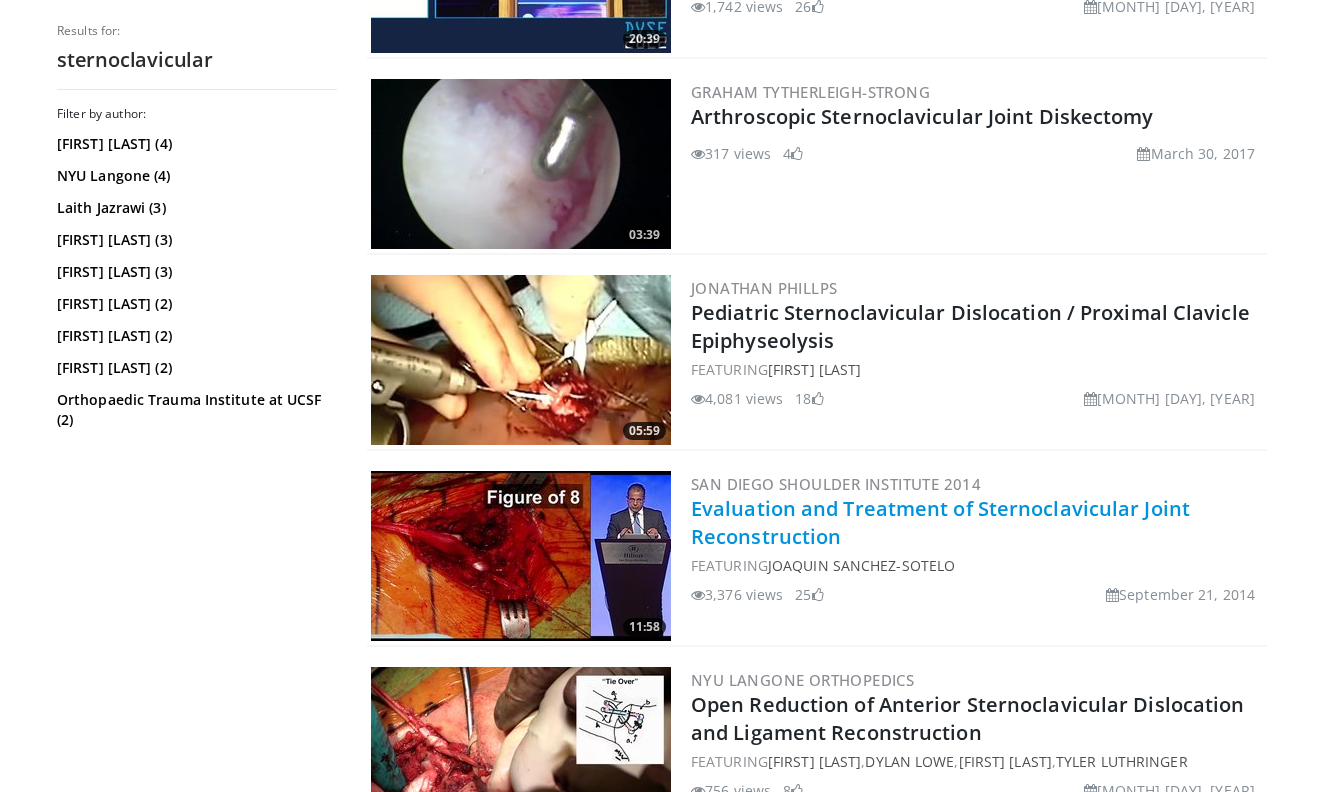 click on "Evaluation and Treatment of Sternoclavicular Joint Reconstruction" at bounding box center [940, 522] 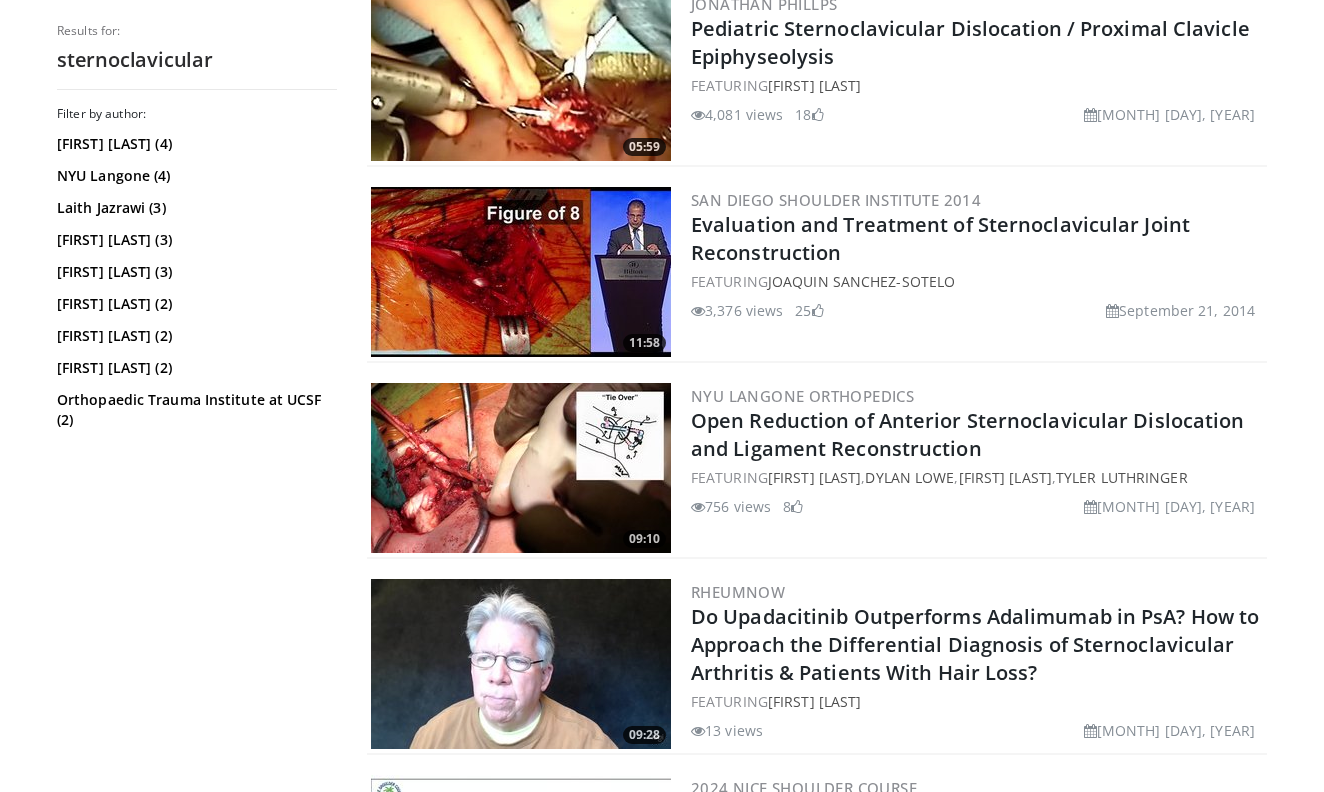 scroll, scrollTop: 3177, scrollLeft: 0, axis: vertical 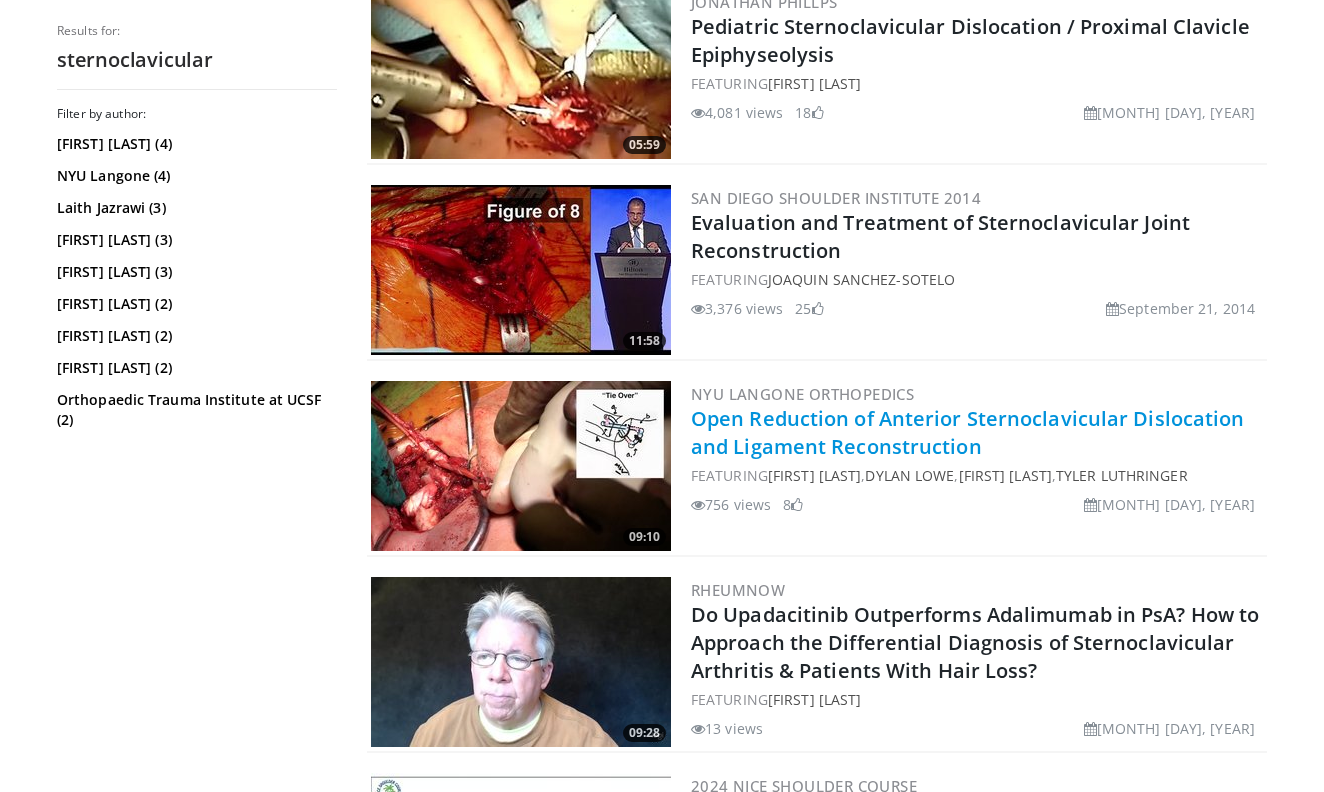 click on "Open Reduction of Anterior Sternoclavicular Dislocation and Ligament Reconstruction" at bounding box center (968, 432) 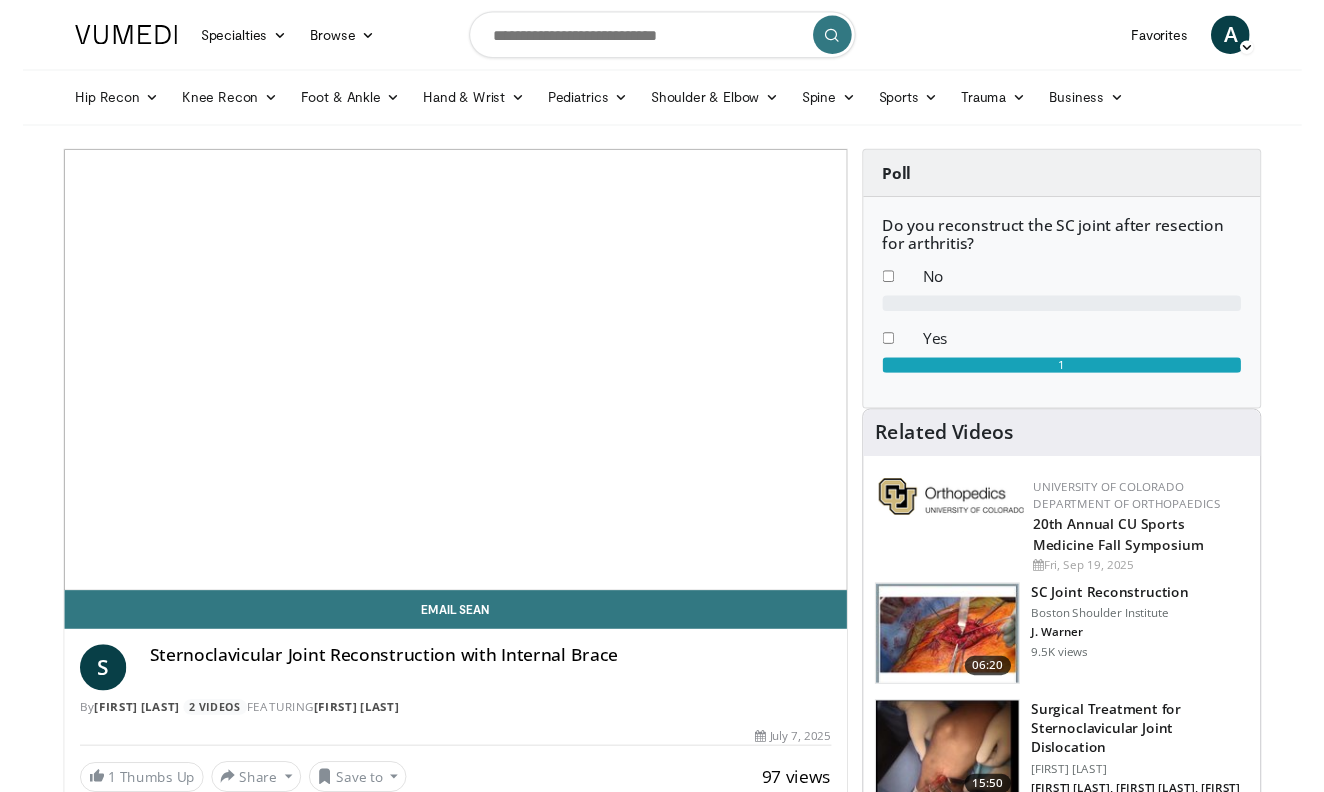 scroll, scrollTop: 0, scrollLeft: 0, axis: both 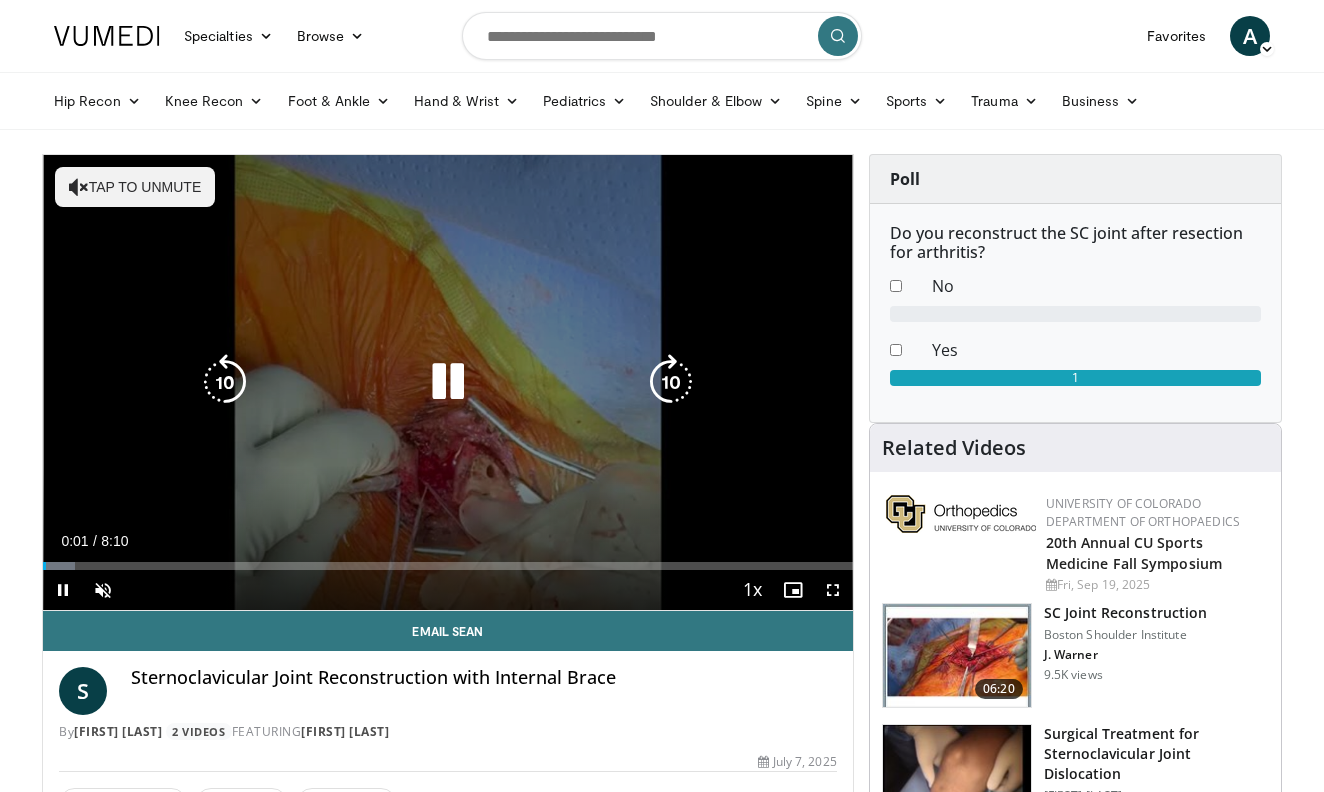 click on "Tap to unmute" at bounding box center (135, 187) 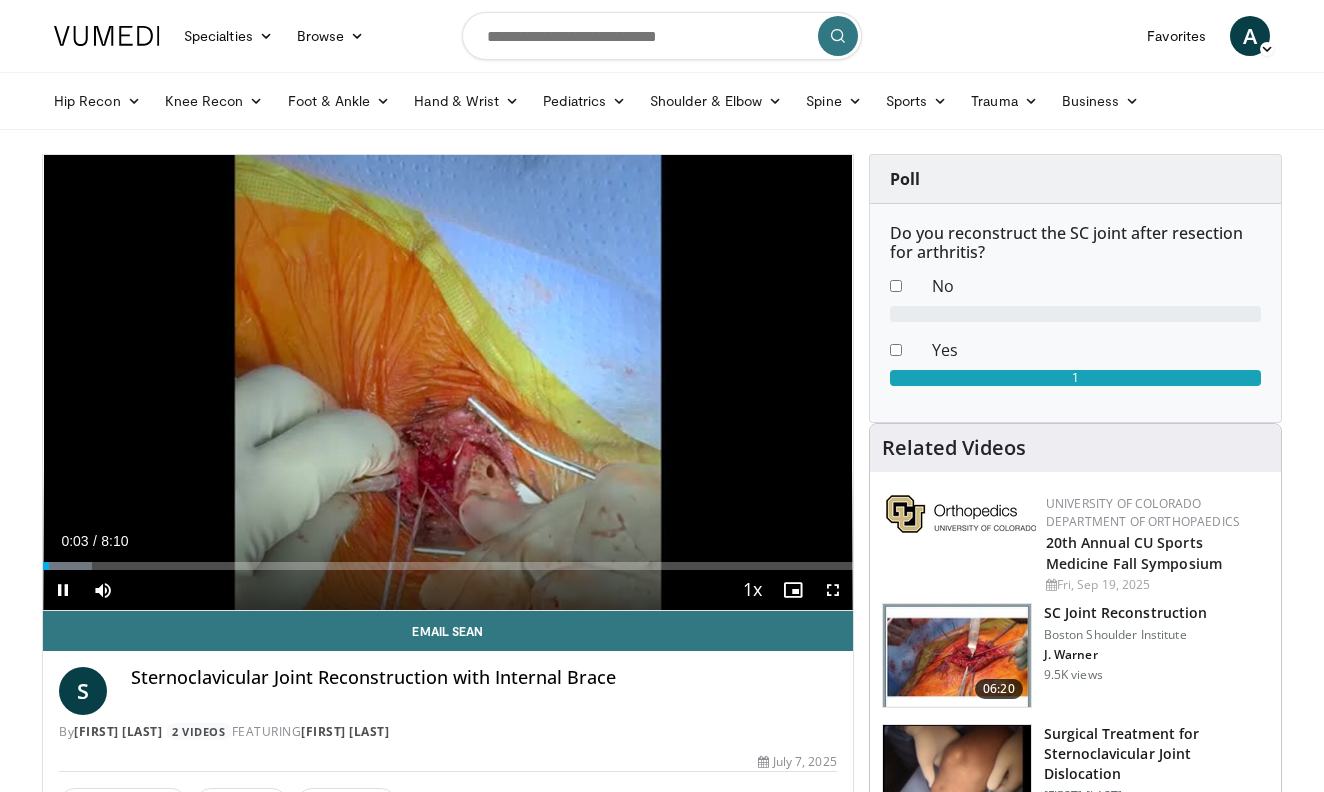 click at bounding box center (833, 590) 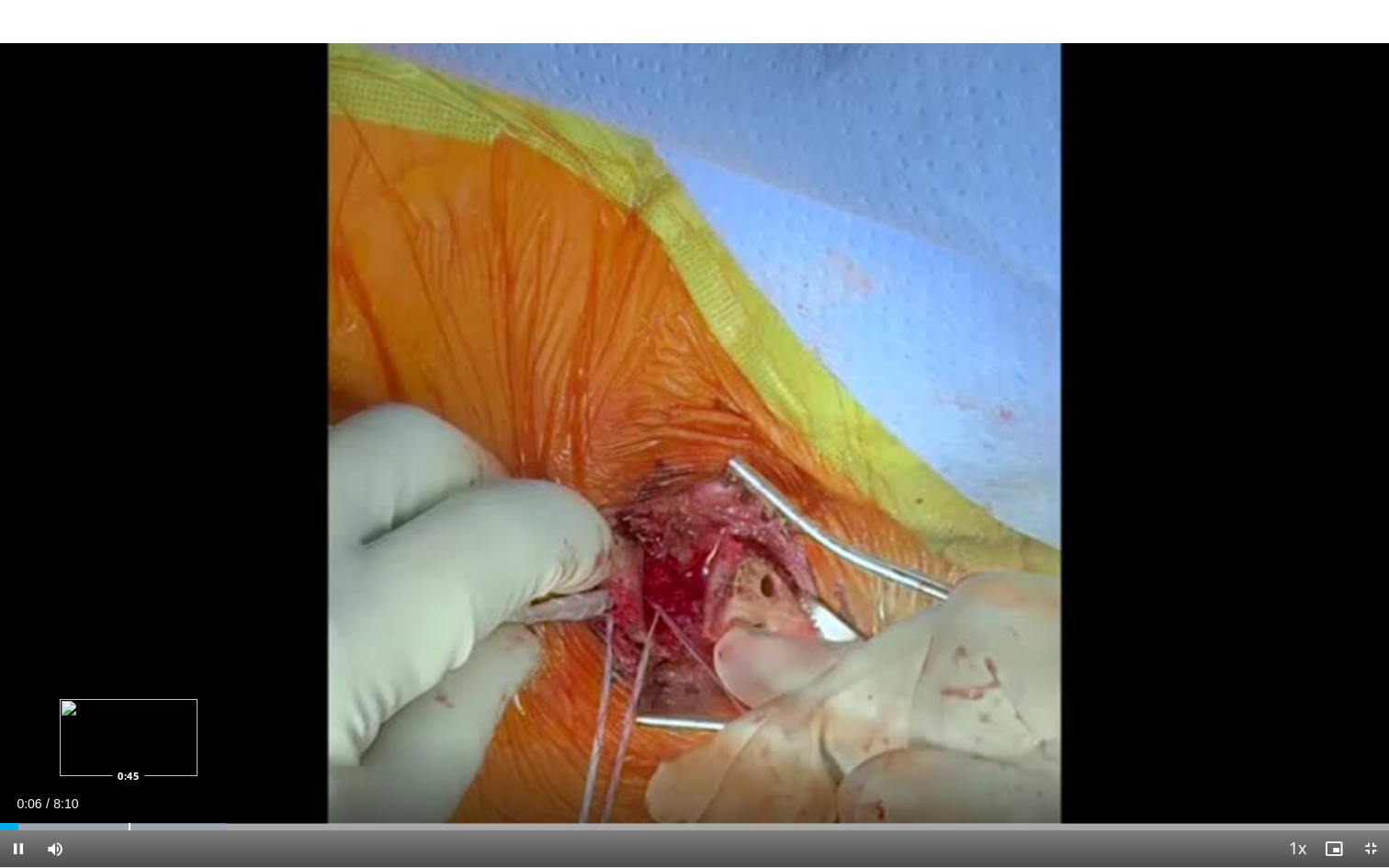 click on "Loaded :  16.31% 0:06 0:45" at bounding box center [694, 821] 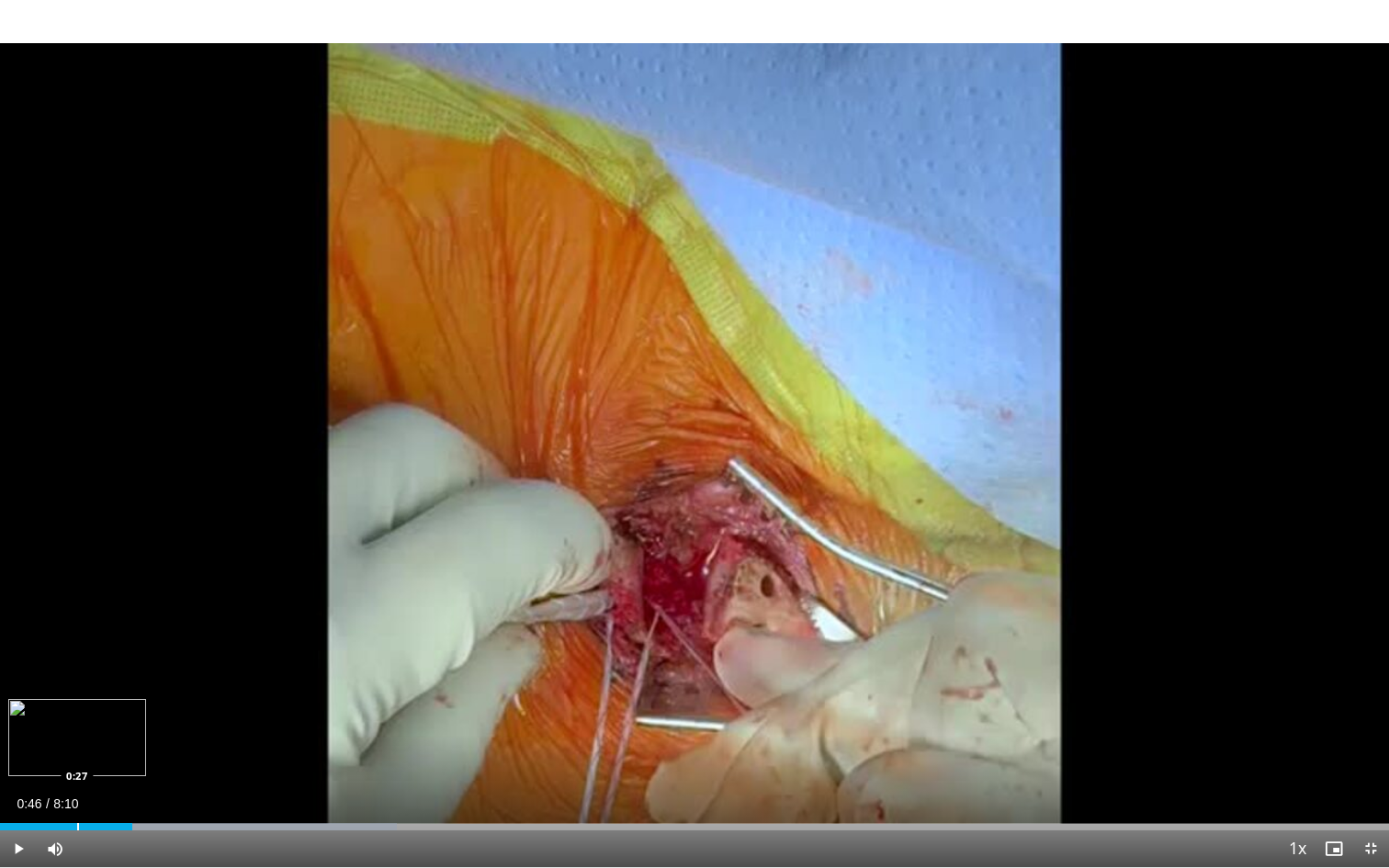 click on "Loaded :  28.55% 0:46 0:27" at bounding box center [694, 821] 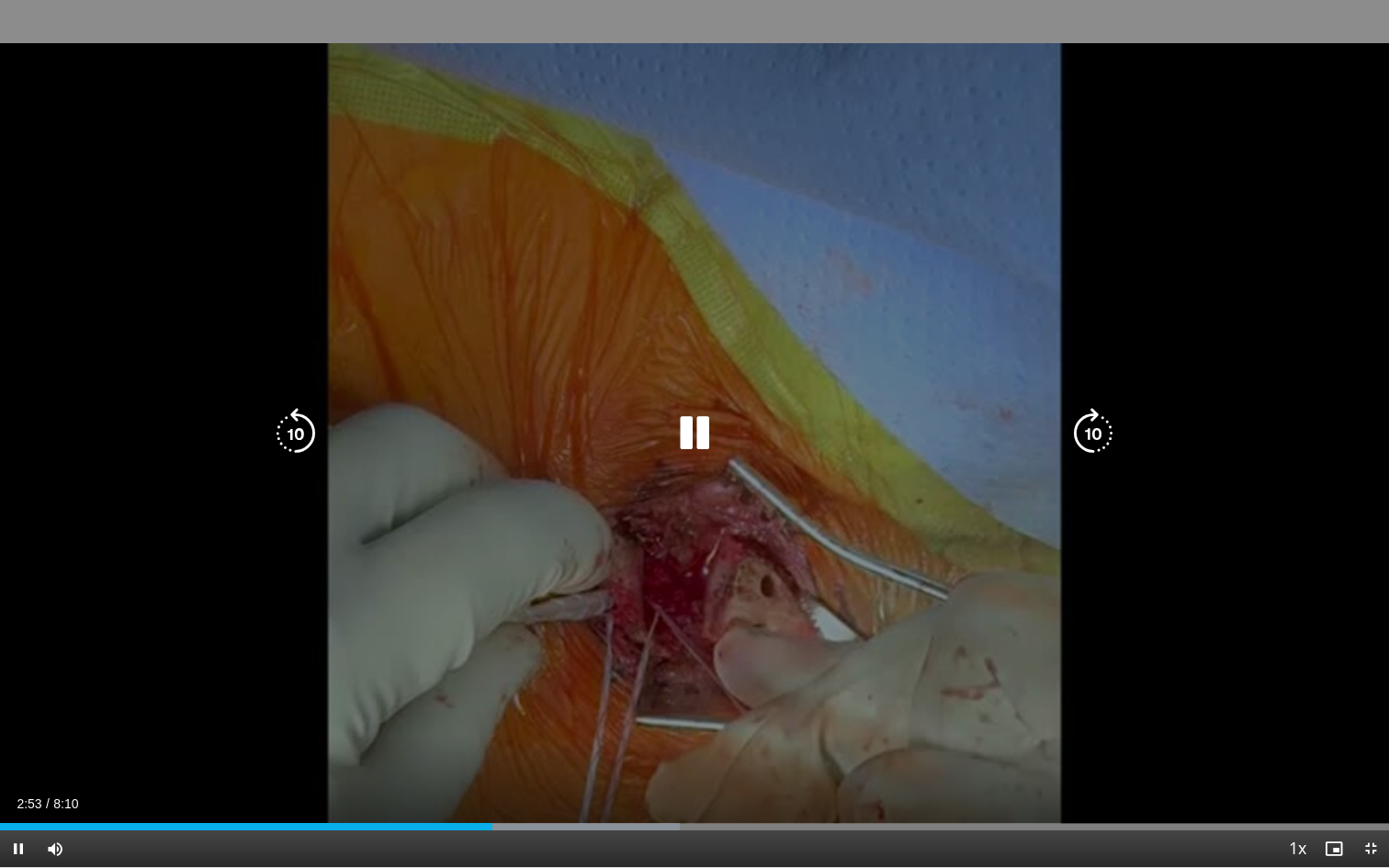 click at bounding box center [1093, 434] 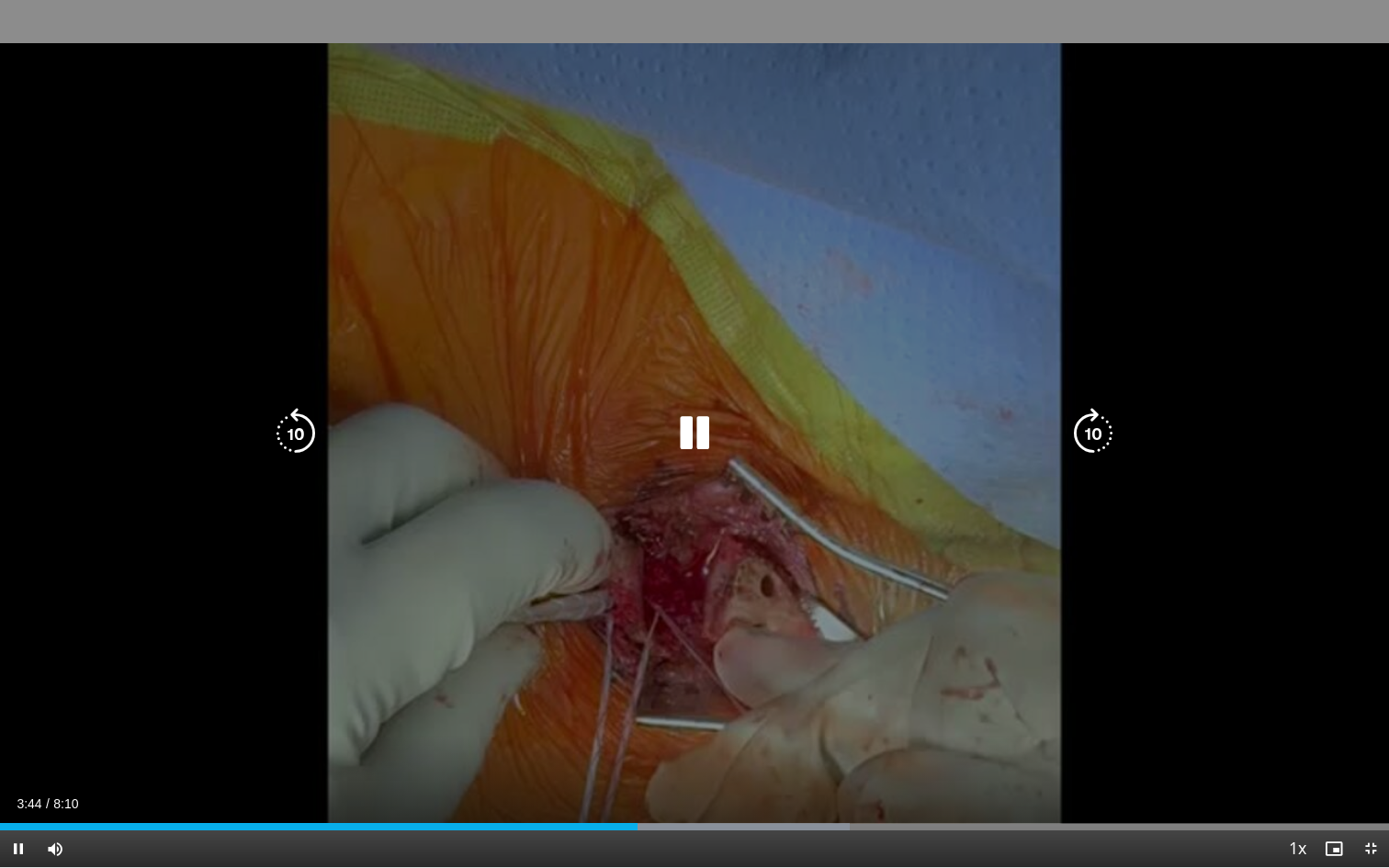 click at bounding box center (1093, 434) 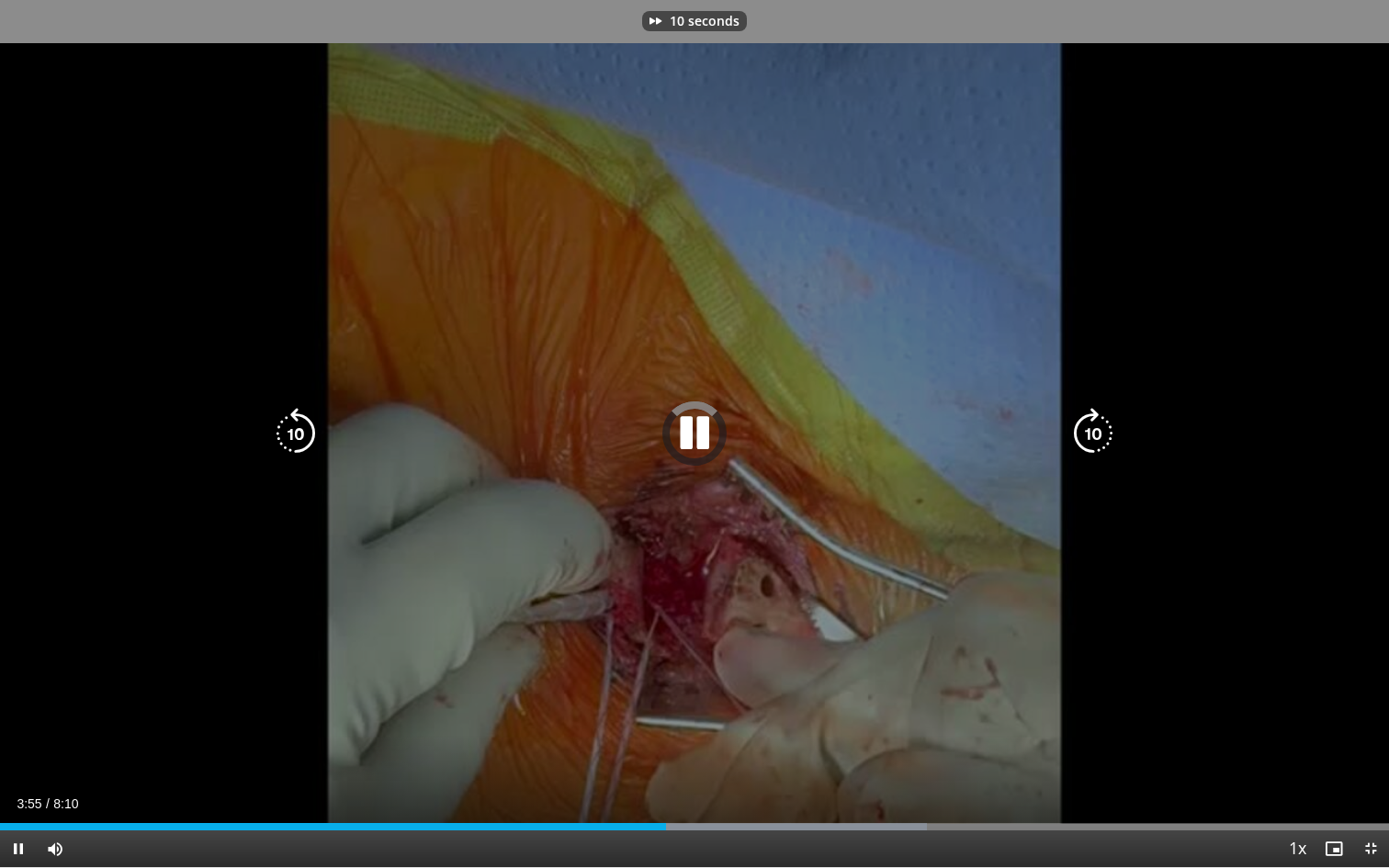 click at bounding box center (1093, 434) 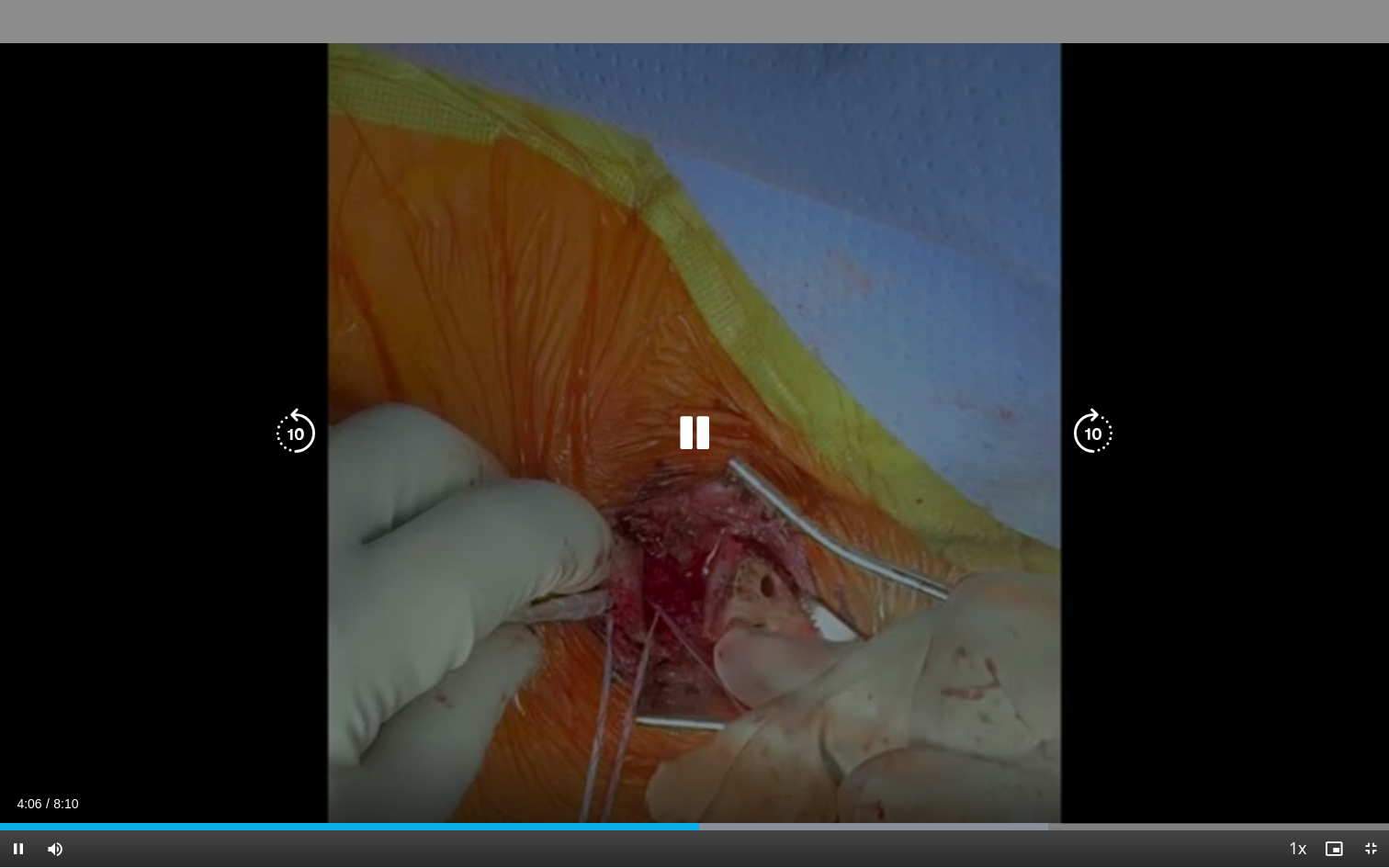 click at bounding box center (296, 434) 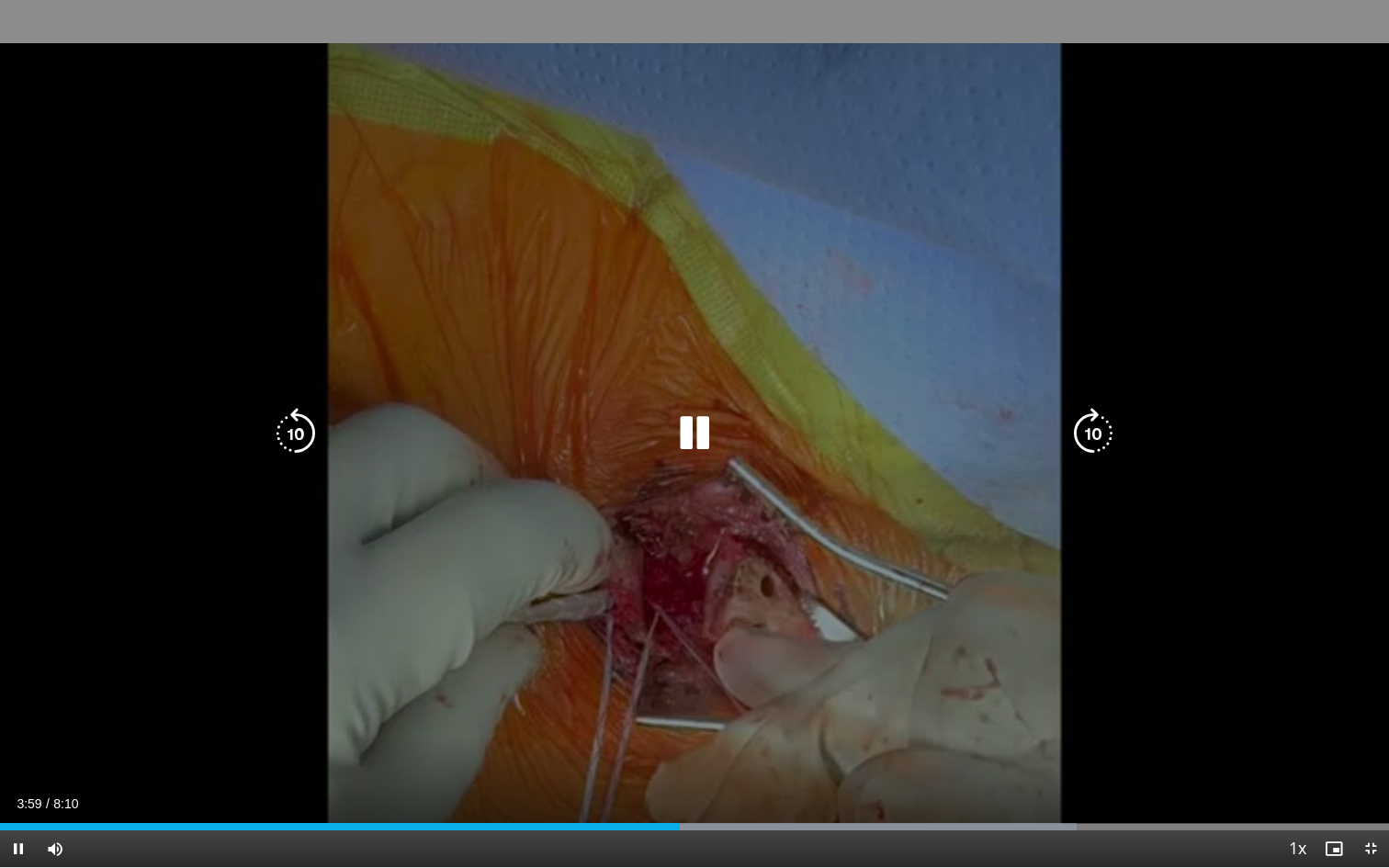 click at bounding box center (296, 434) 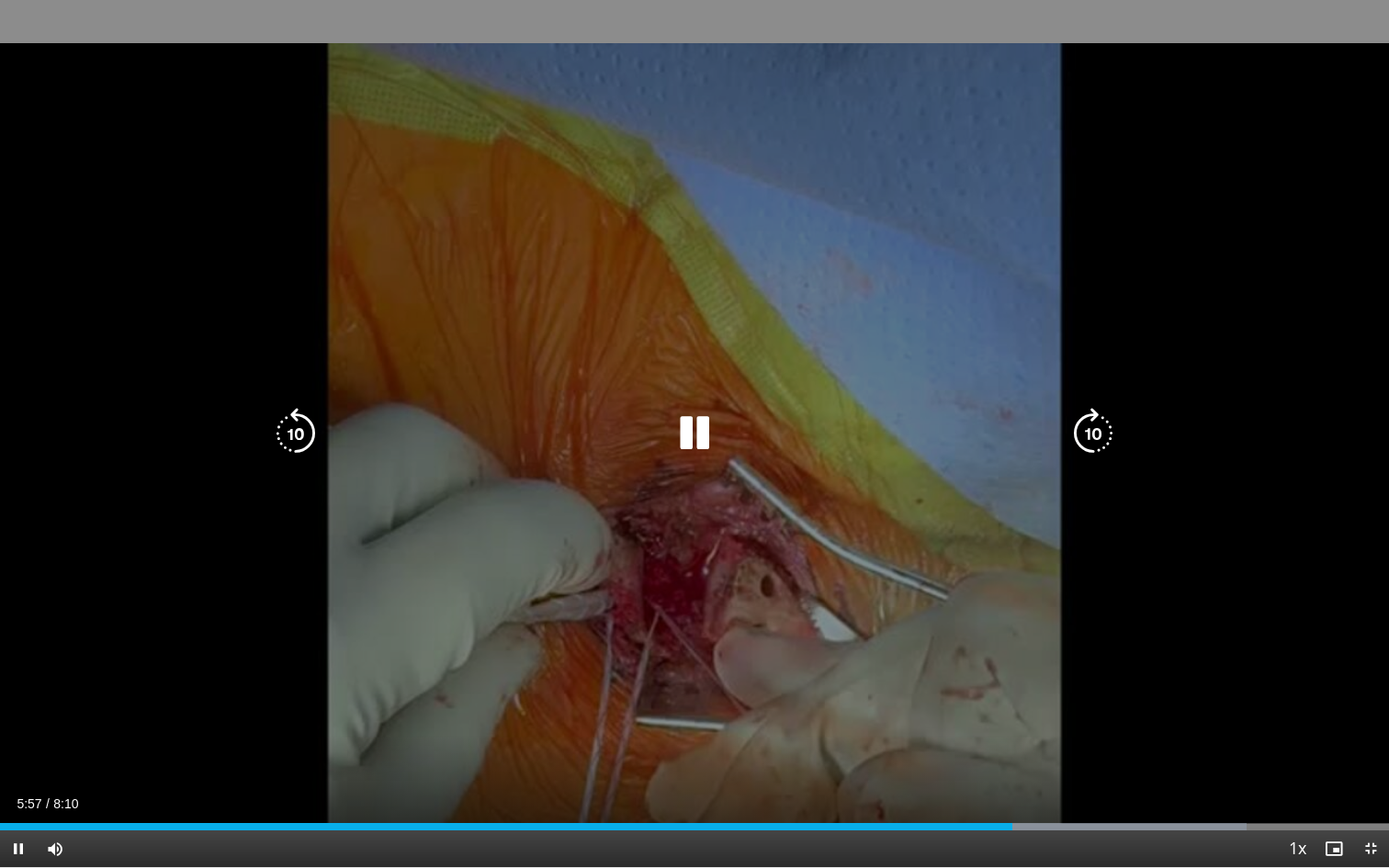 click at bounding box center (1093, 434) 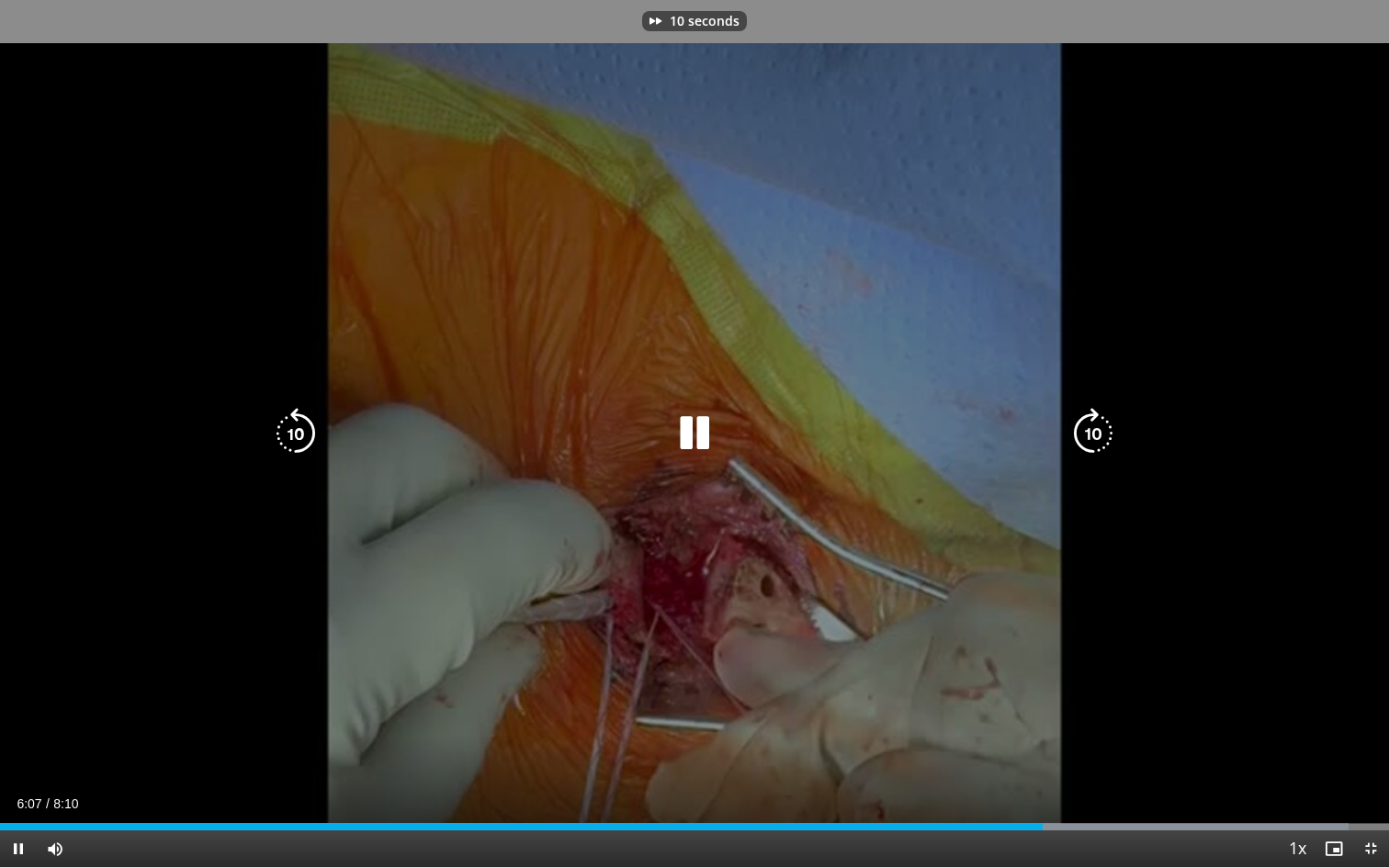 click at bounding box center [1093, 434] 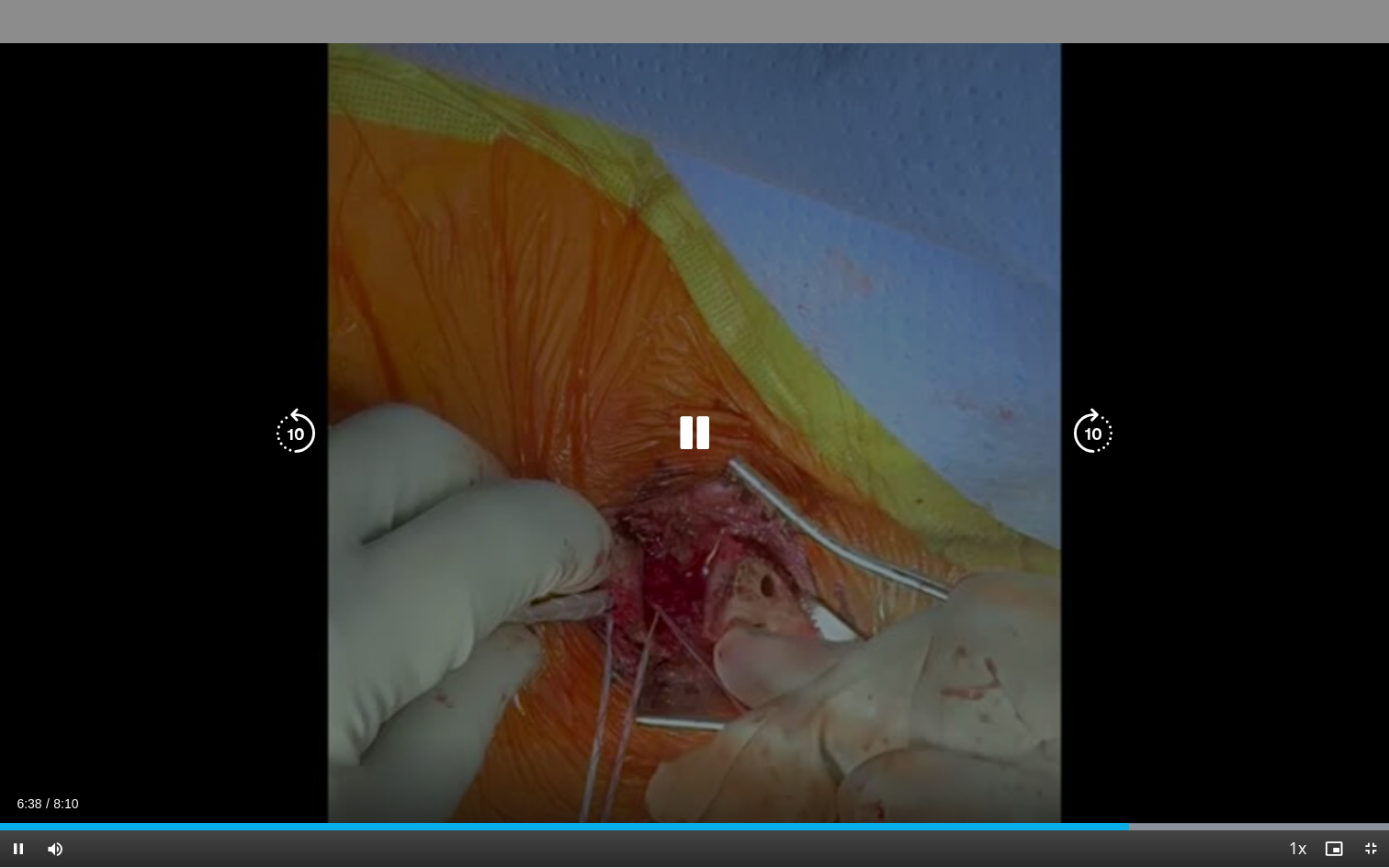 click at bounding box center [1093, 434] 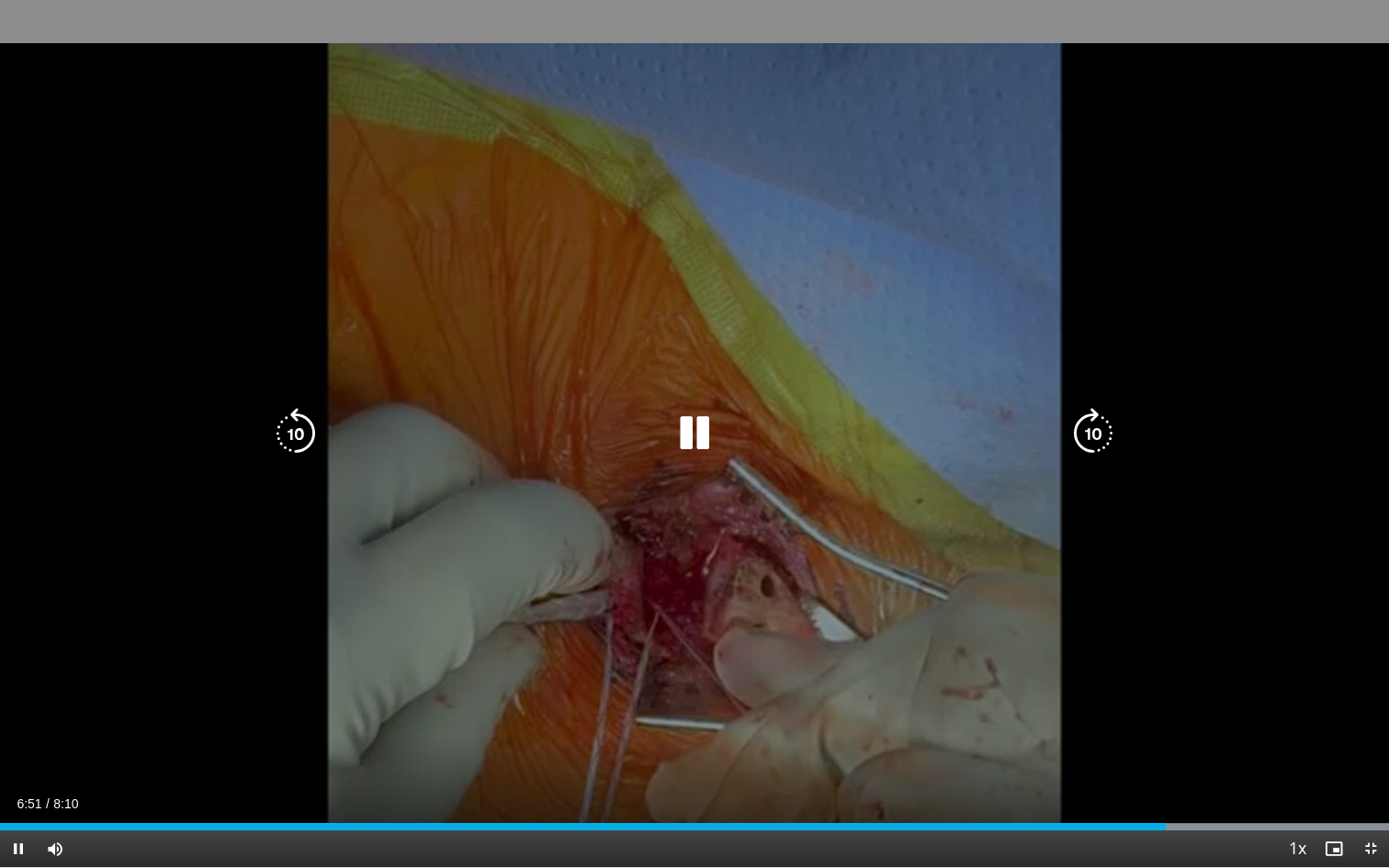 click at bounding box center [1093, 434] 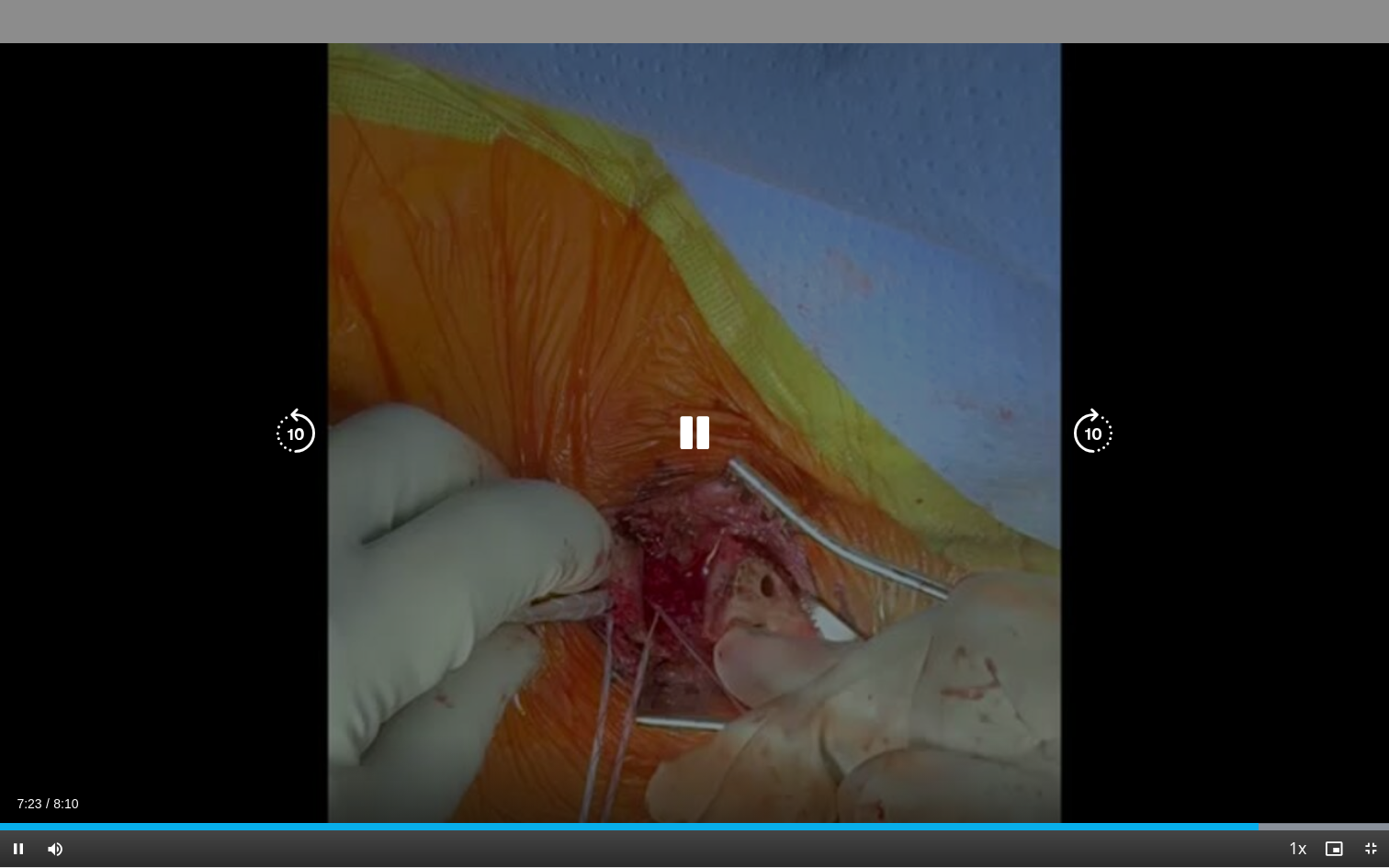 click at bounding box center [1093, 434] 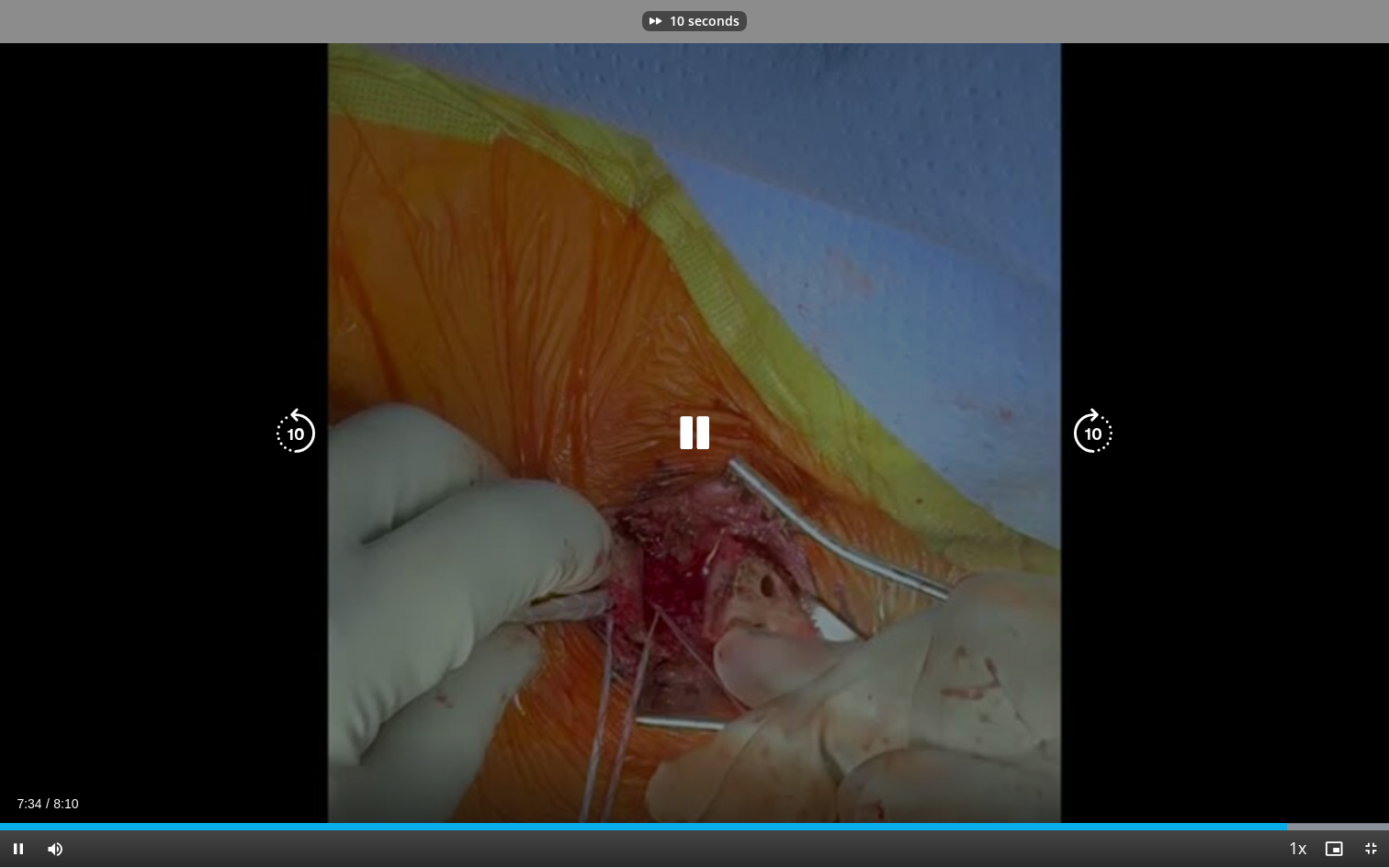 click at bounding box center (1093, 434) 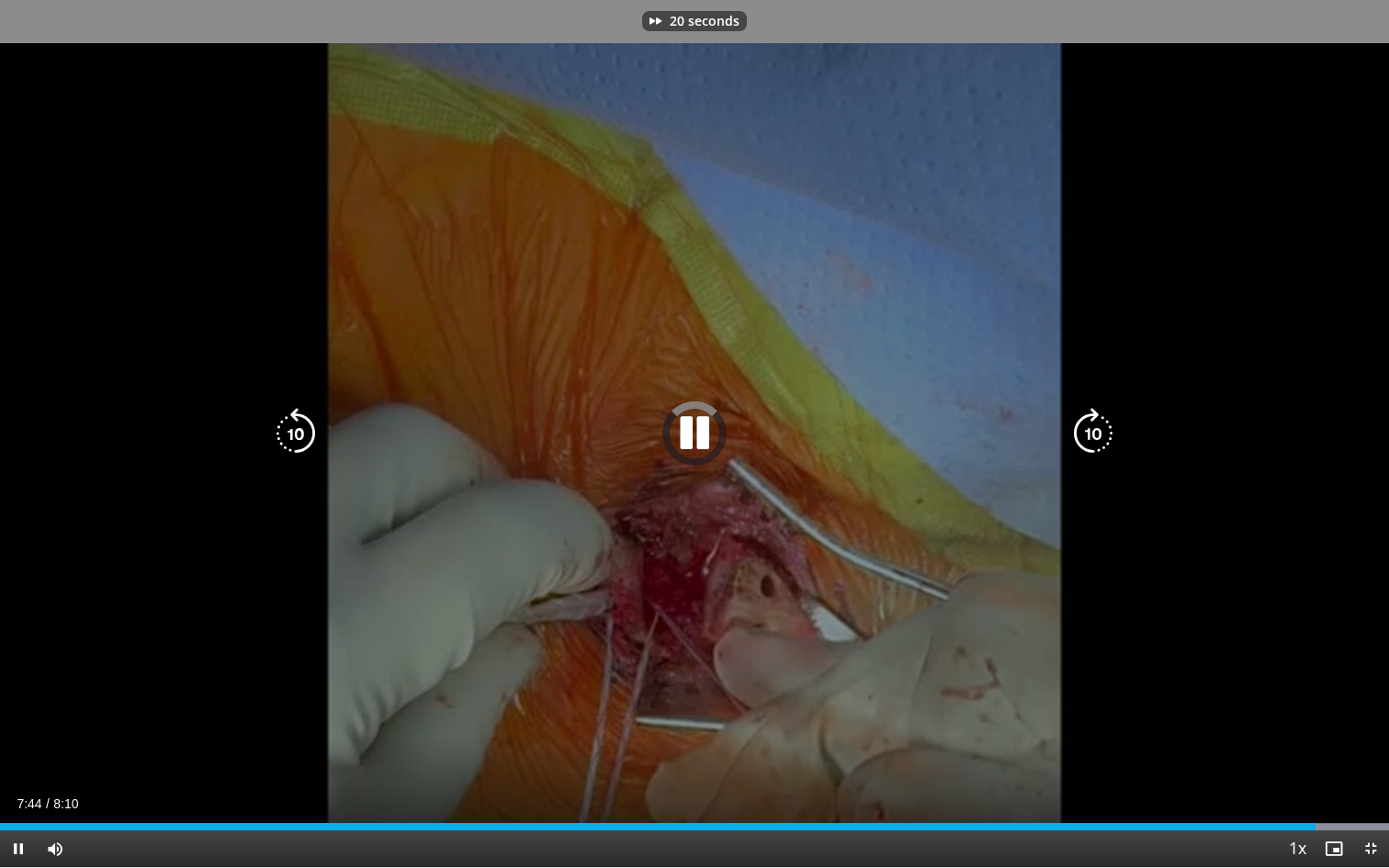 click at bounding box center [1093, 434] 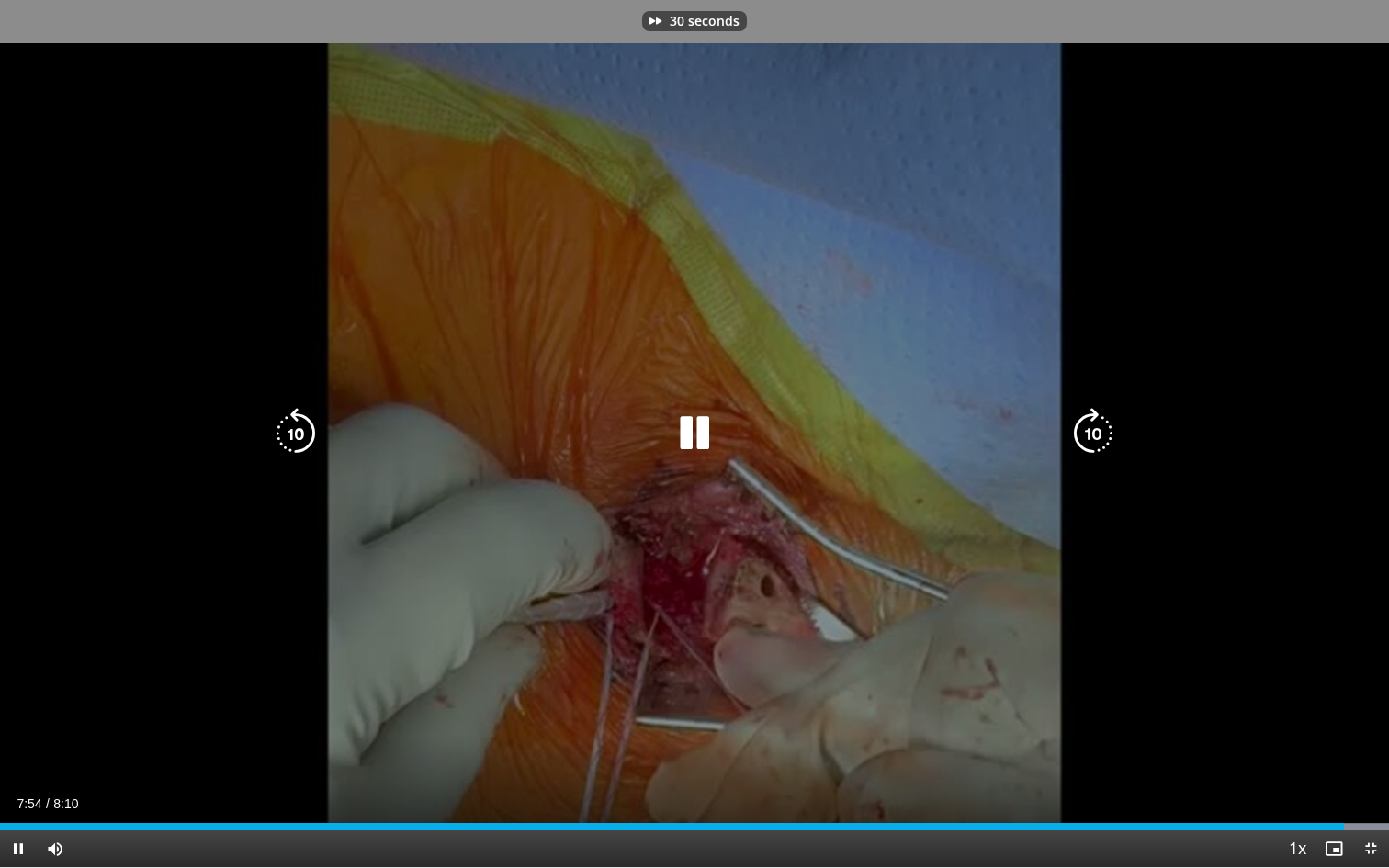 click at bounding box center [1093, 434] 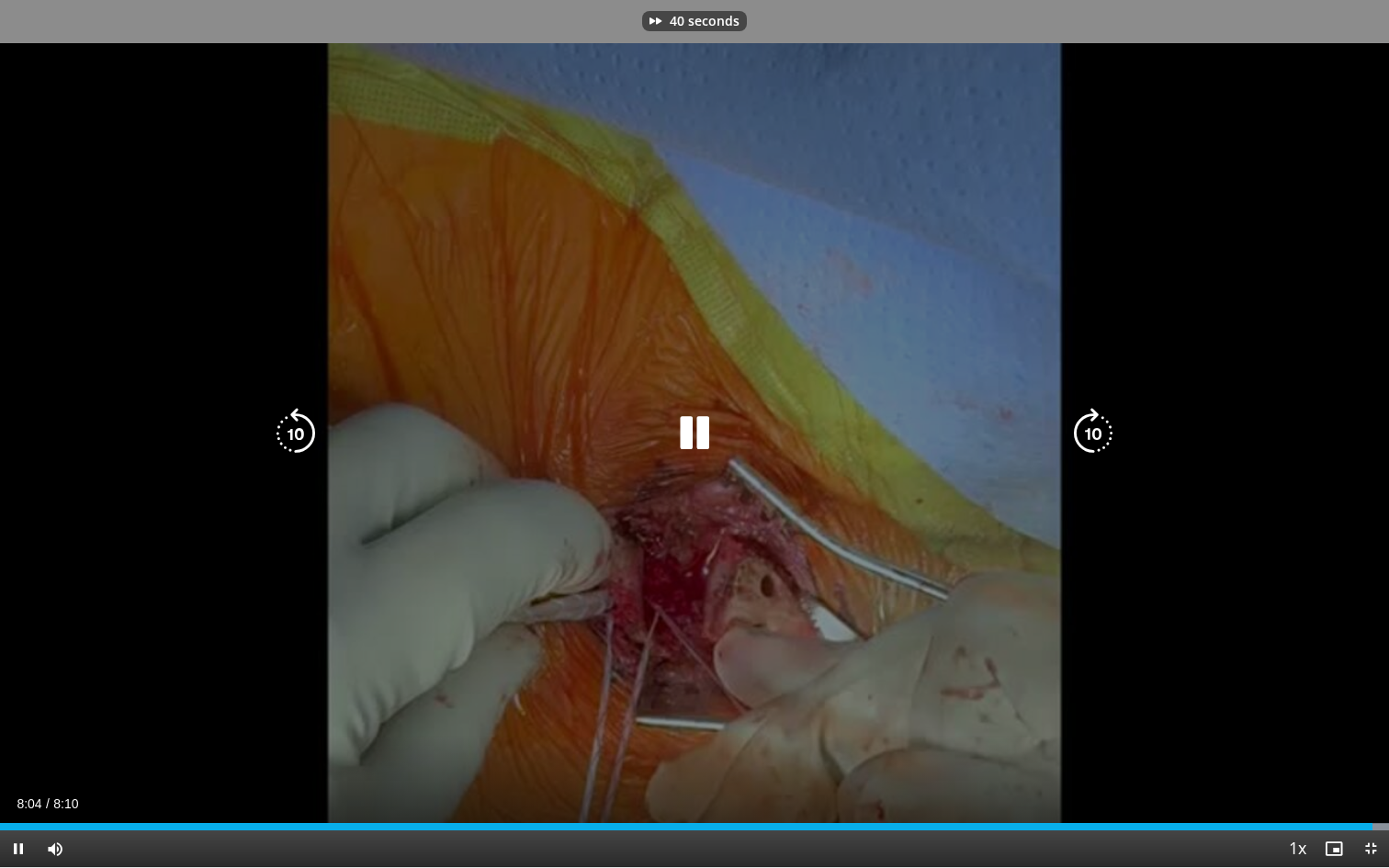 click at bounding box center [1093, 434] 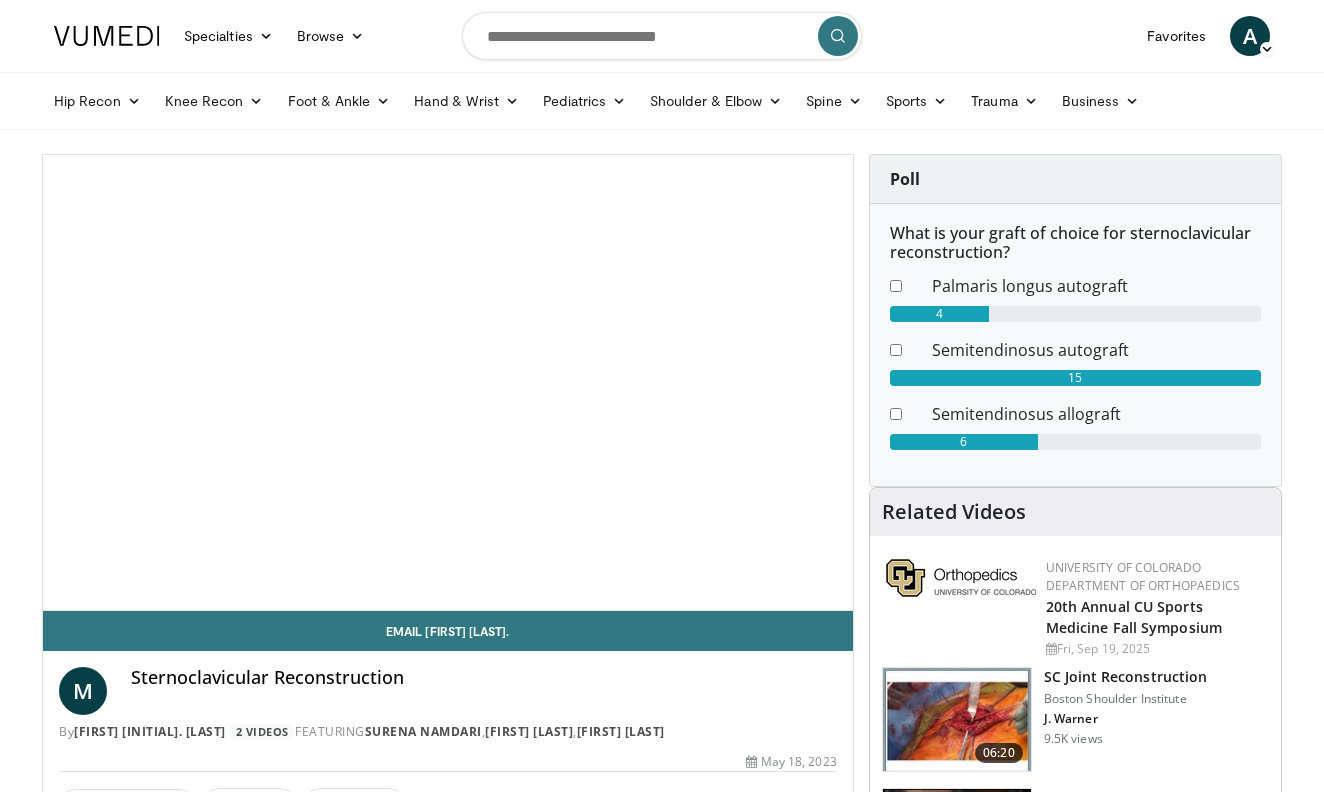 scroll, scrollTop: 0, scrollLeft: 0, axis: both 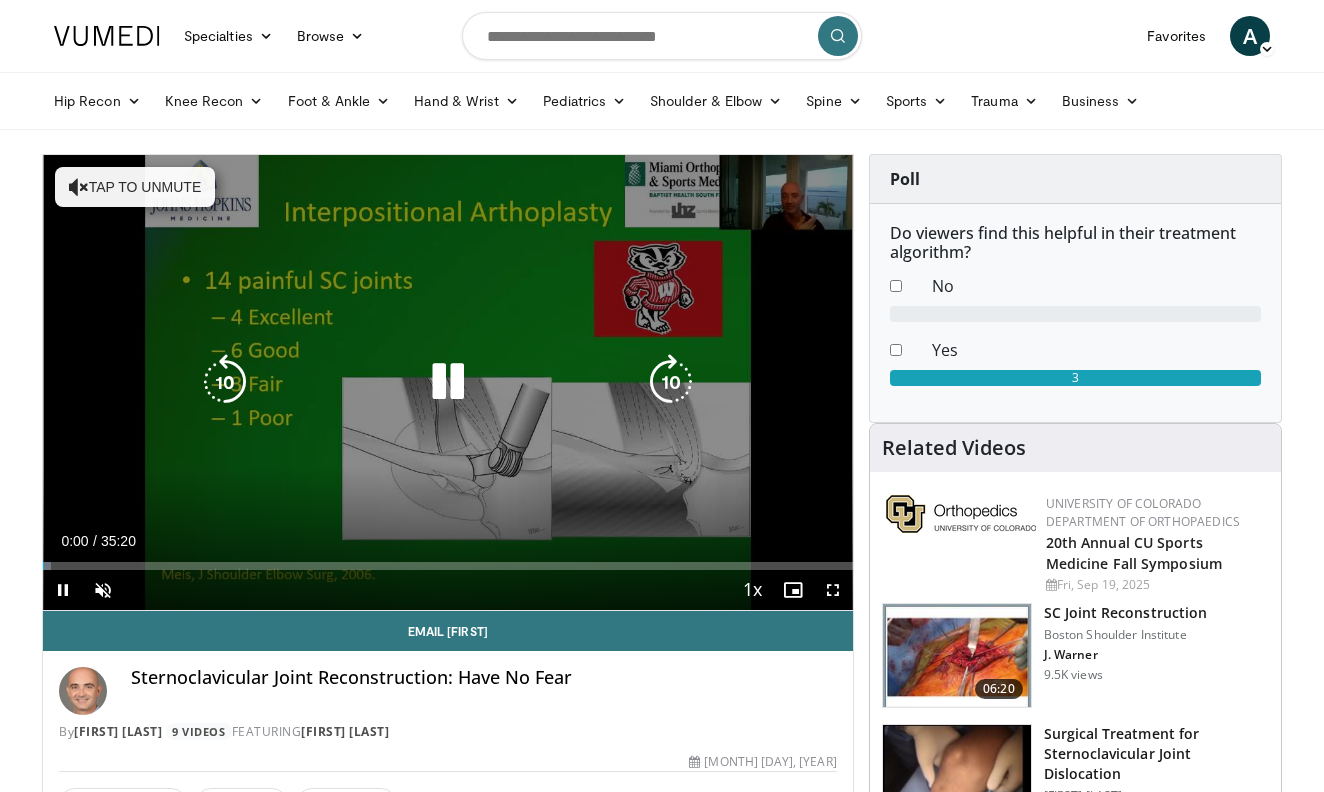 click on "Tap to unmute" at bounding box center (135, 187) 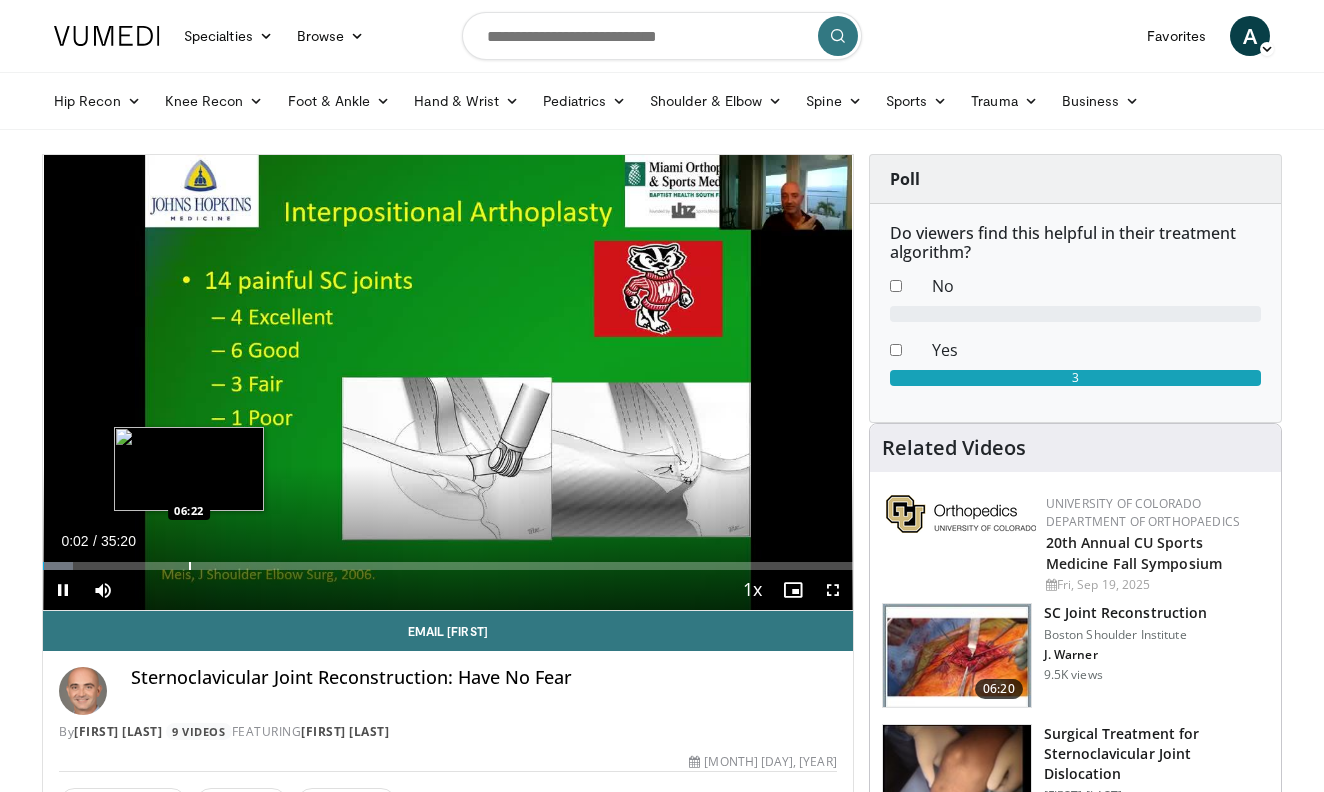 click at bounding box center (190, 566) 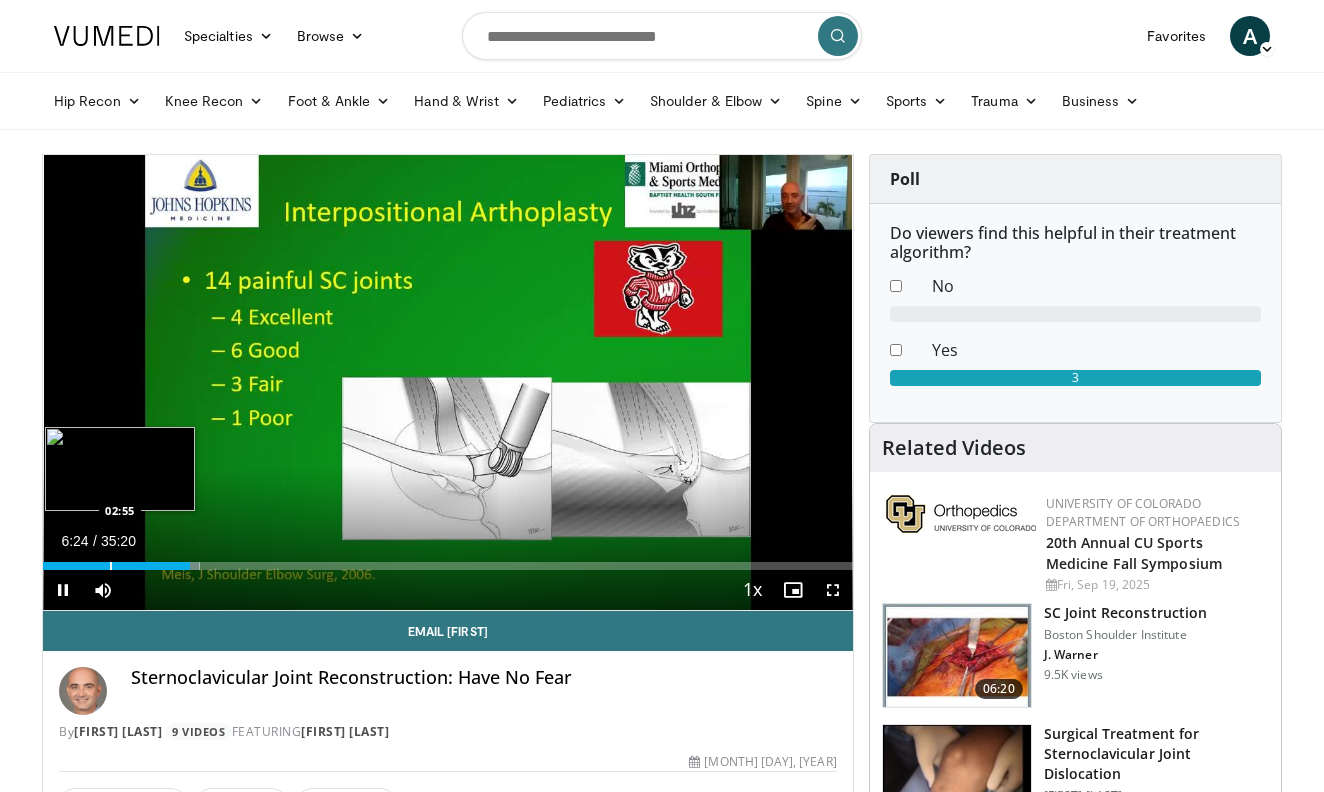 click on "Loaded :  19.33% 06:24 02:55" at bounding box center (448, 560) 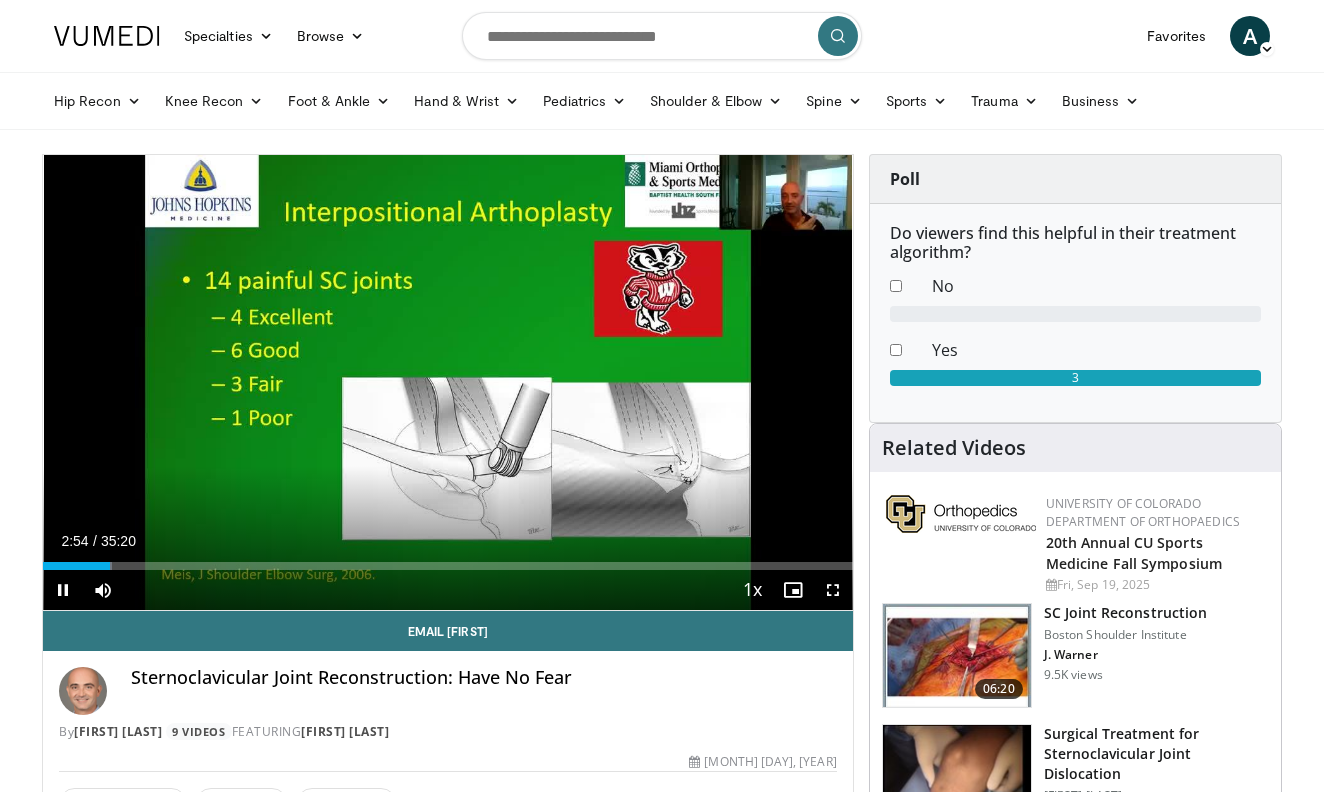 click at bounding box center (833, 590) 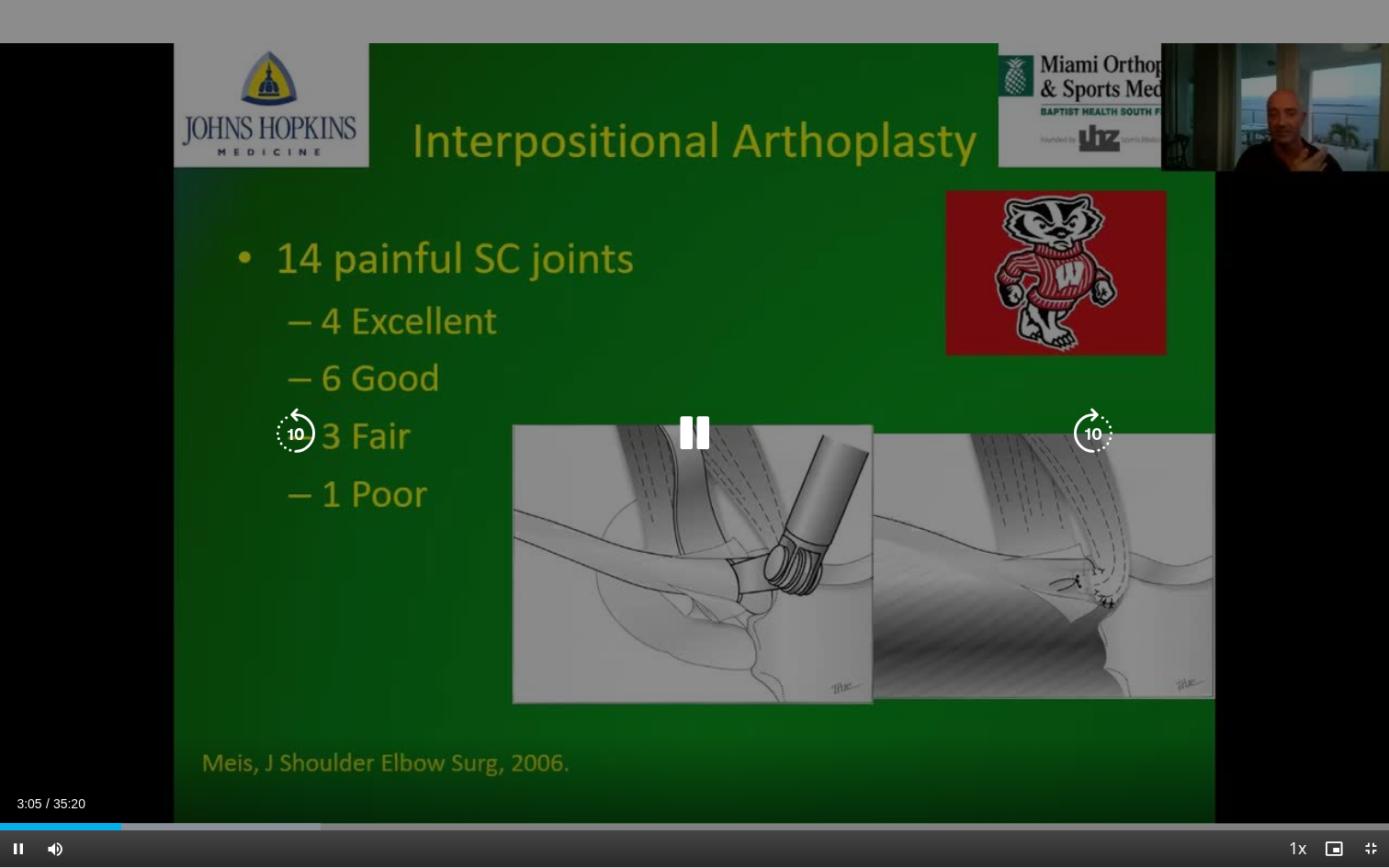 click at bounding box center [1093, 434] 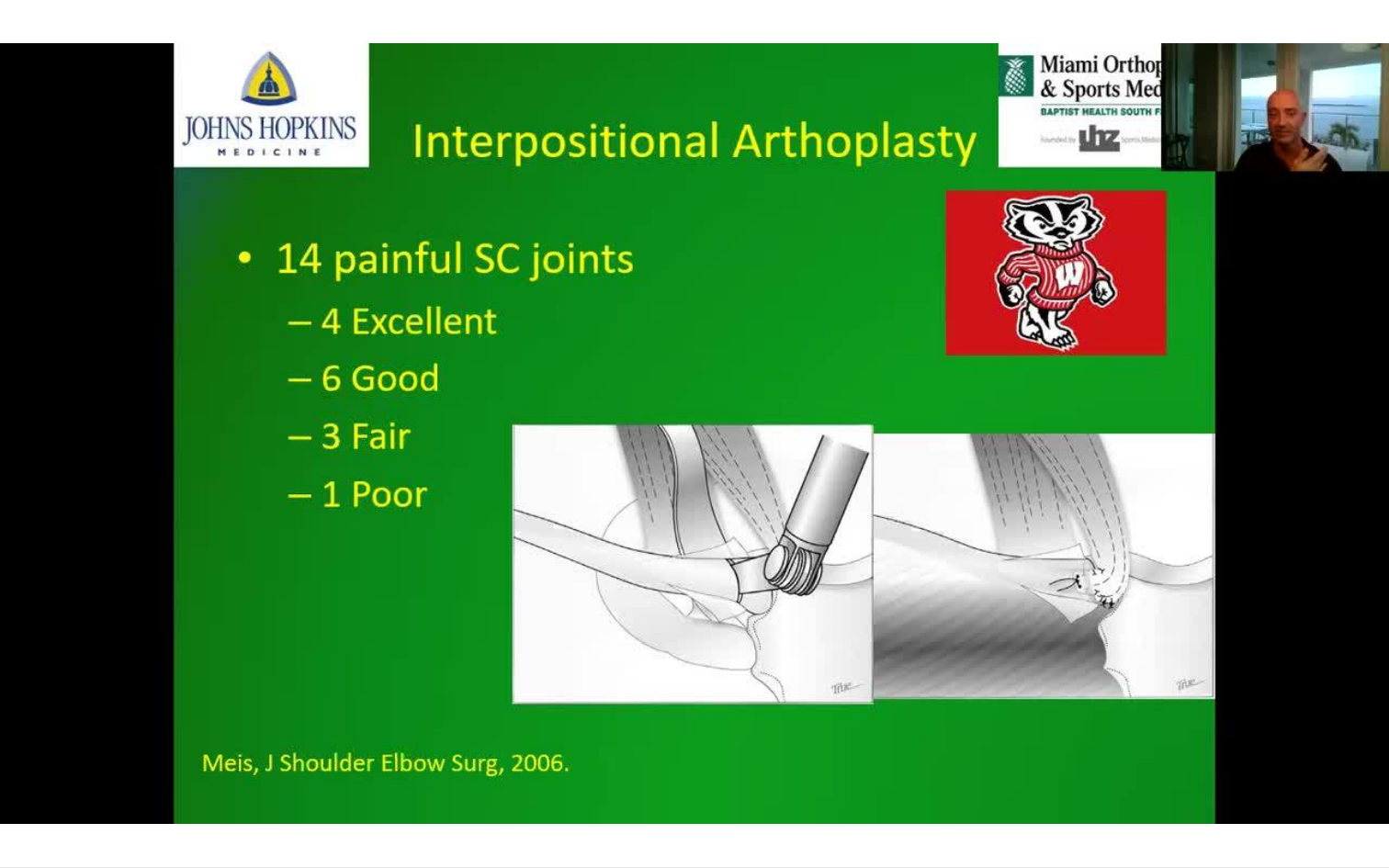 click on "10 seconds
Tap to unmute" at bounding box center [694, 434] 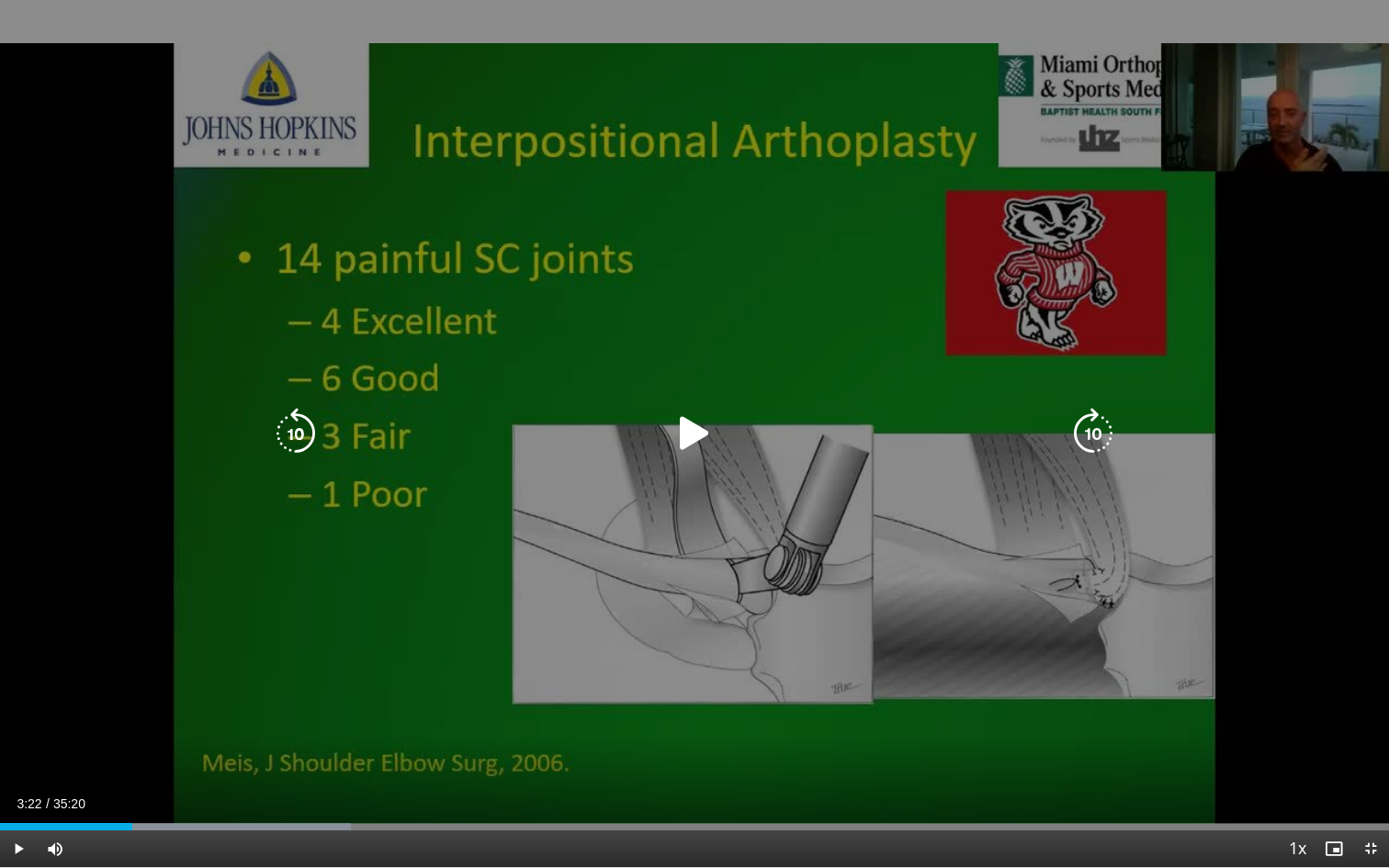 click at bounding box center (694, 434) 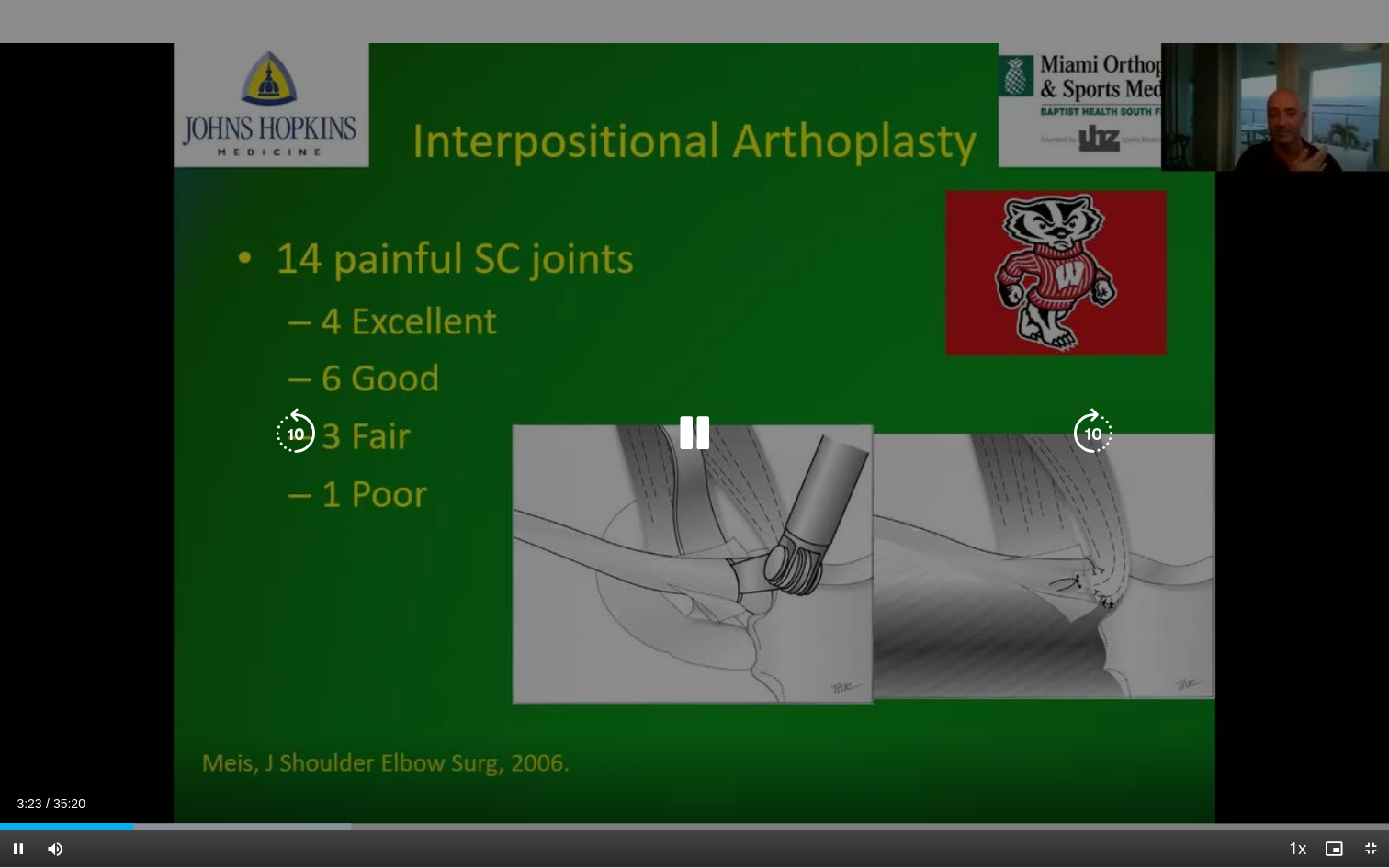 click at bounding box center [1093, 434] 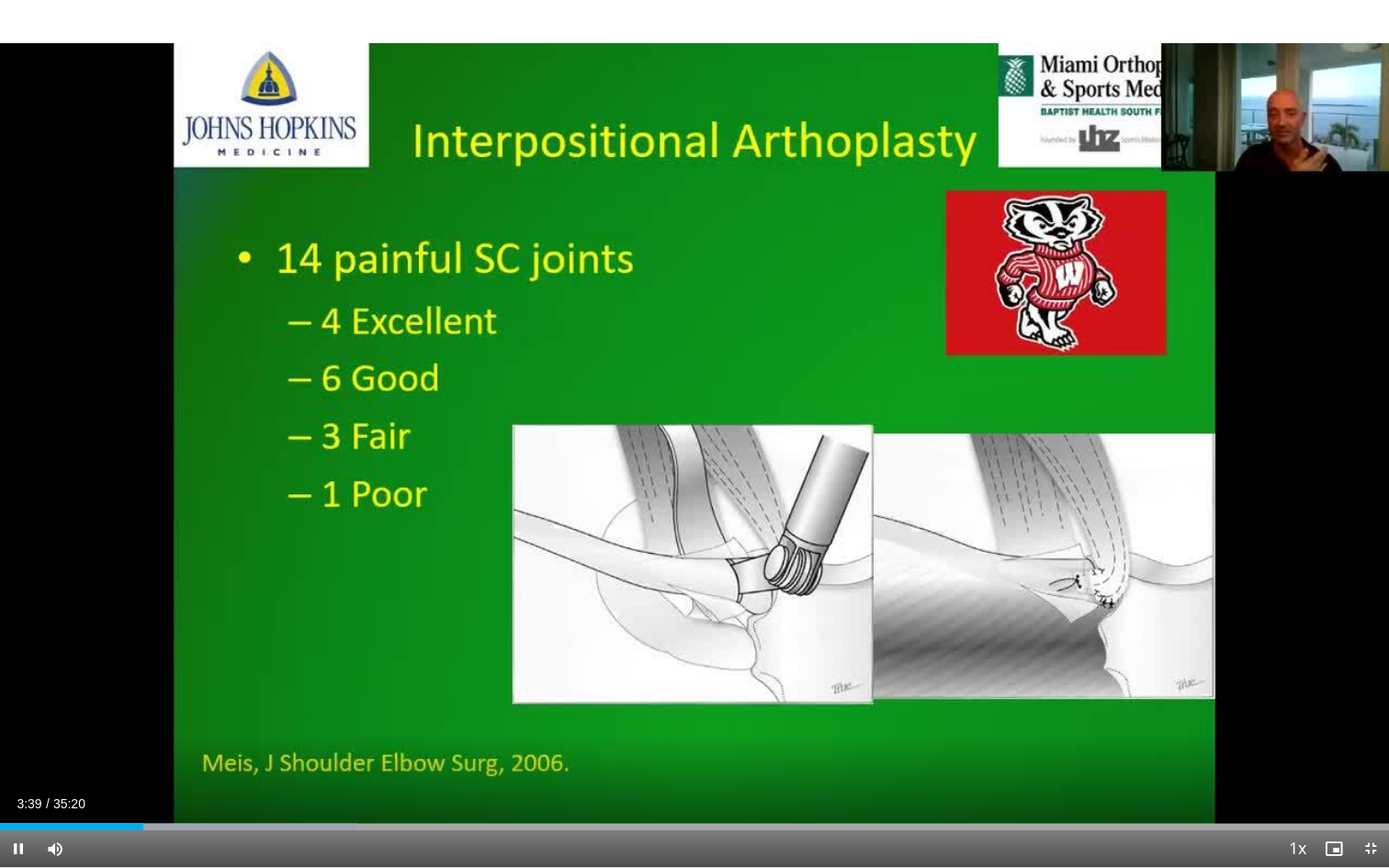 click on "10 seconds
Tap to unmute" at bounding box center (694, 434) 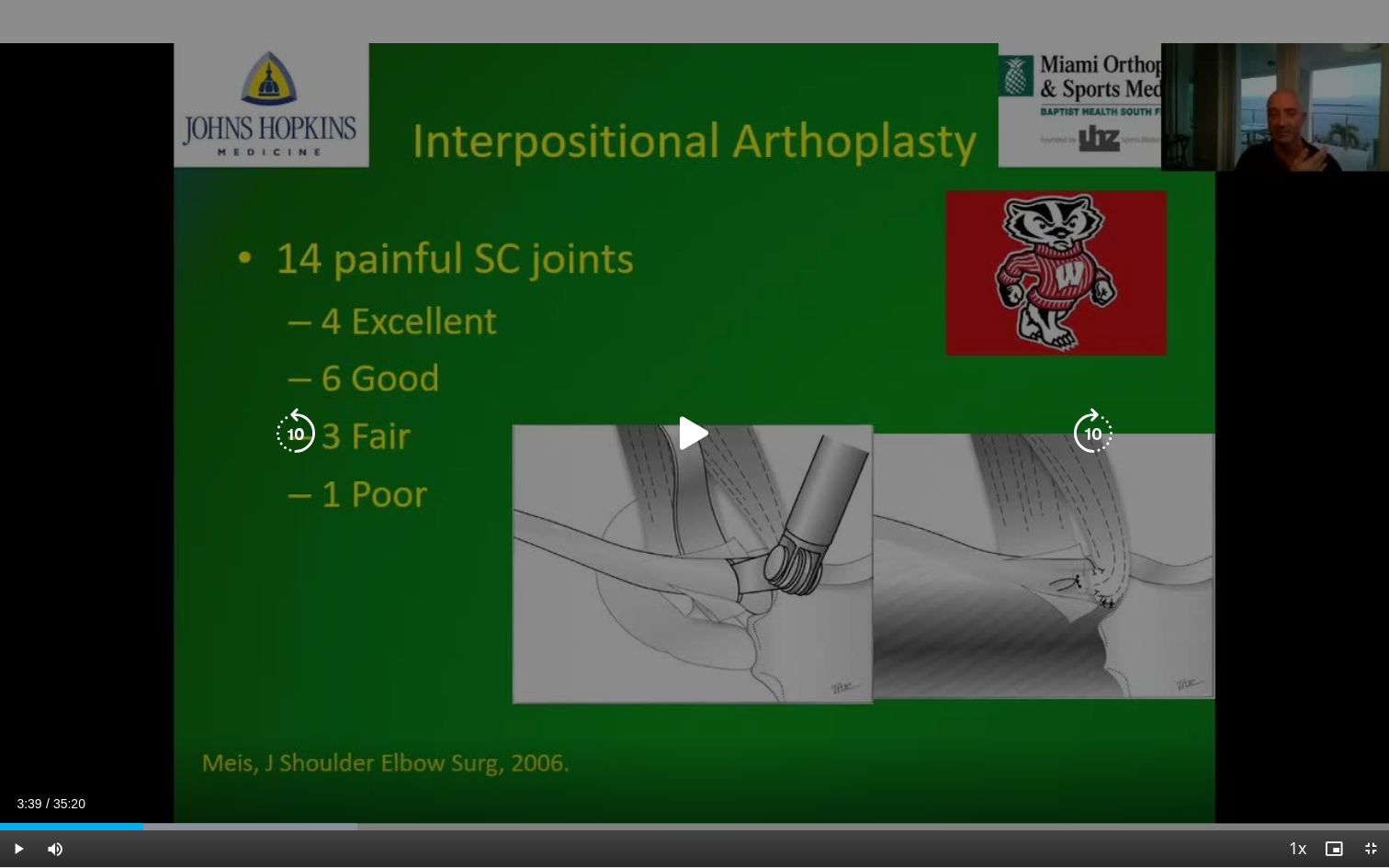 click at bounding box center (694, 434) 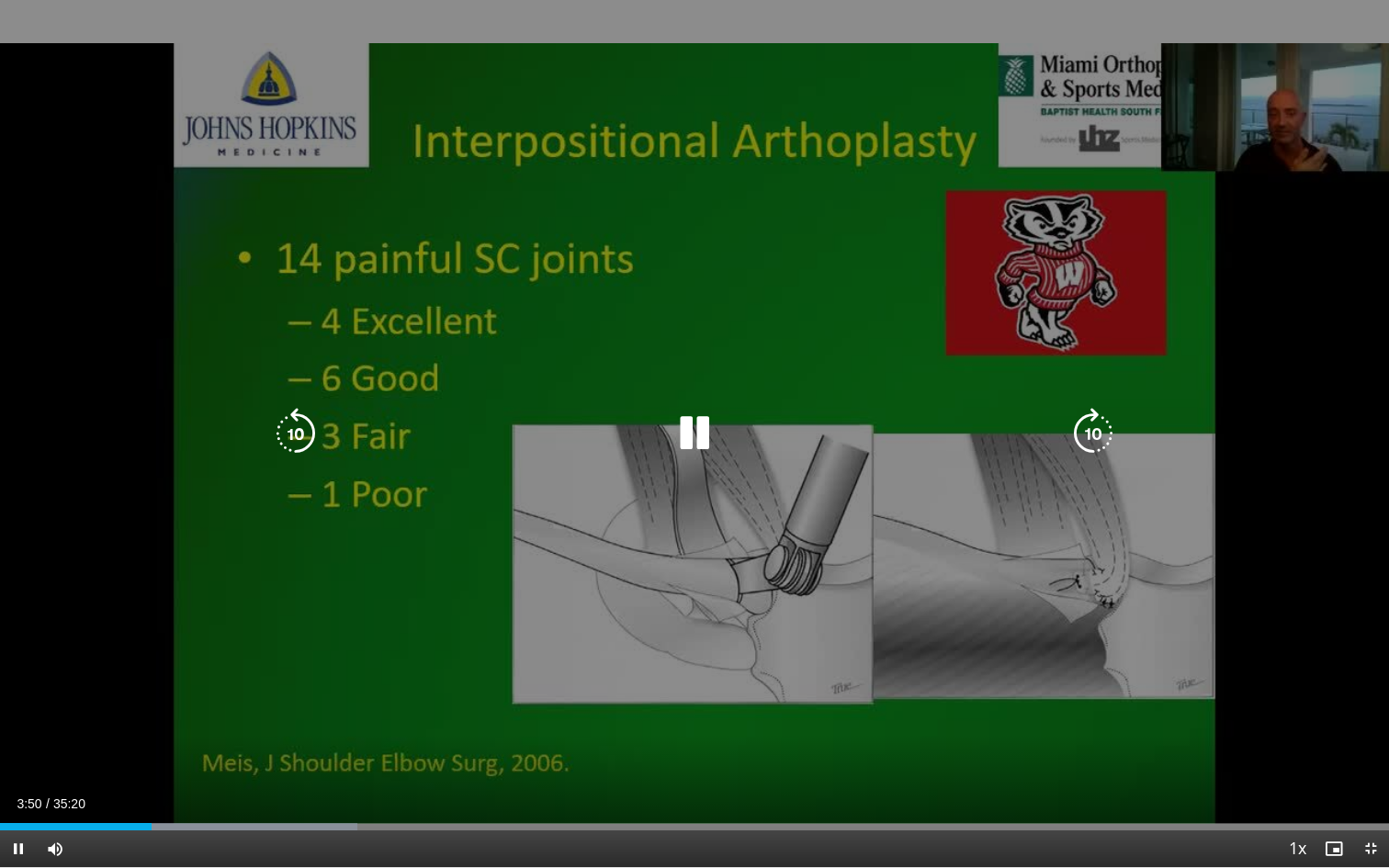 click at bounding box center [1093, 434] 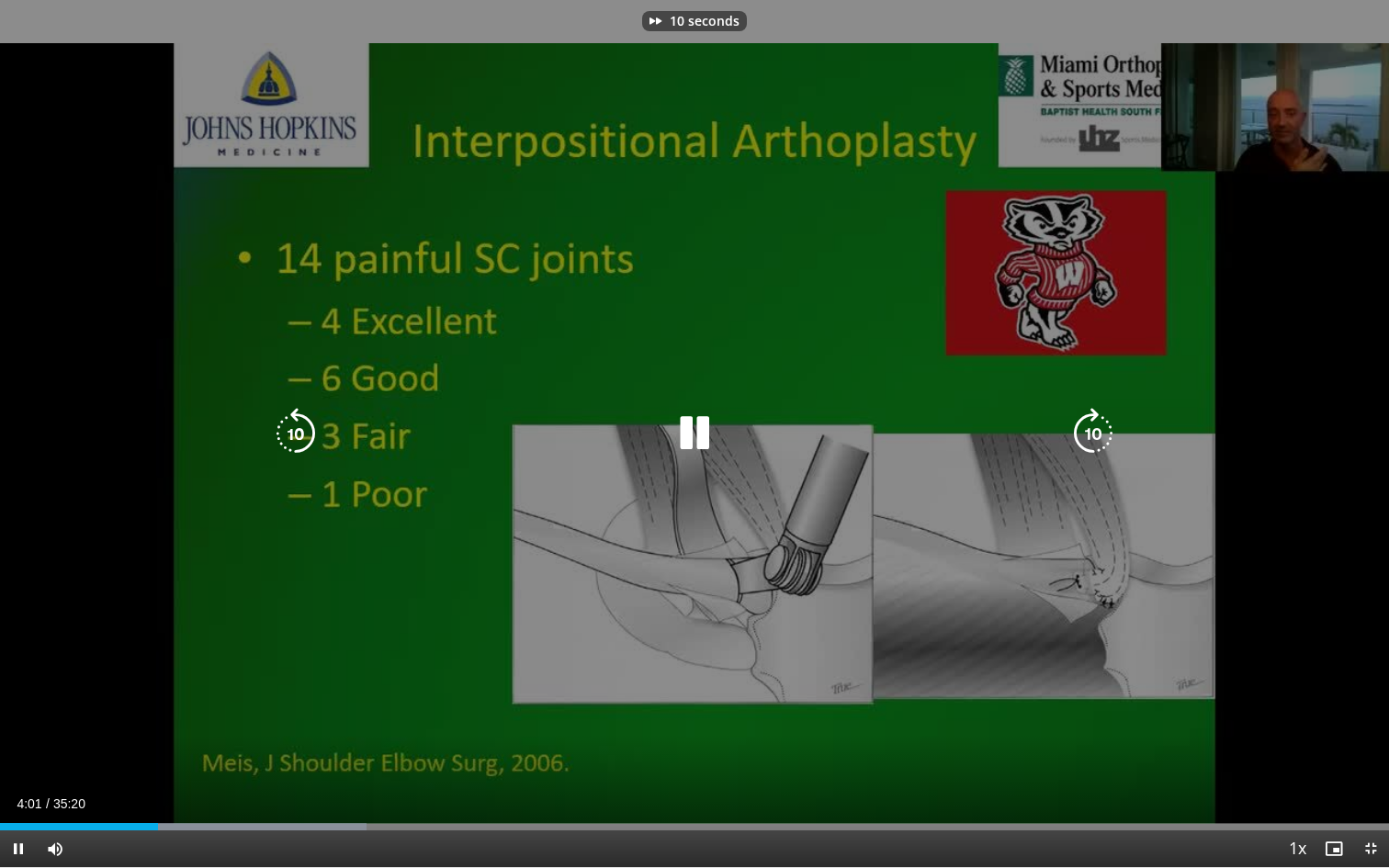 click at bounding box center [1093, 434] 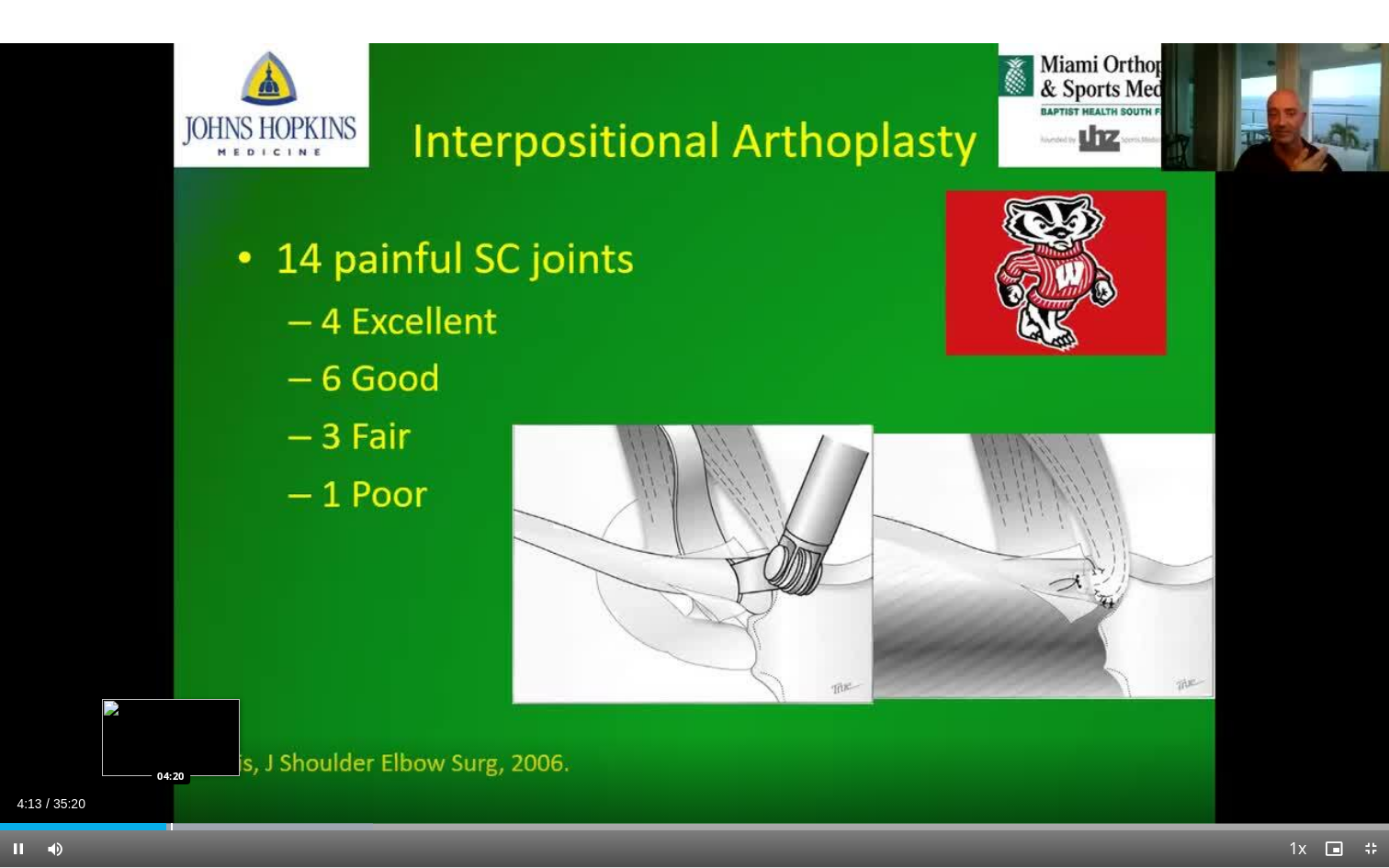 click at bounding box center (172, 827) 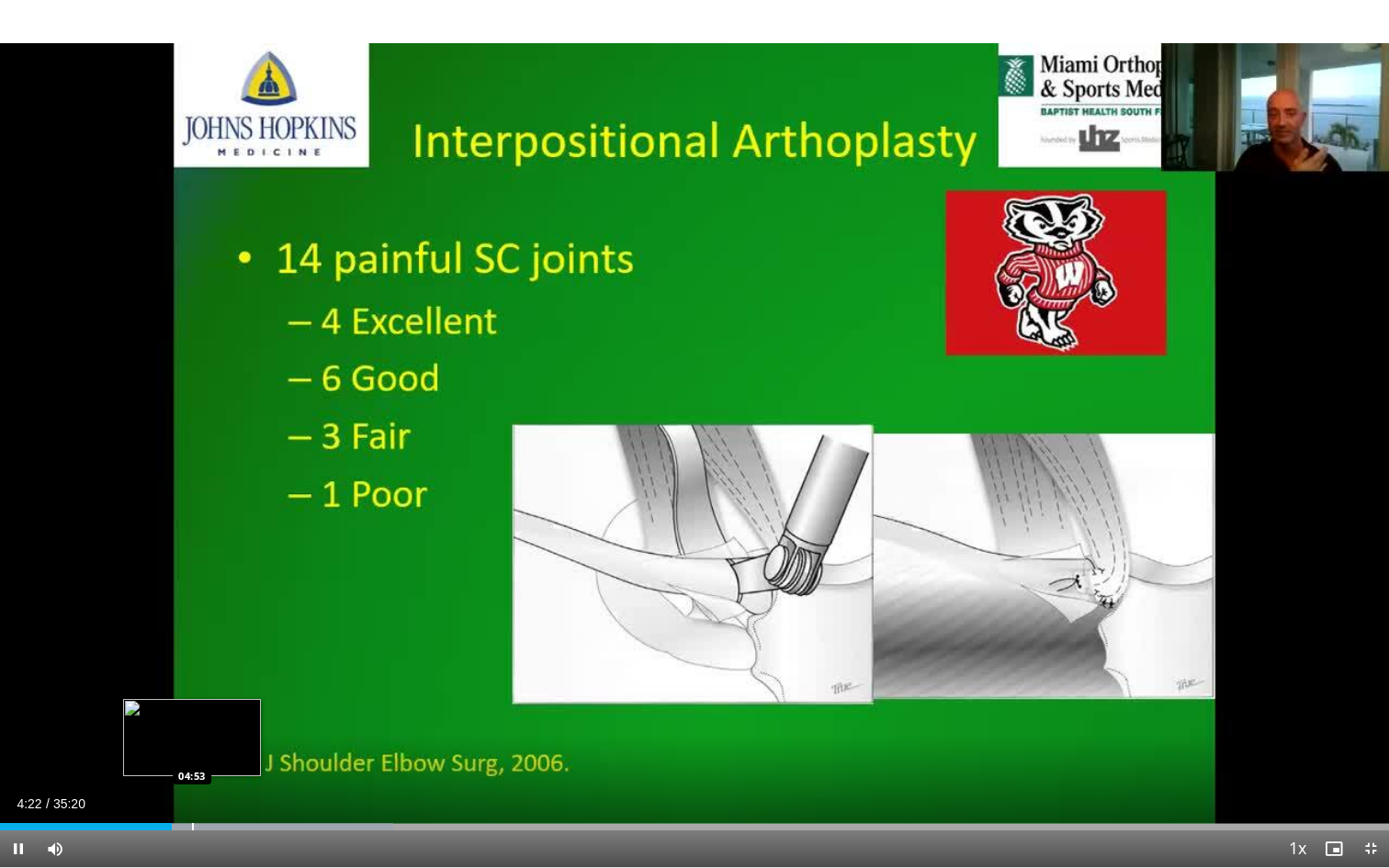 click at bounding box center (193, 827) 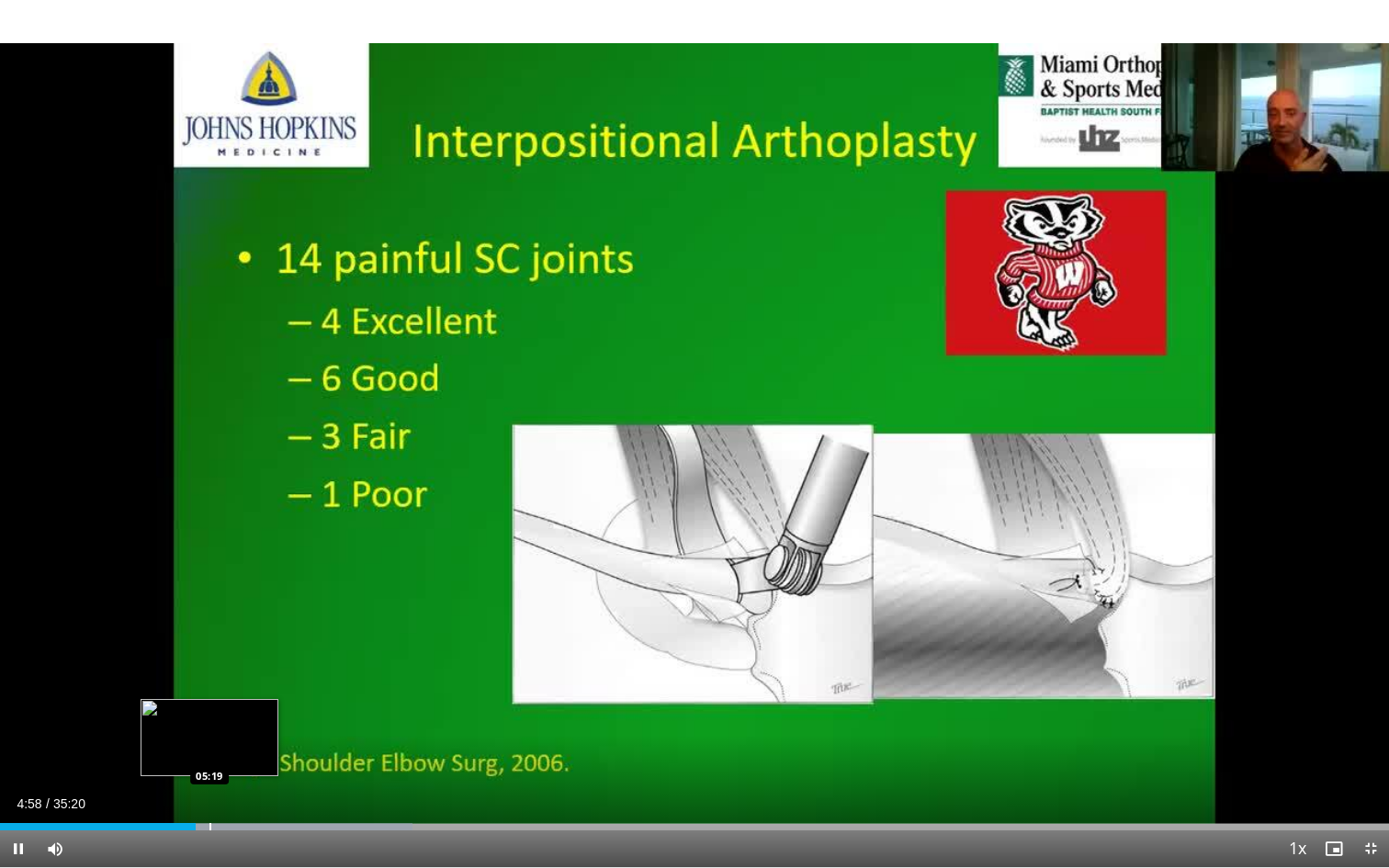 click at bounding box center (210, 827) 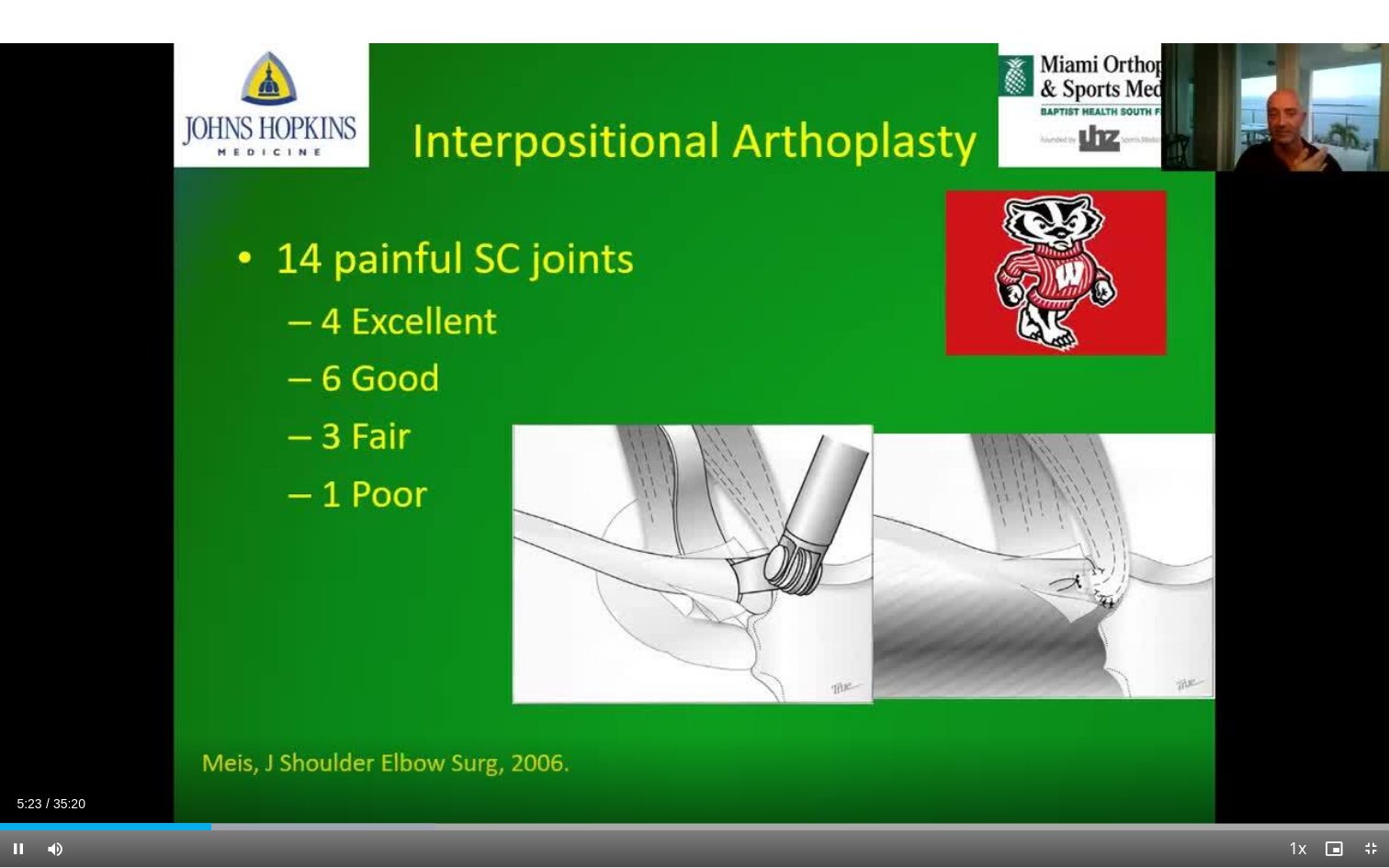 click on "Current Time  5:23 / Duration  35:20 Pause Skip Backward Skip Forward Mute Loaded :  31.33% 05:23 06:13 Stream Type  LIVE Seek to live, currently behind live LIVE   1x Playback Rate 0.5x 0.75x 1x , selected 1.25x 1.5x 1.75x 2x Chapters Chapters Descriptions descriptions off , selected Captions captions off , selected Audio Track en (Main) , selected Exit Fullscreen Enable picture-in-picture mode" at bounding box center [694, 849] 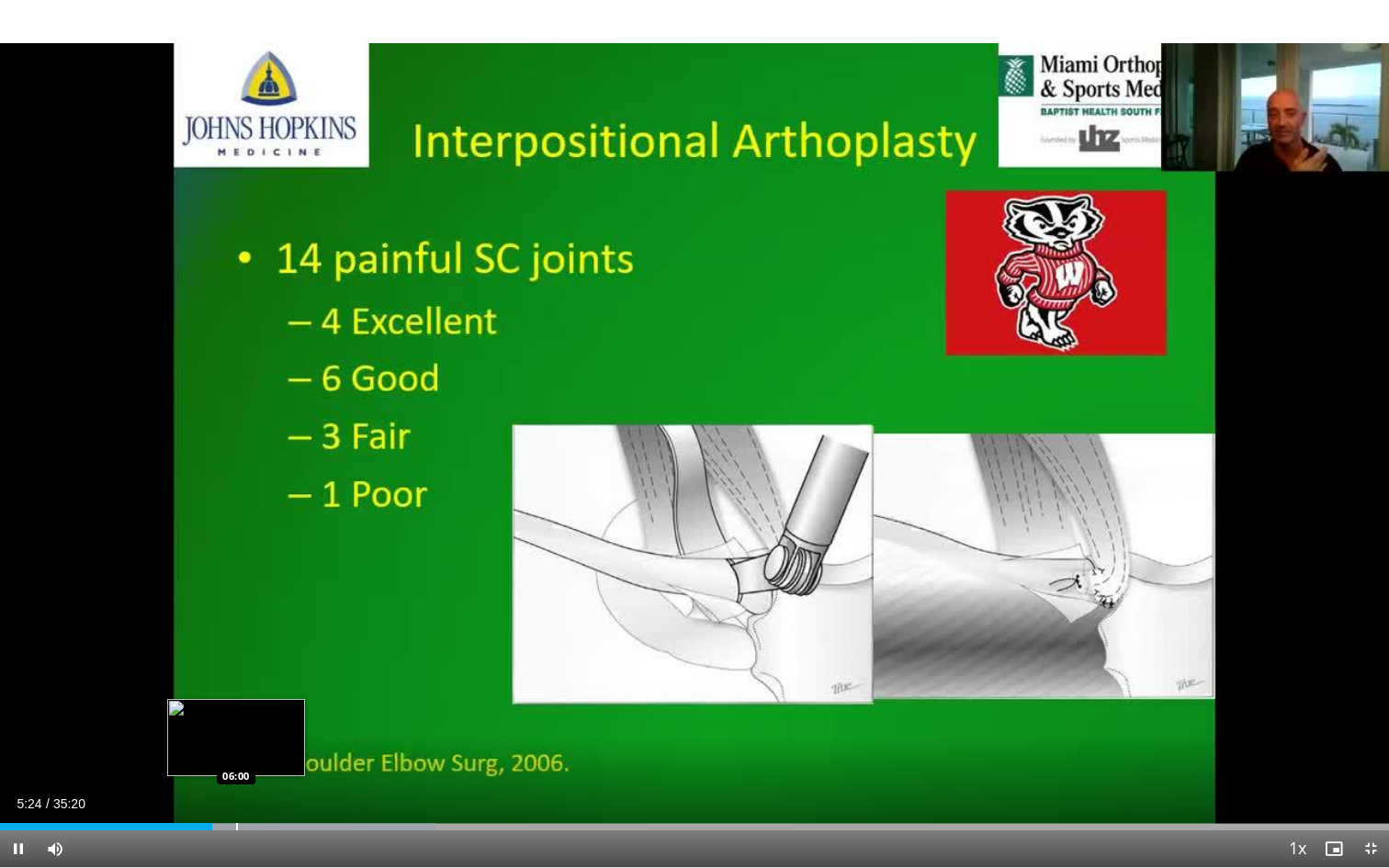 click on "Loaded :  31.33% 05:24 06:00" at bounding box center (694, 821) 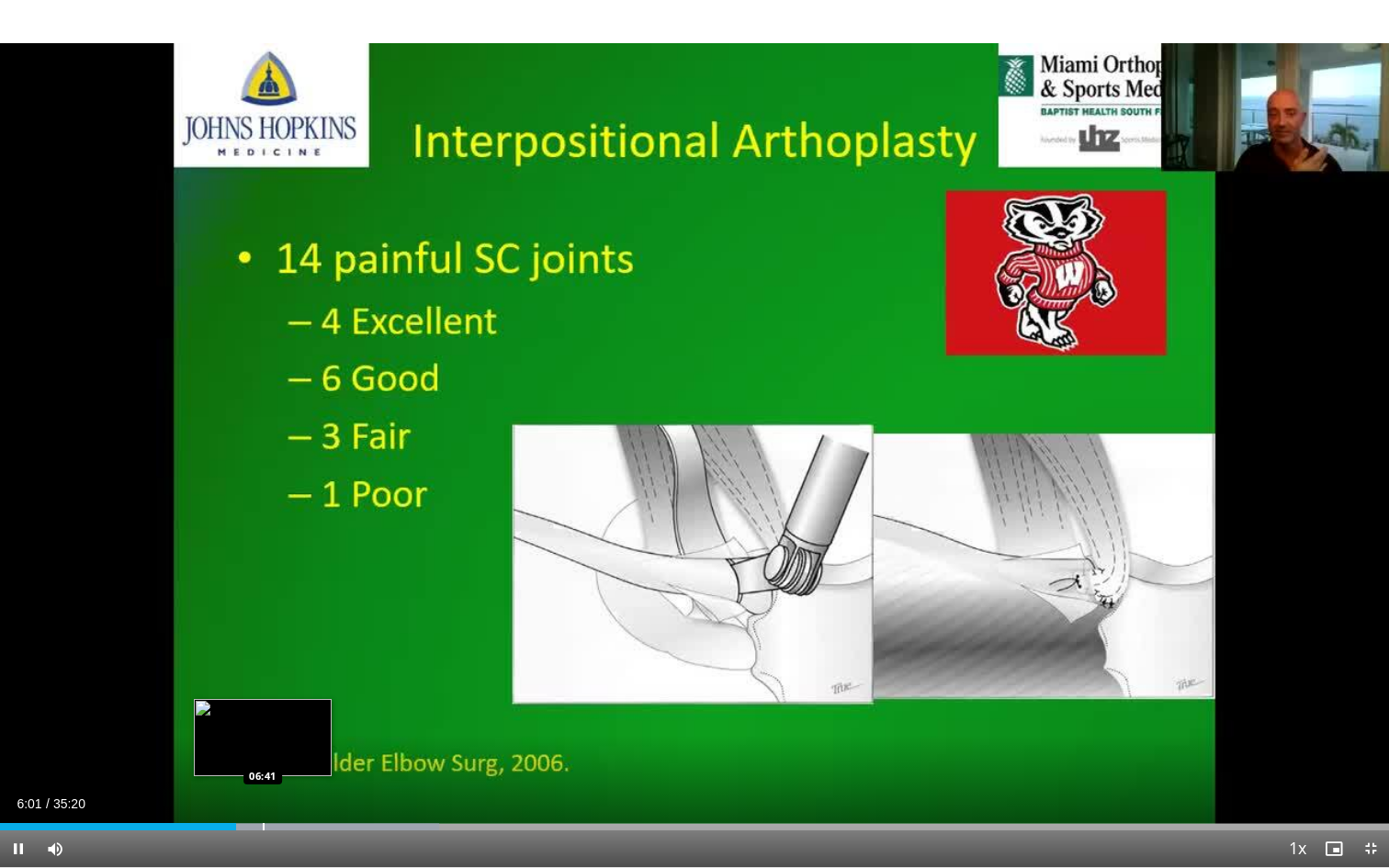 click at bounding box center [264, 827] 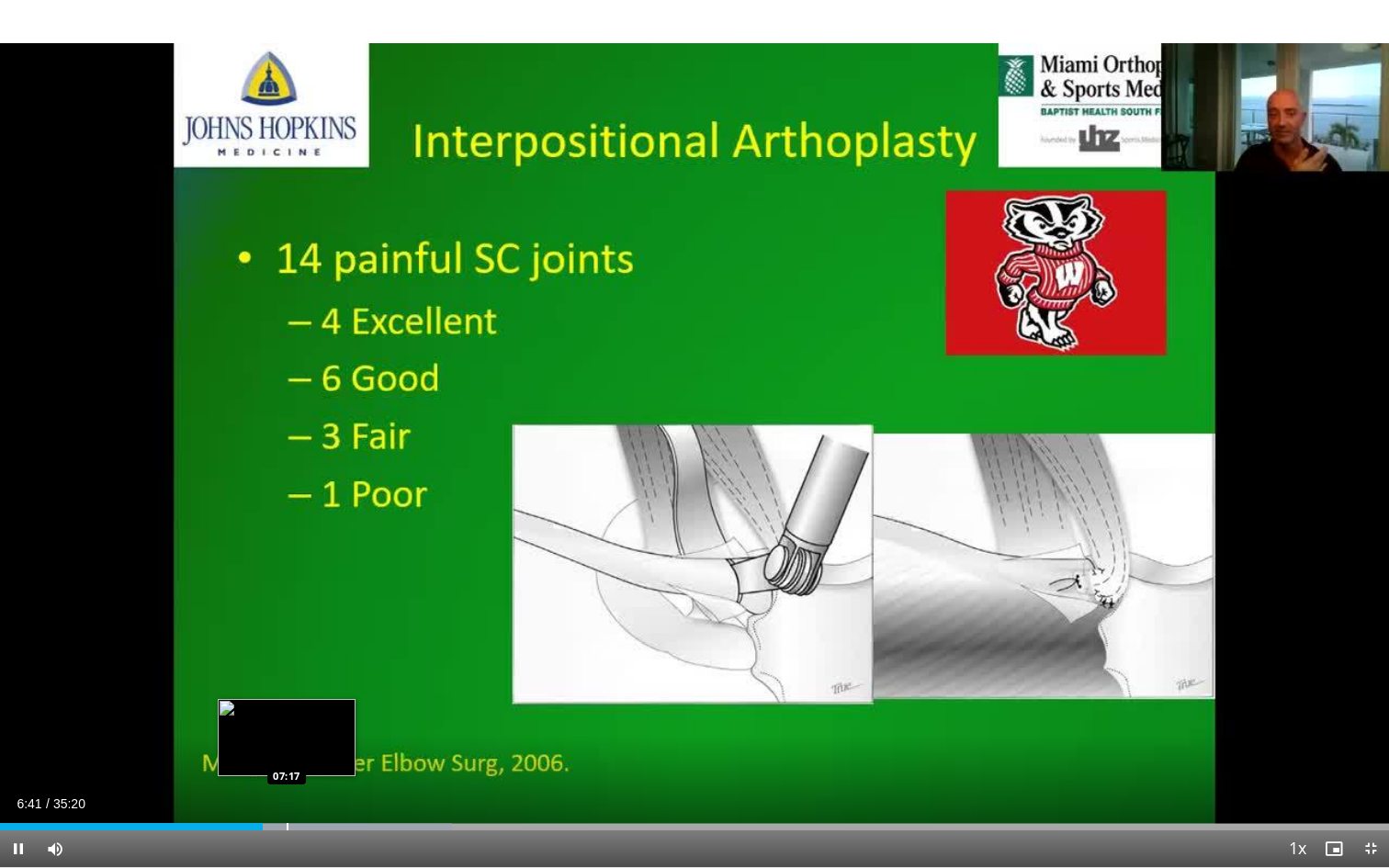 click at bounding box center [288, 827] 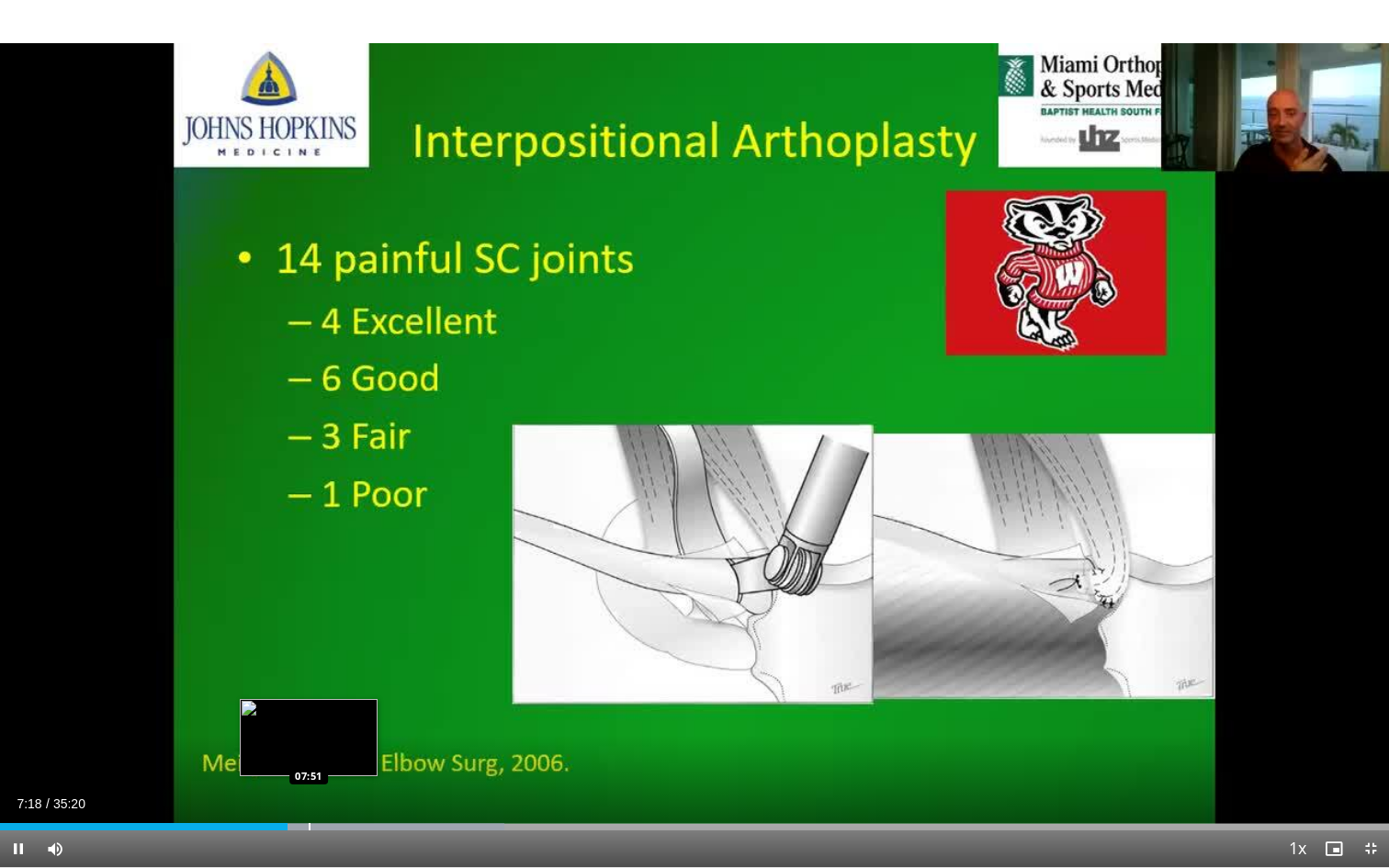 click at bounding box center [310, 827] 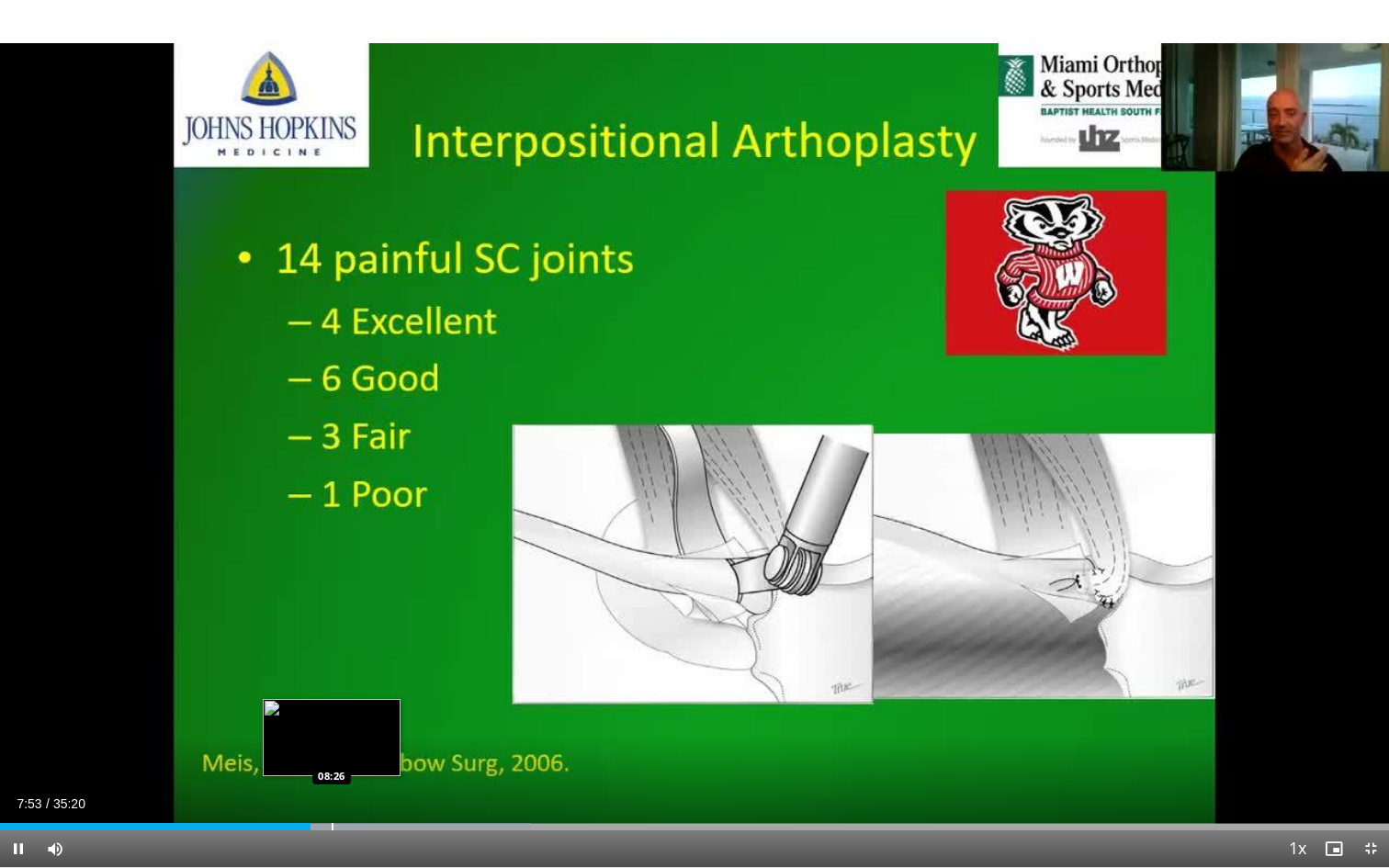 click at bounding box center (333, 827) 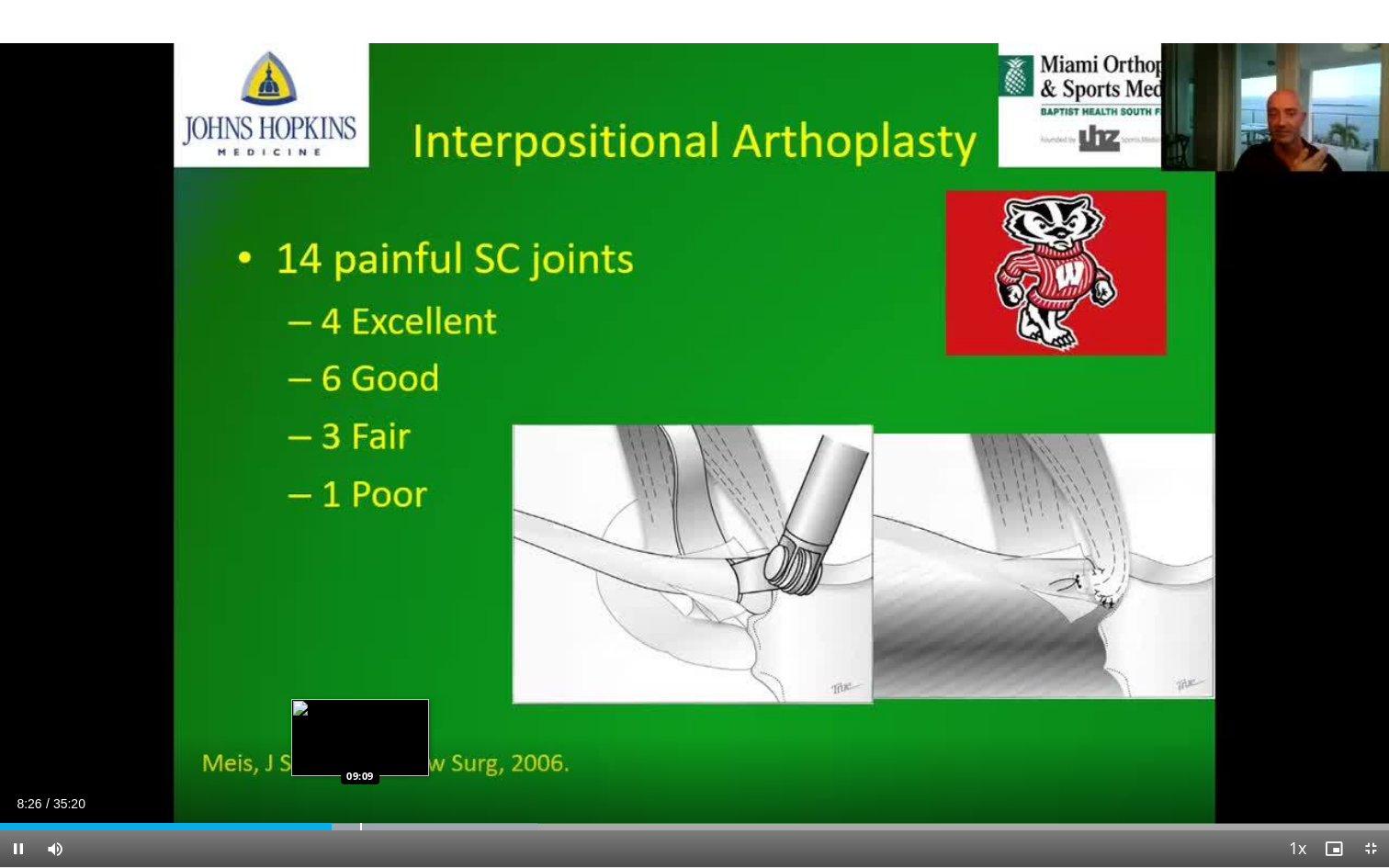 click at bounding box center (361, 827) 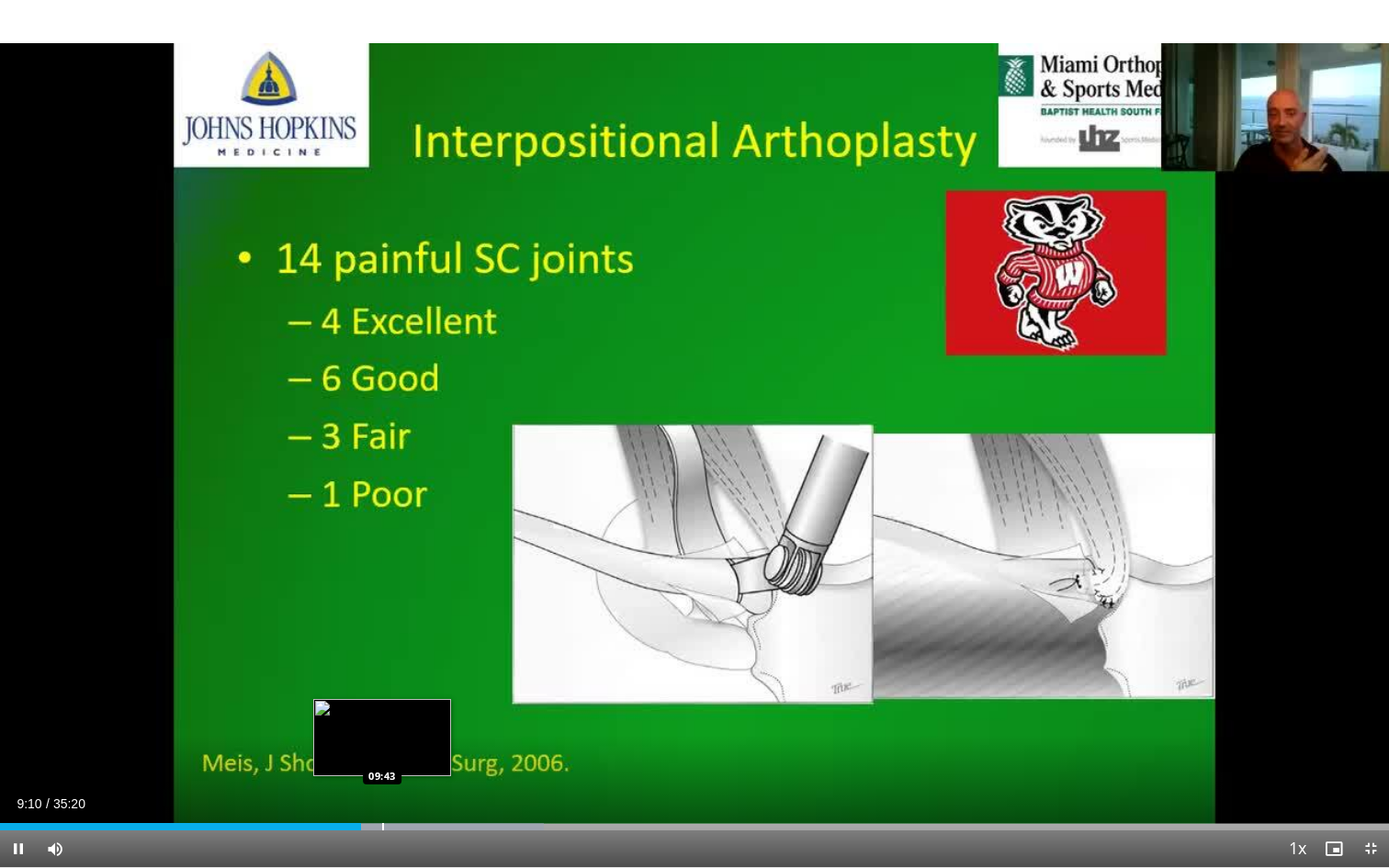 click at bounding box center [383, 827] 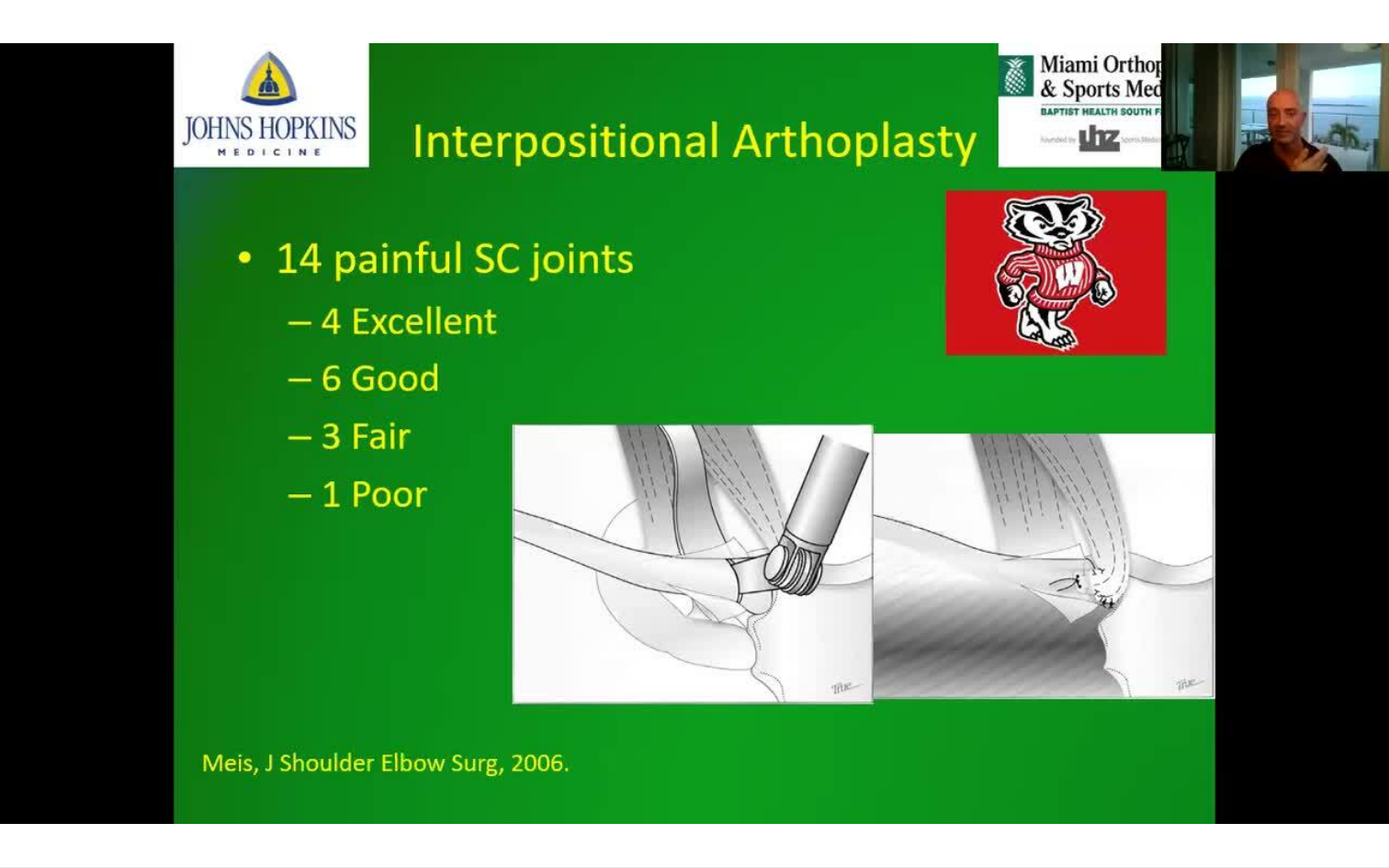 click on "20 seconds
Tap to unmute" at bounding box center (694, 434) 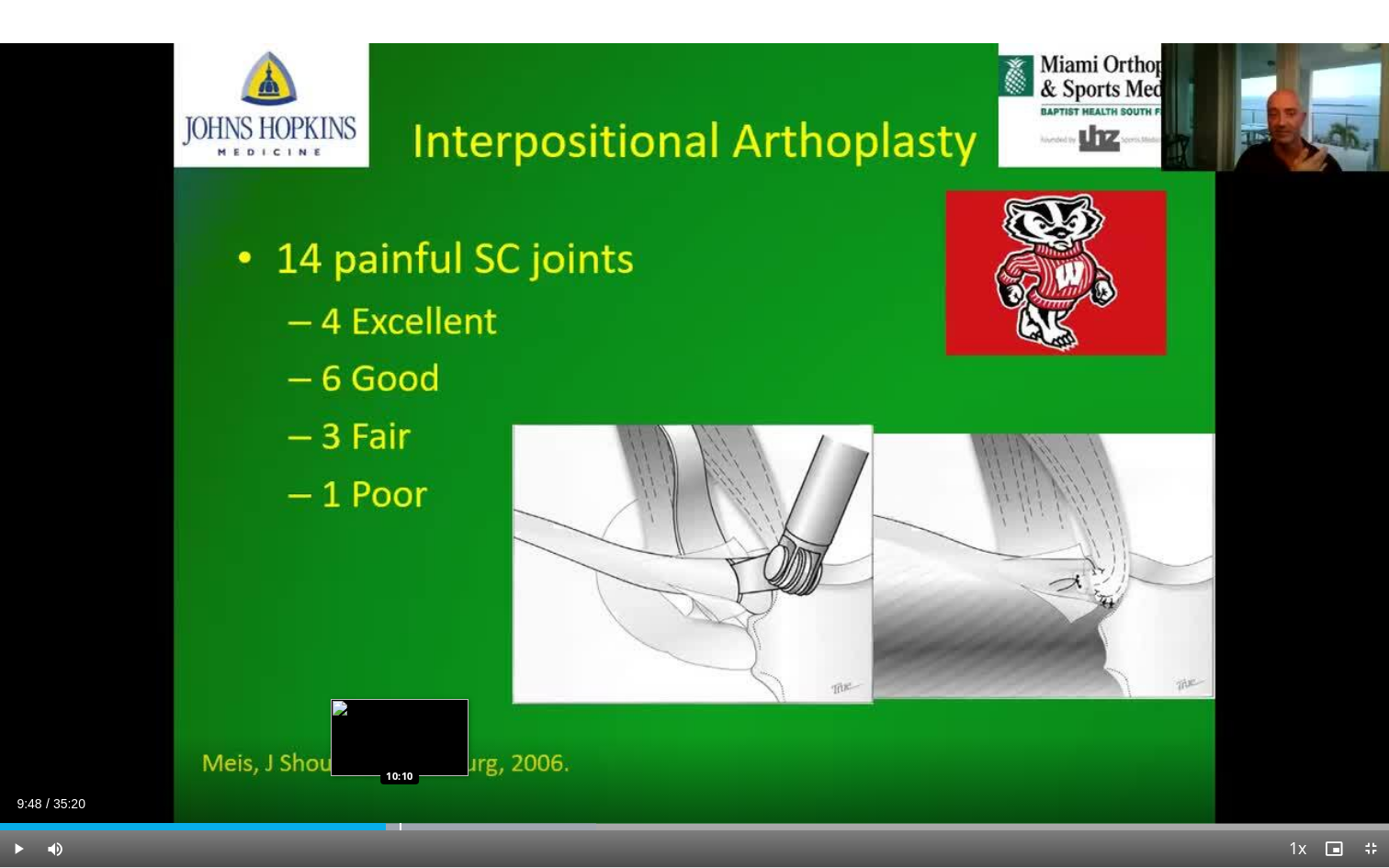 click at bounding box center (480, 827) 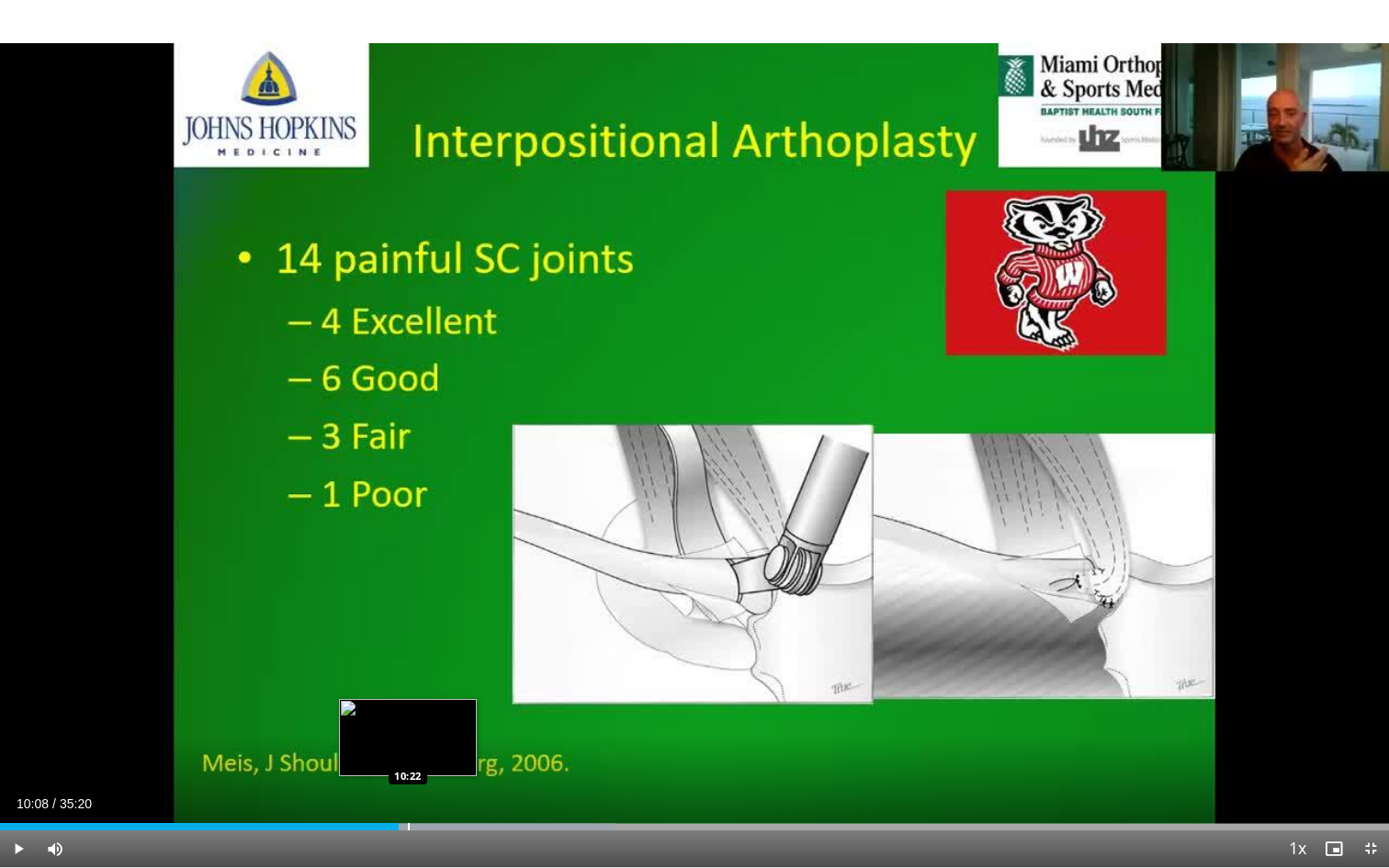 click at bounding box center [409, 827] 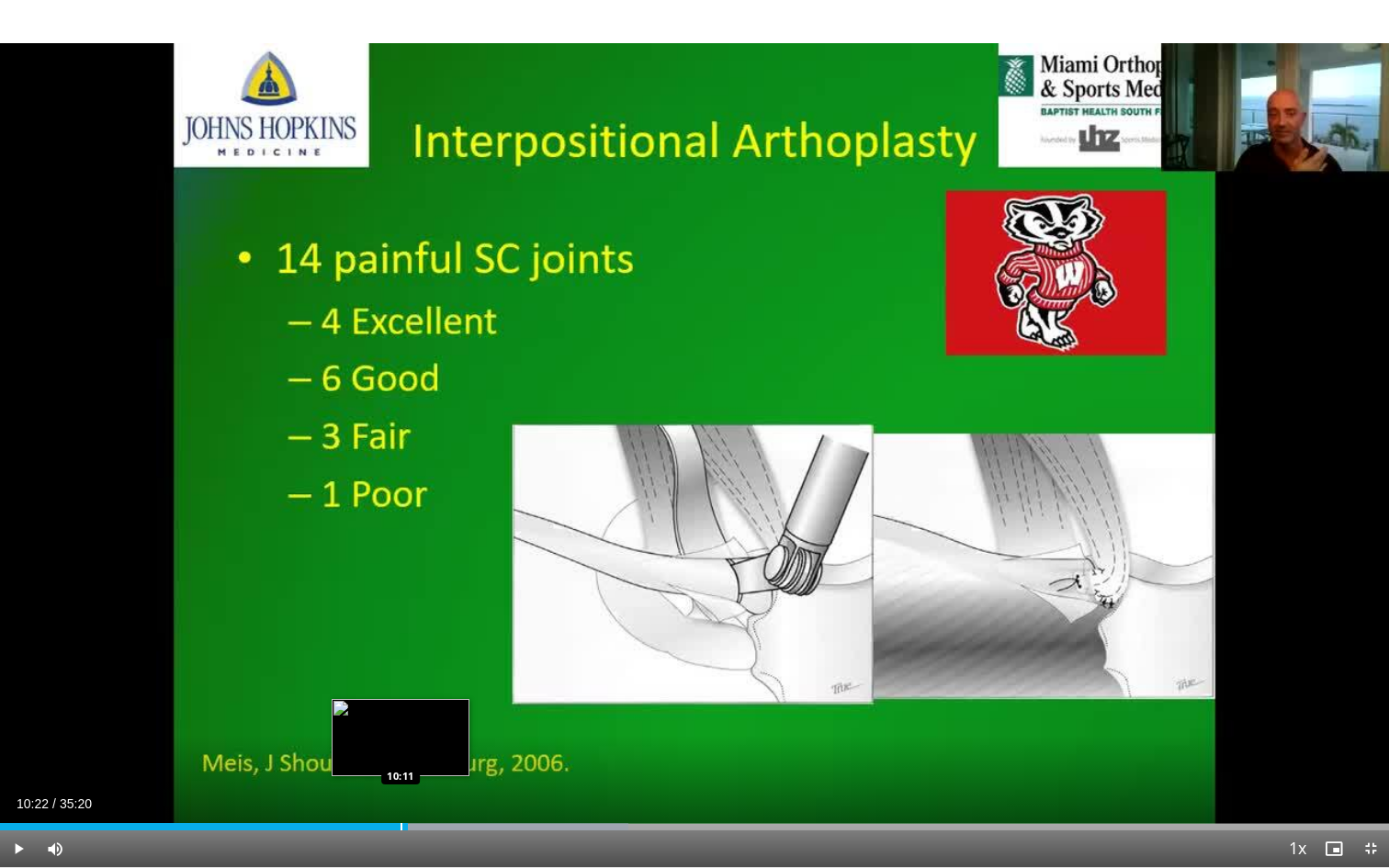 click at bounding box center (401, 827) 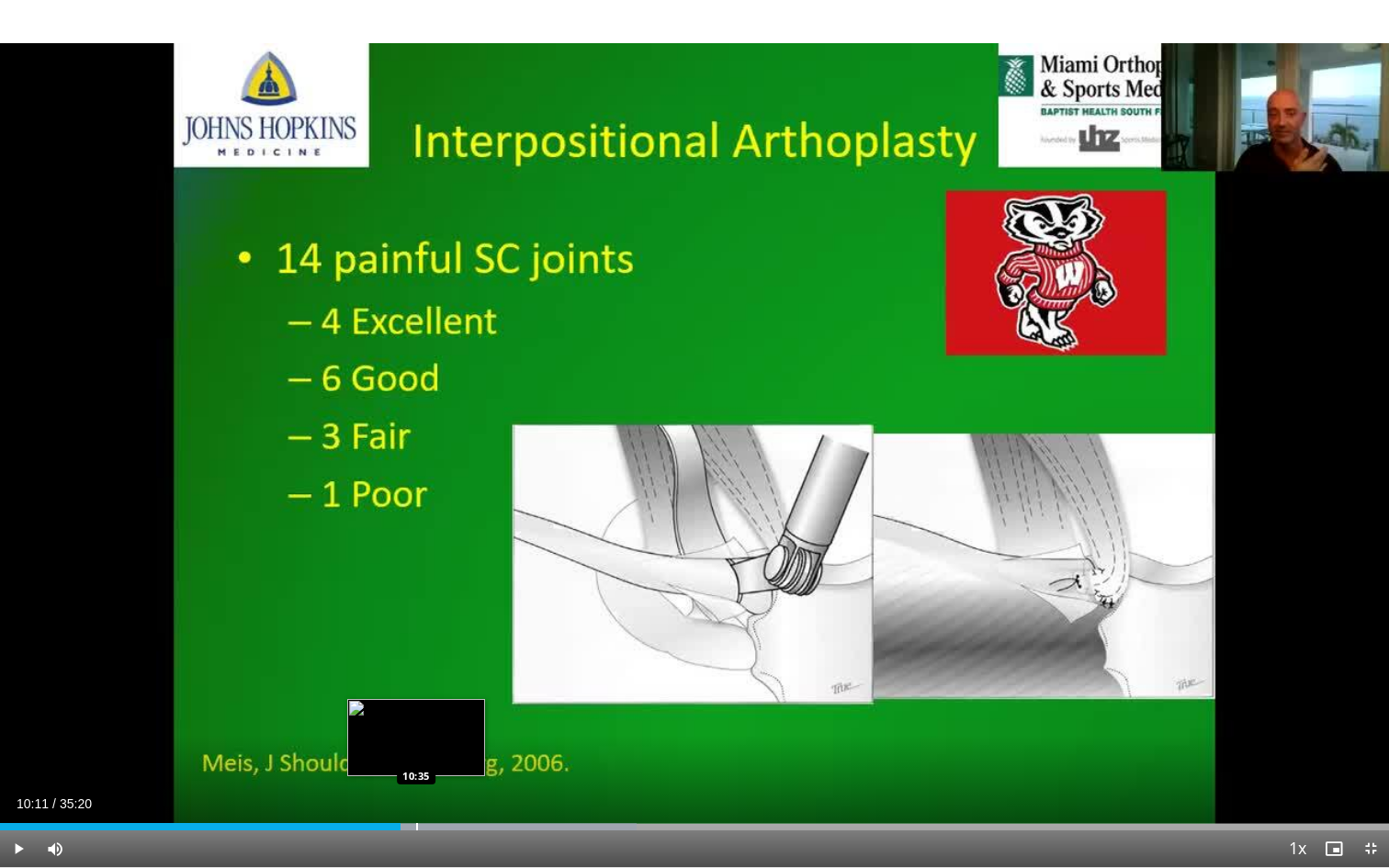 click at bounding box center [417, 827] 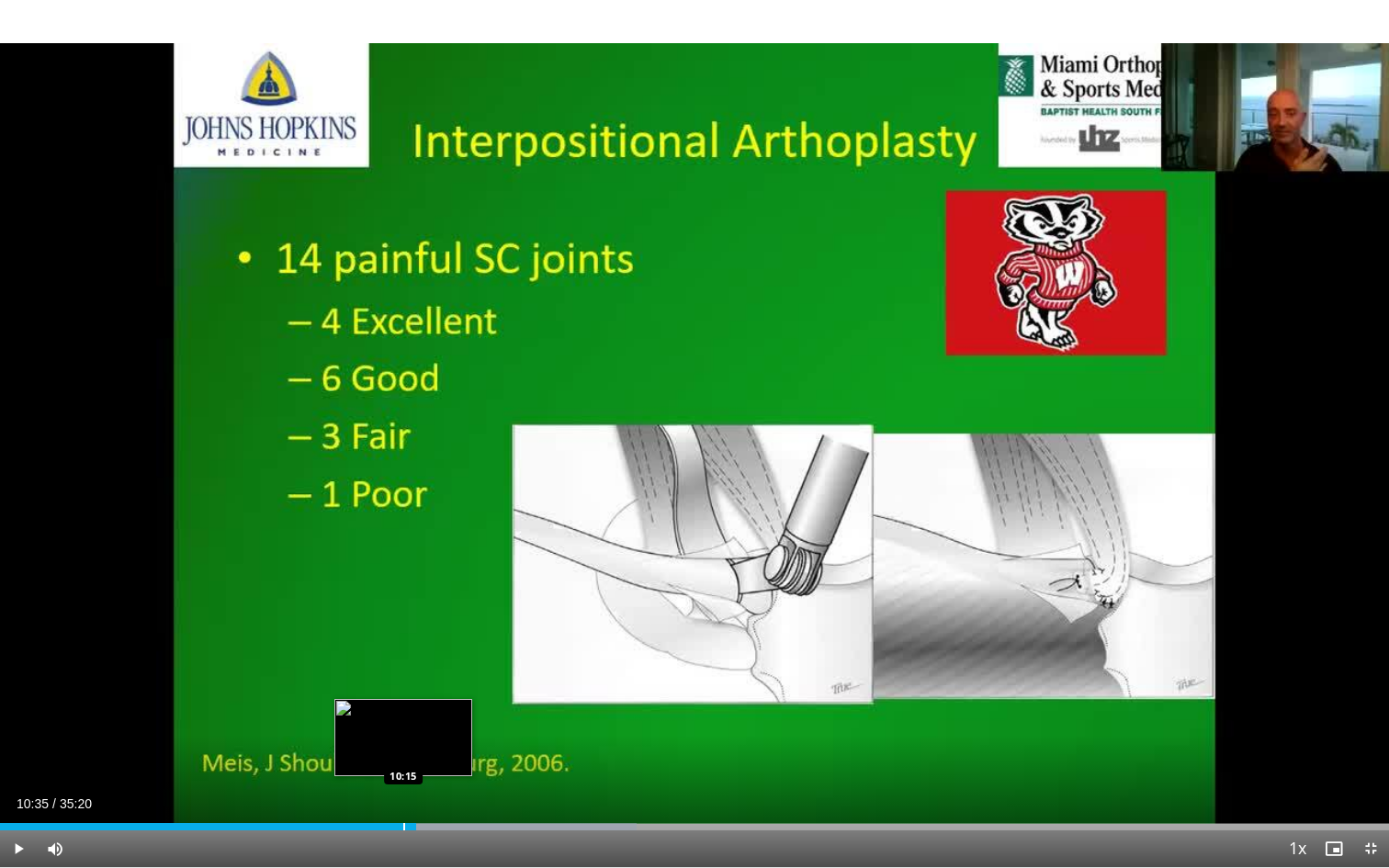 click at bounding box center [404, 827] 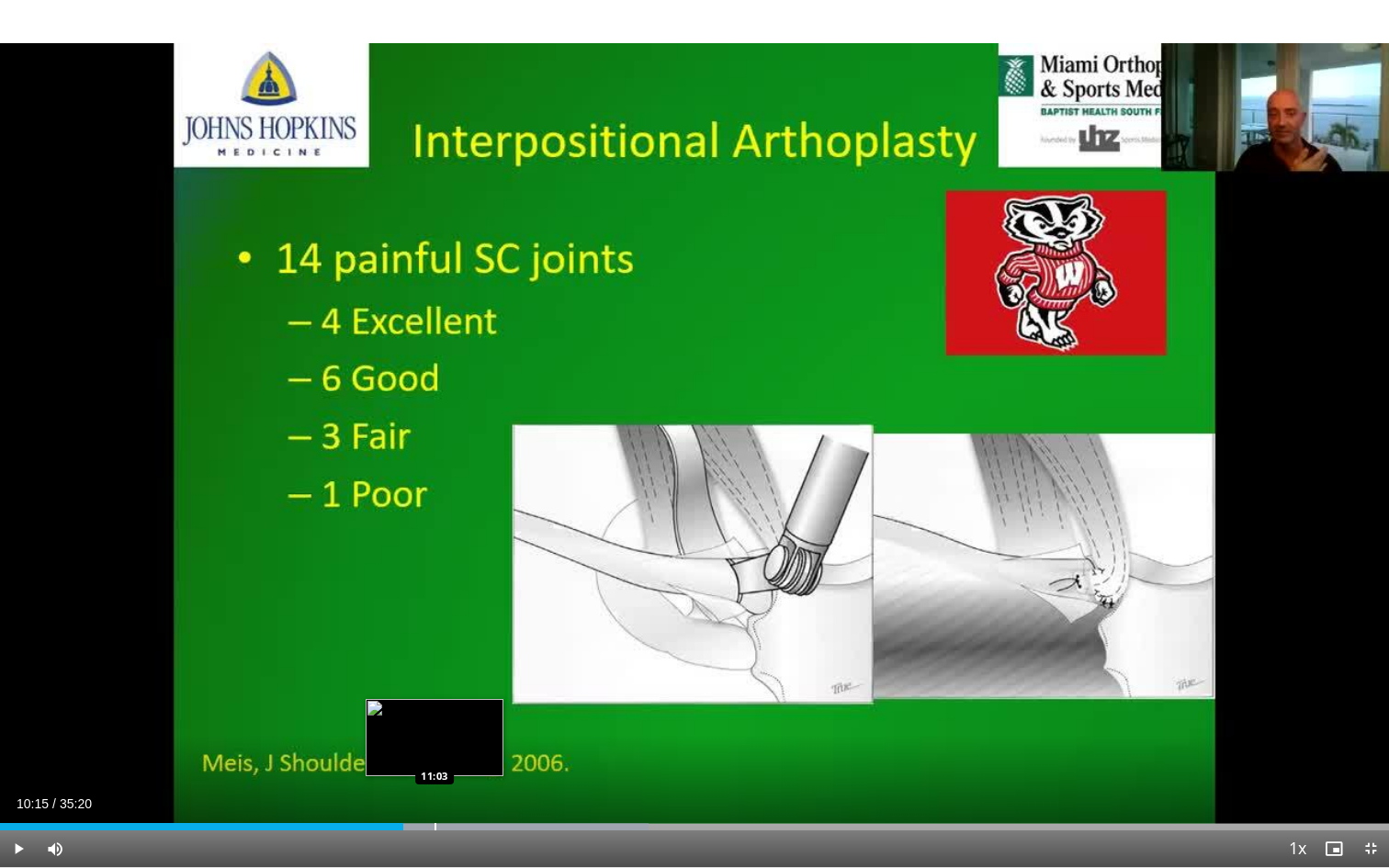 click at bounding box center (435, 827) 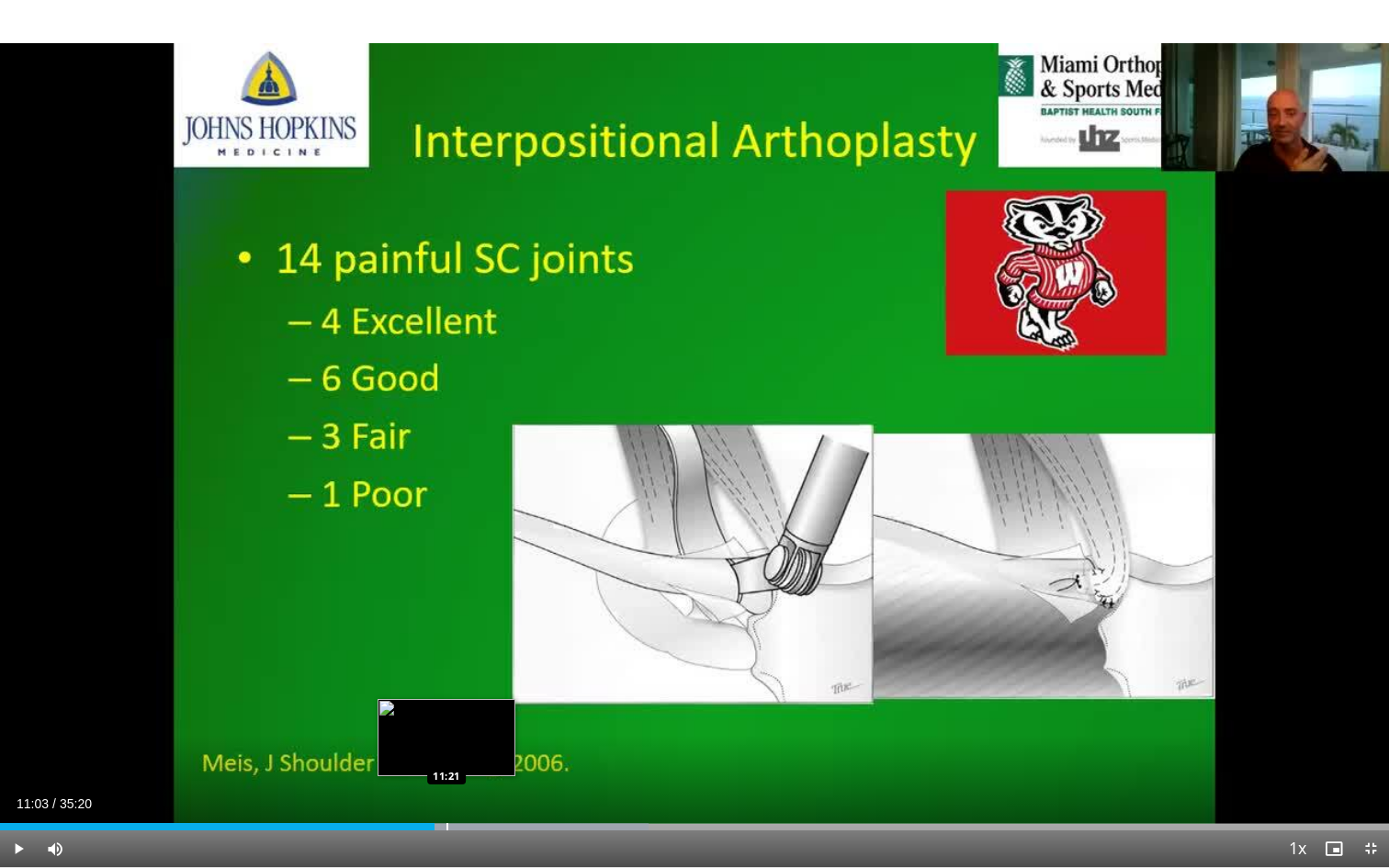 click at bounding box center [447, 827] 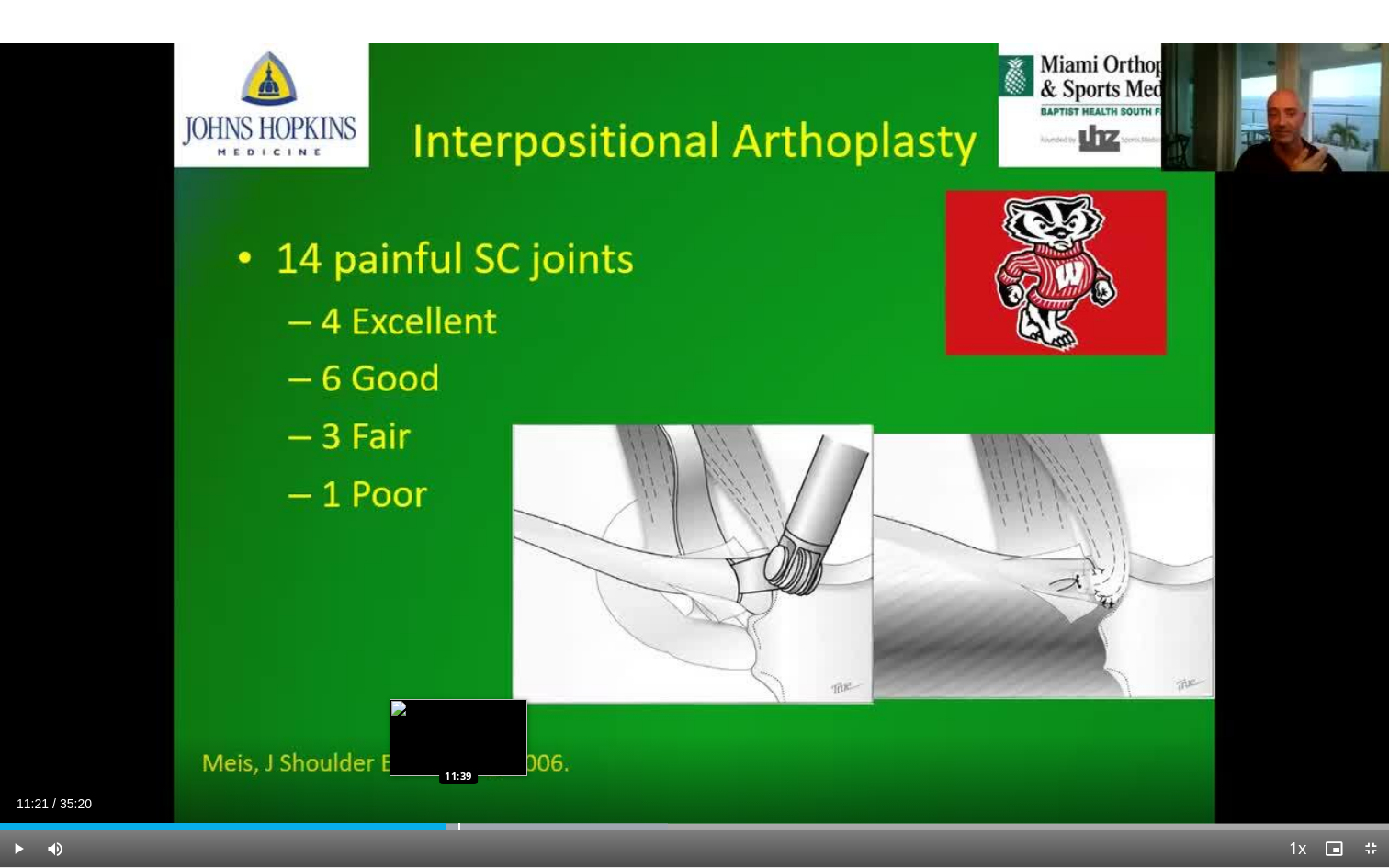 click at bounding box center [459, 827] 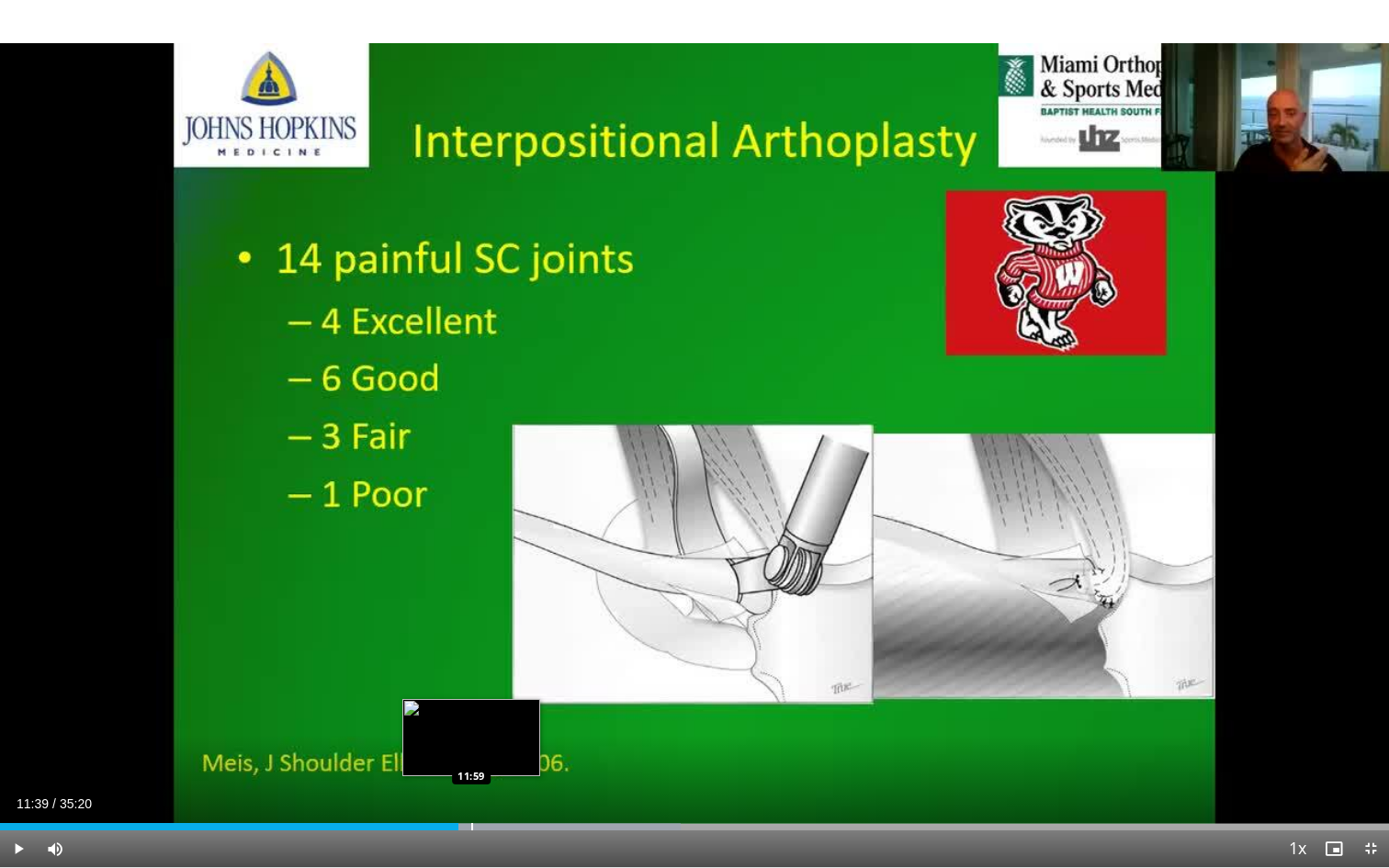 click at bounding box center [472, 827] 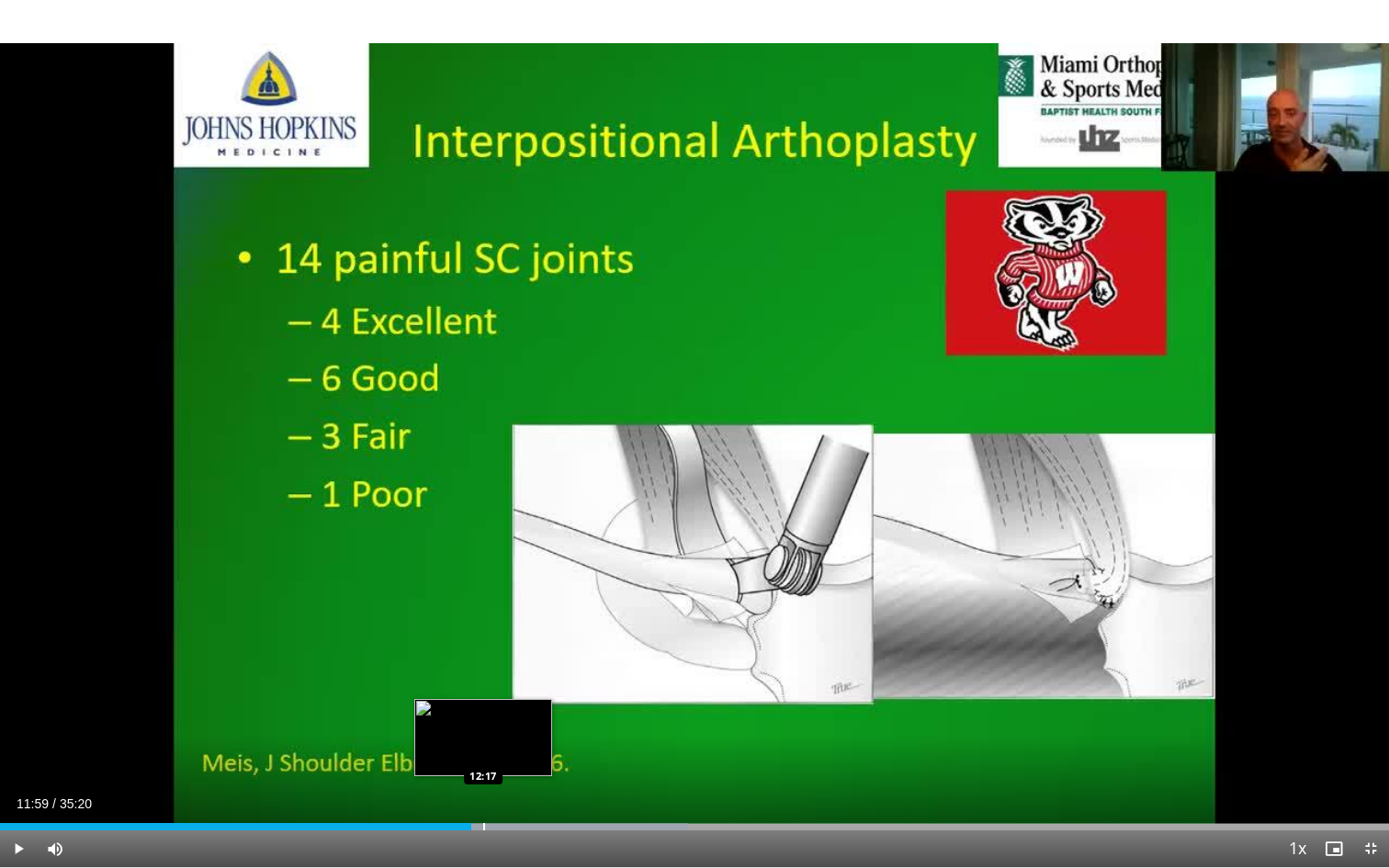click at bounding box center (484, 827) 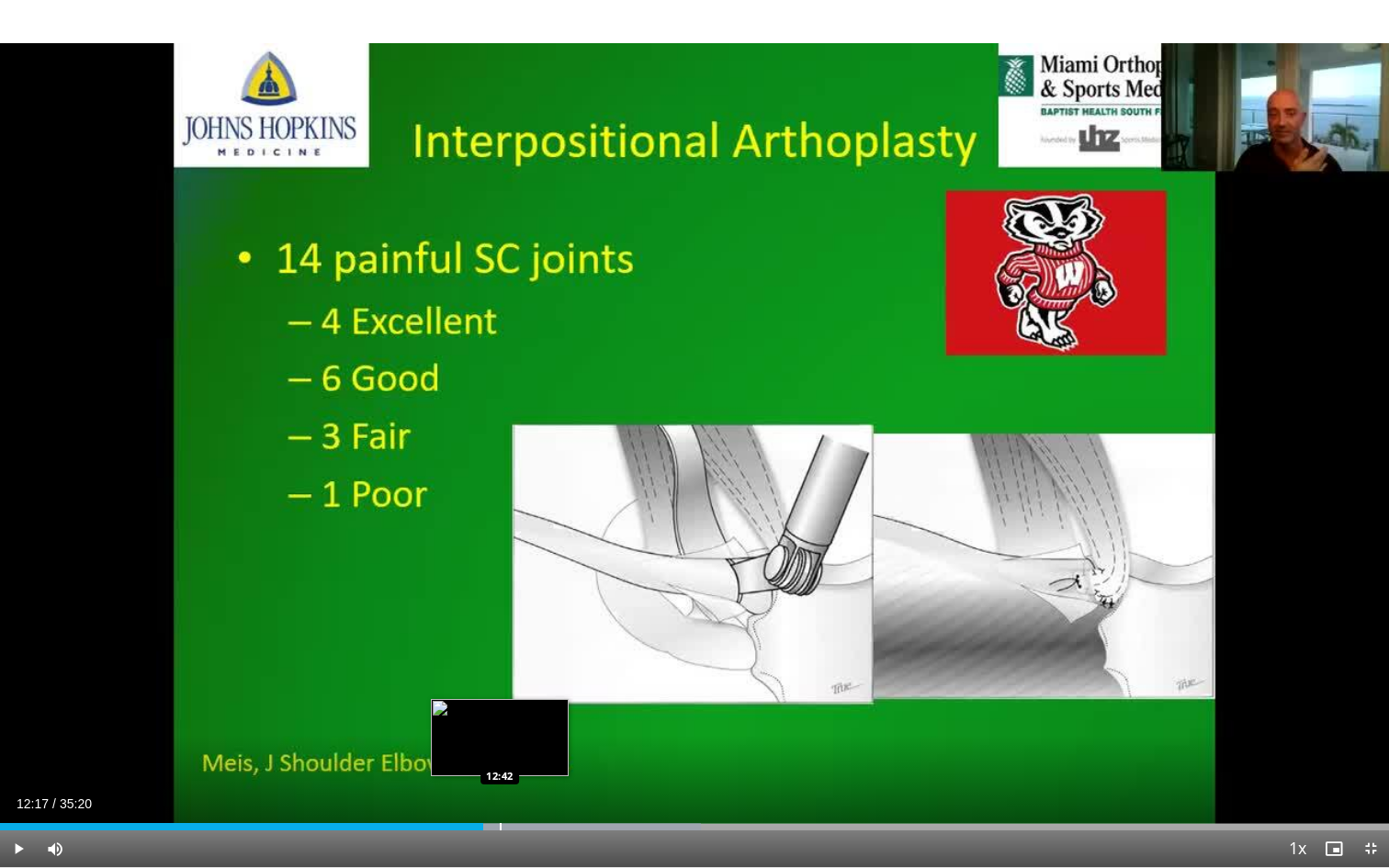 click at bounding box center [501, 827] 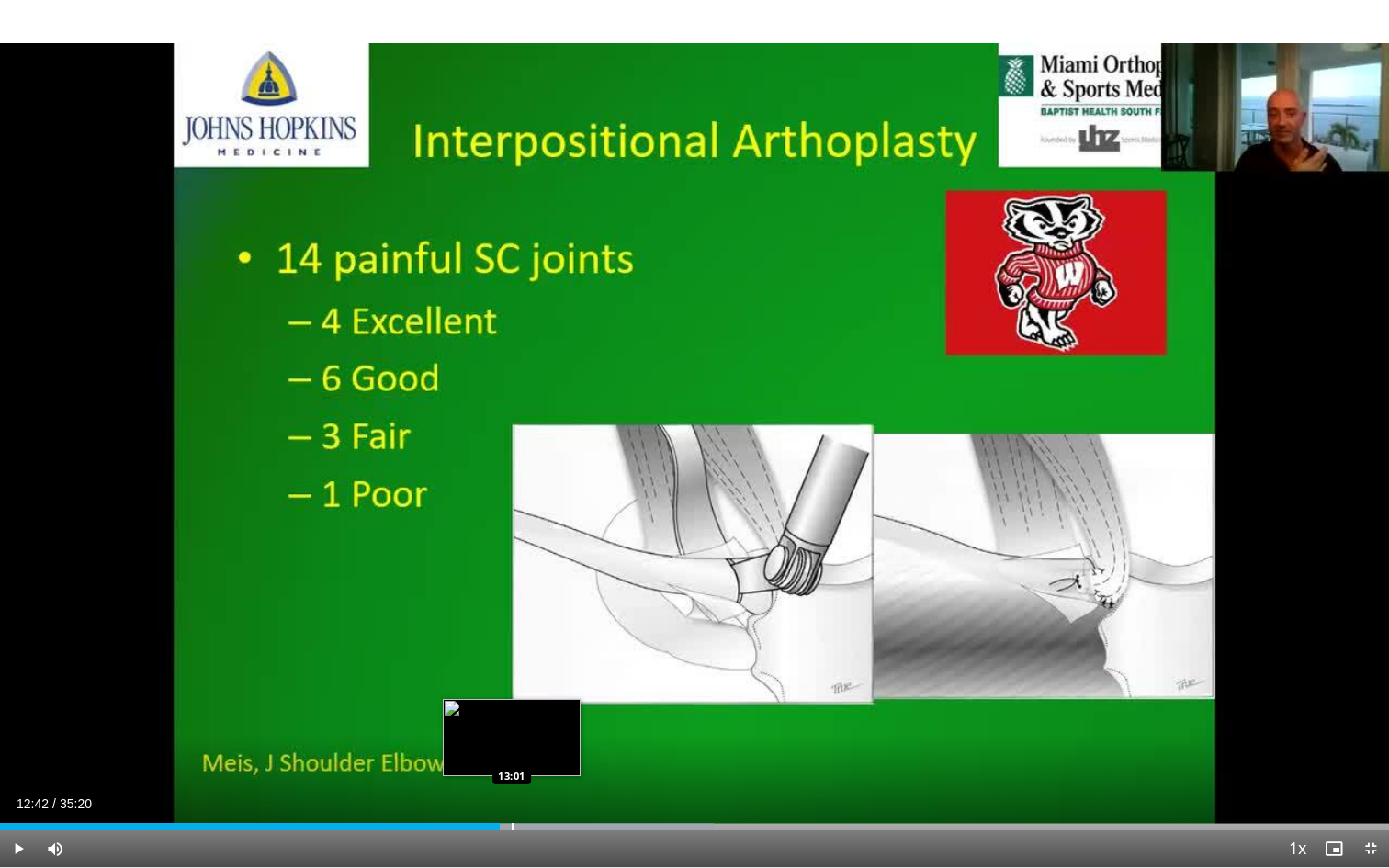 click at bounding box center [513, 827] 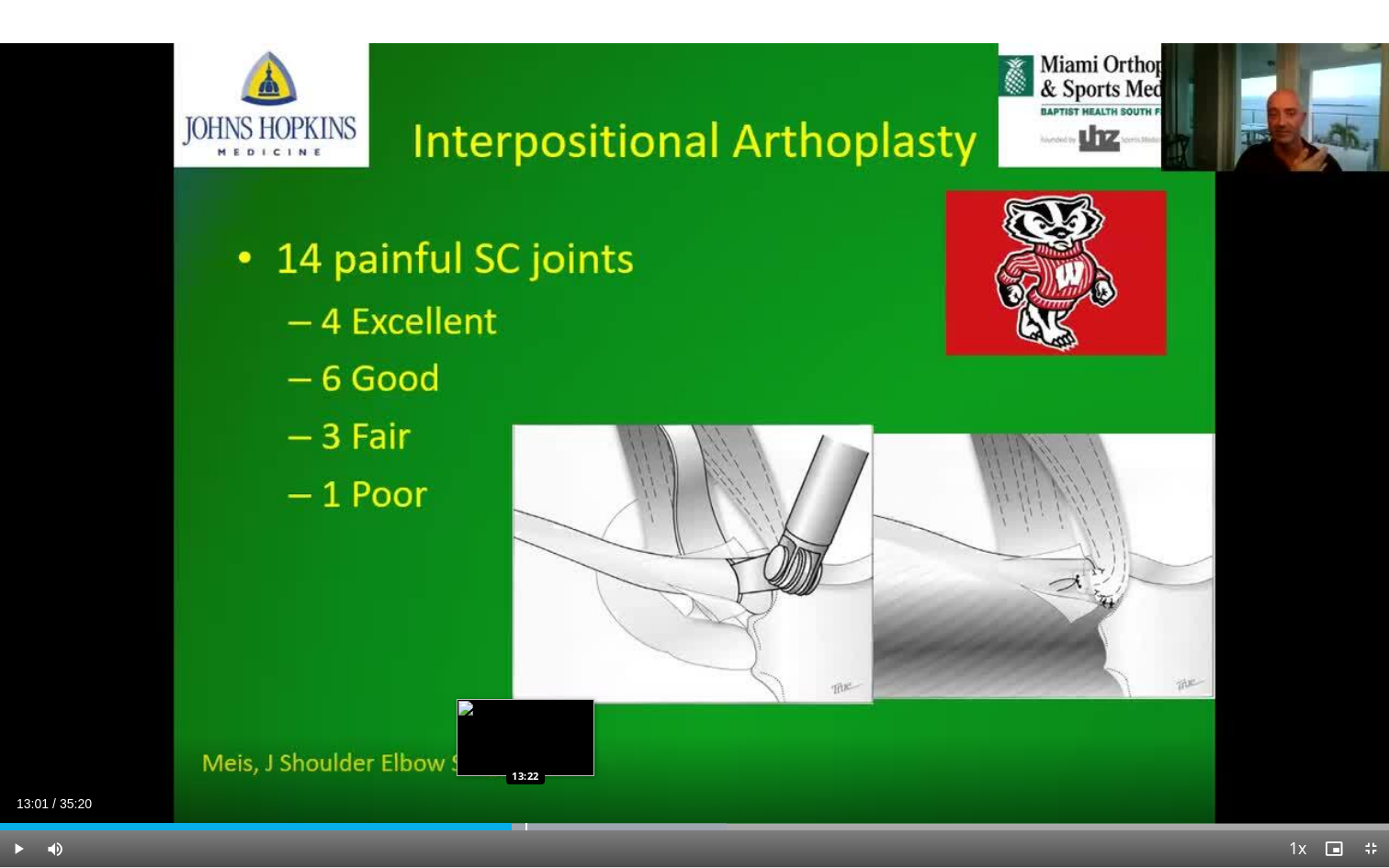 click at bounding box center [526, 827] 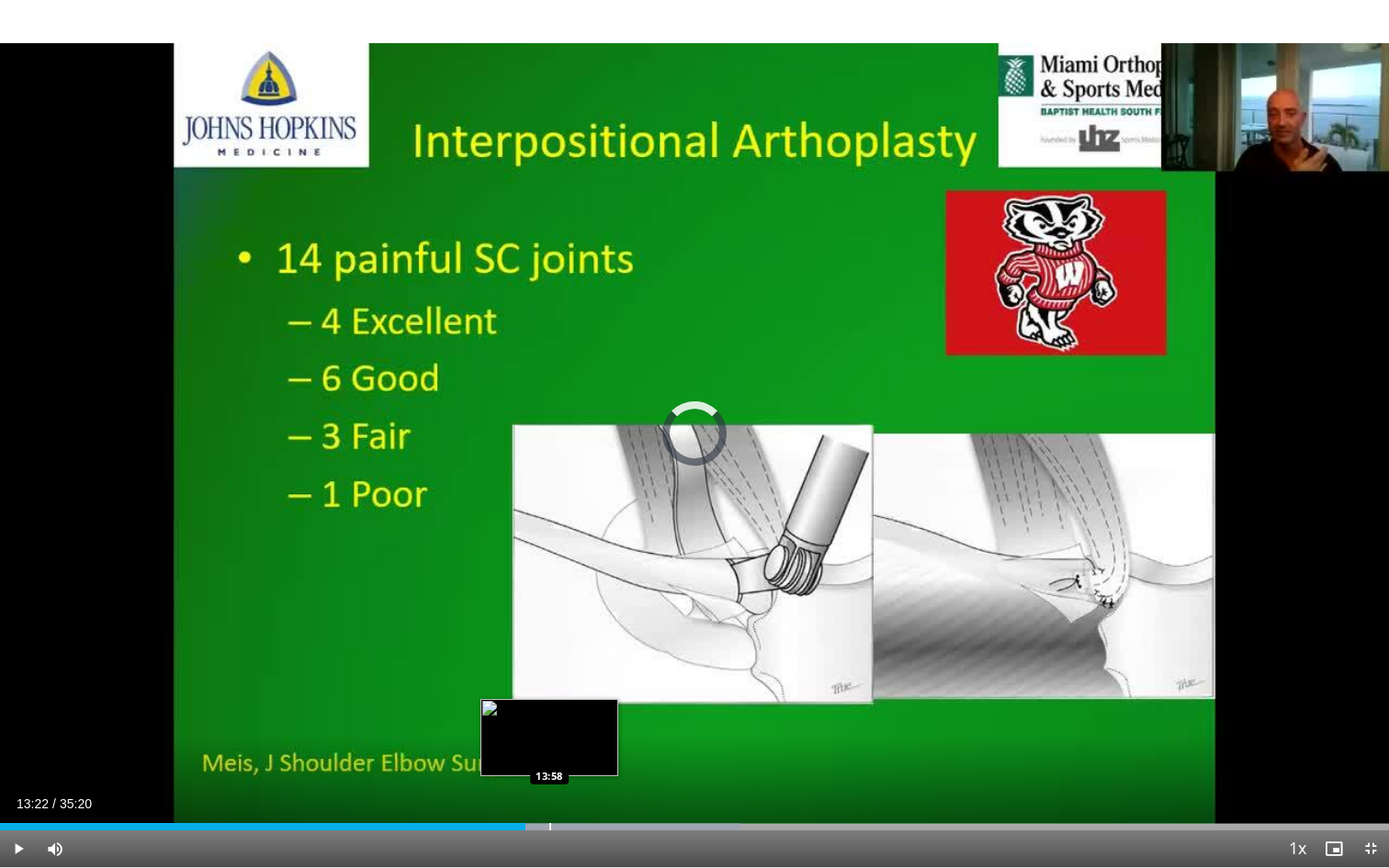 click at bounding box center (550, 827) 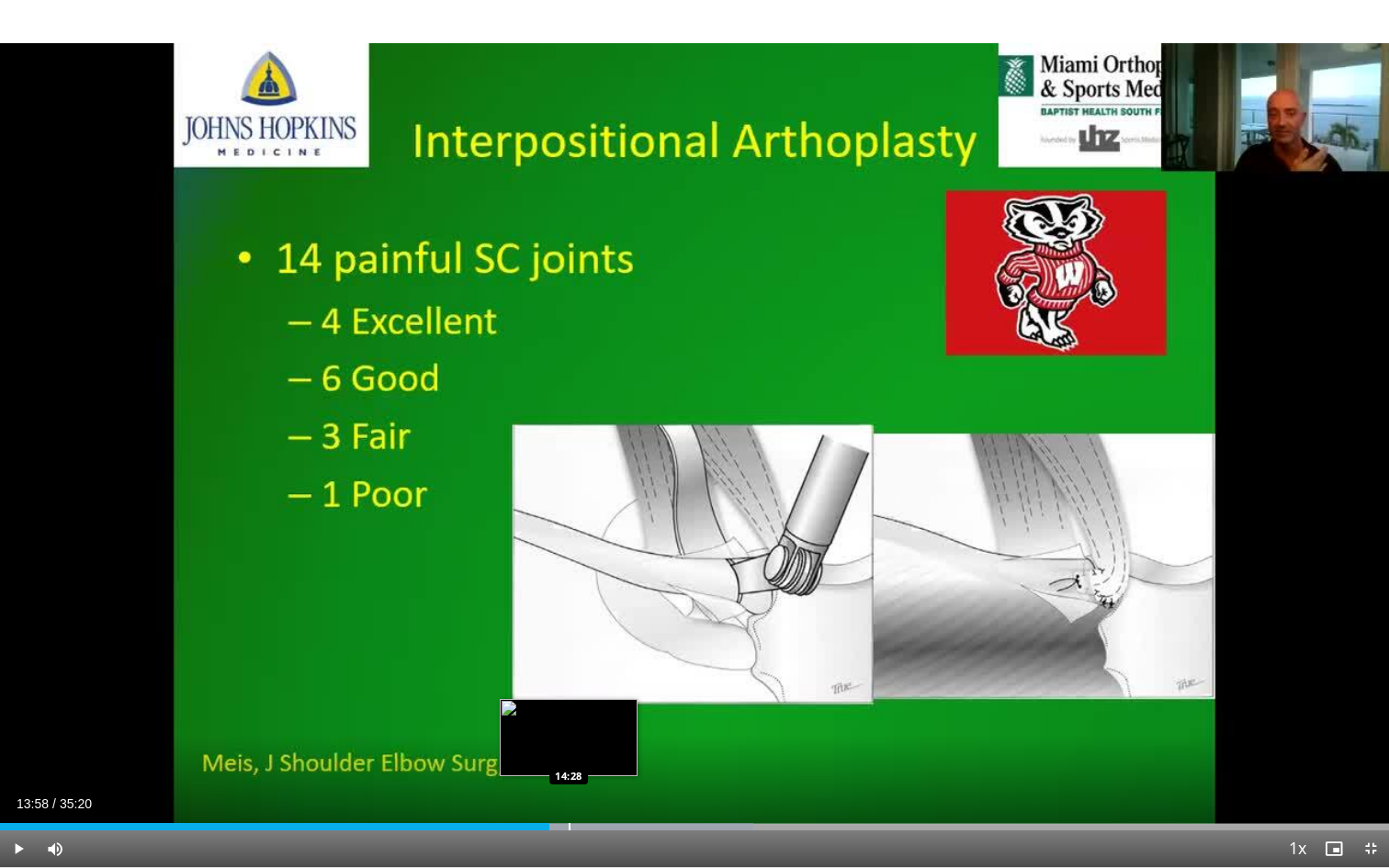 click at bounding box center [570, 827] 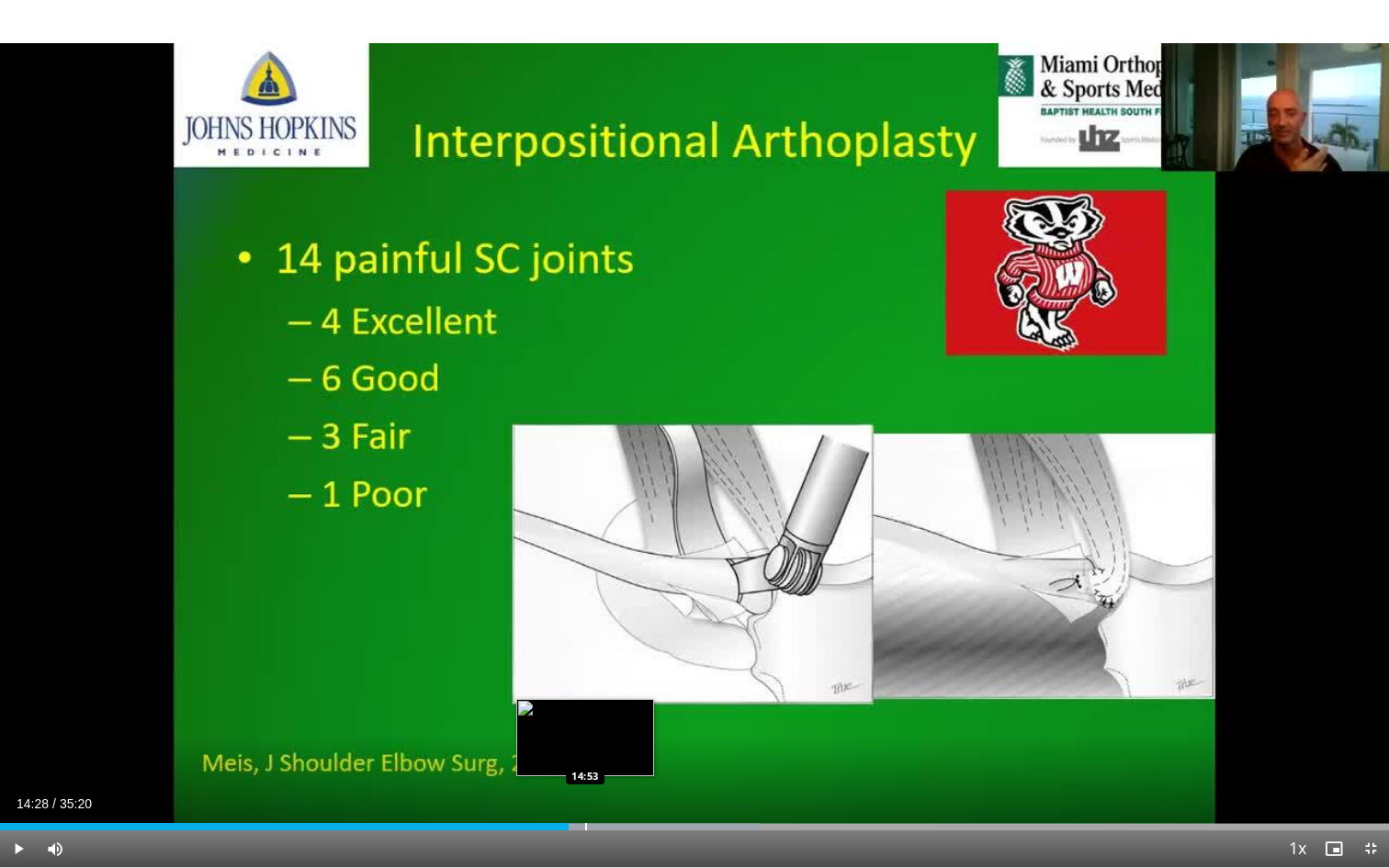 click at bounding box center (586, 827) 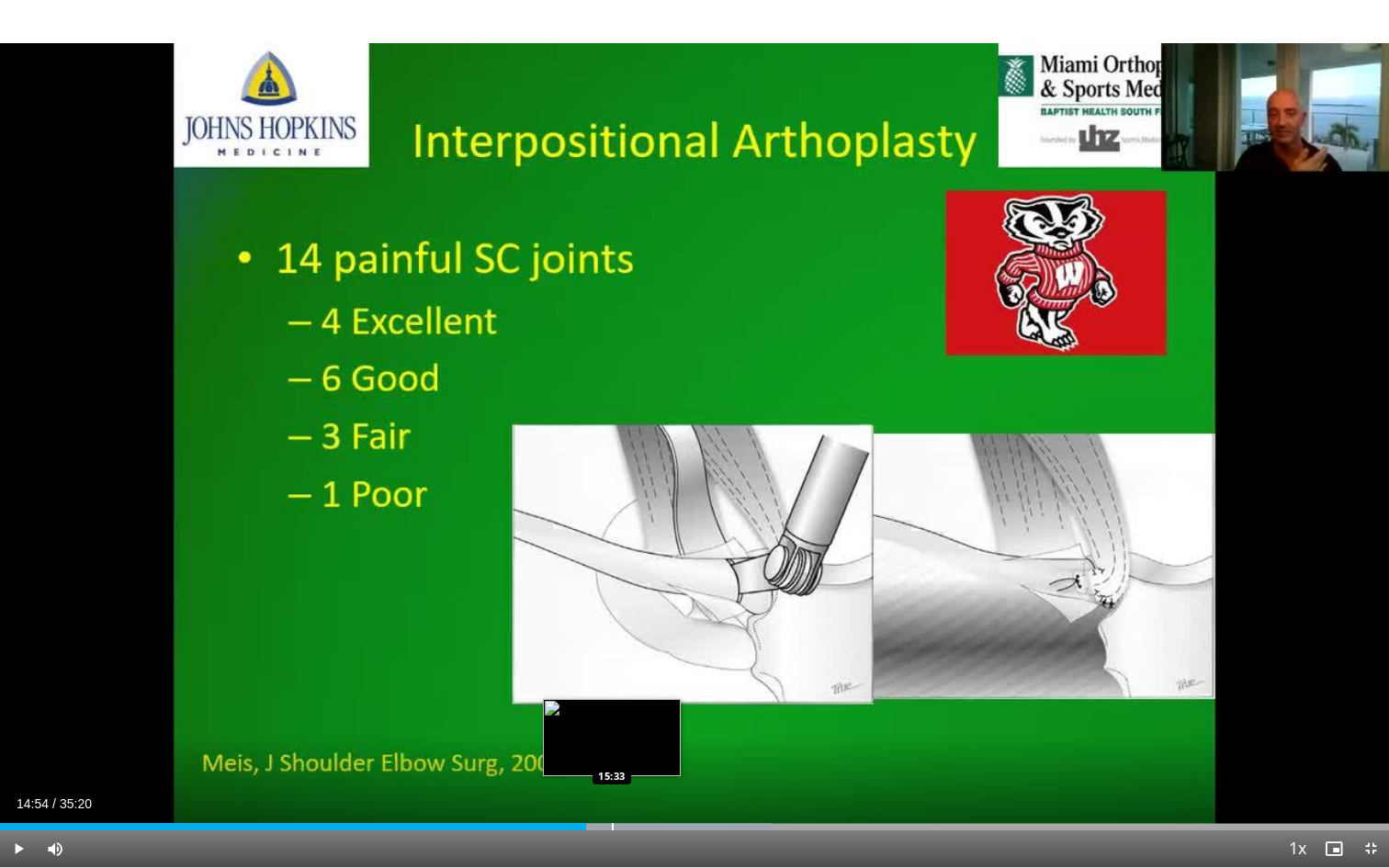 click at bounding box center [613, 827] 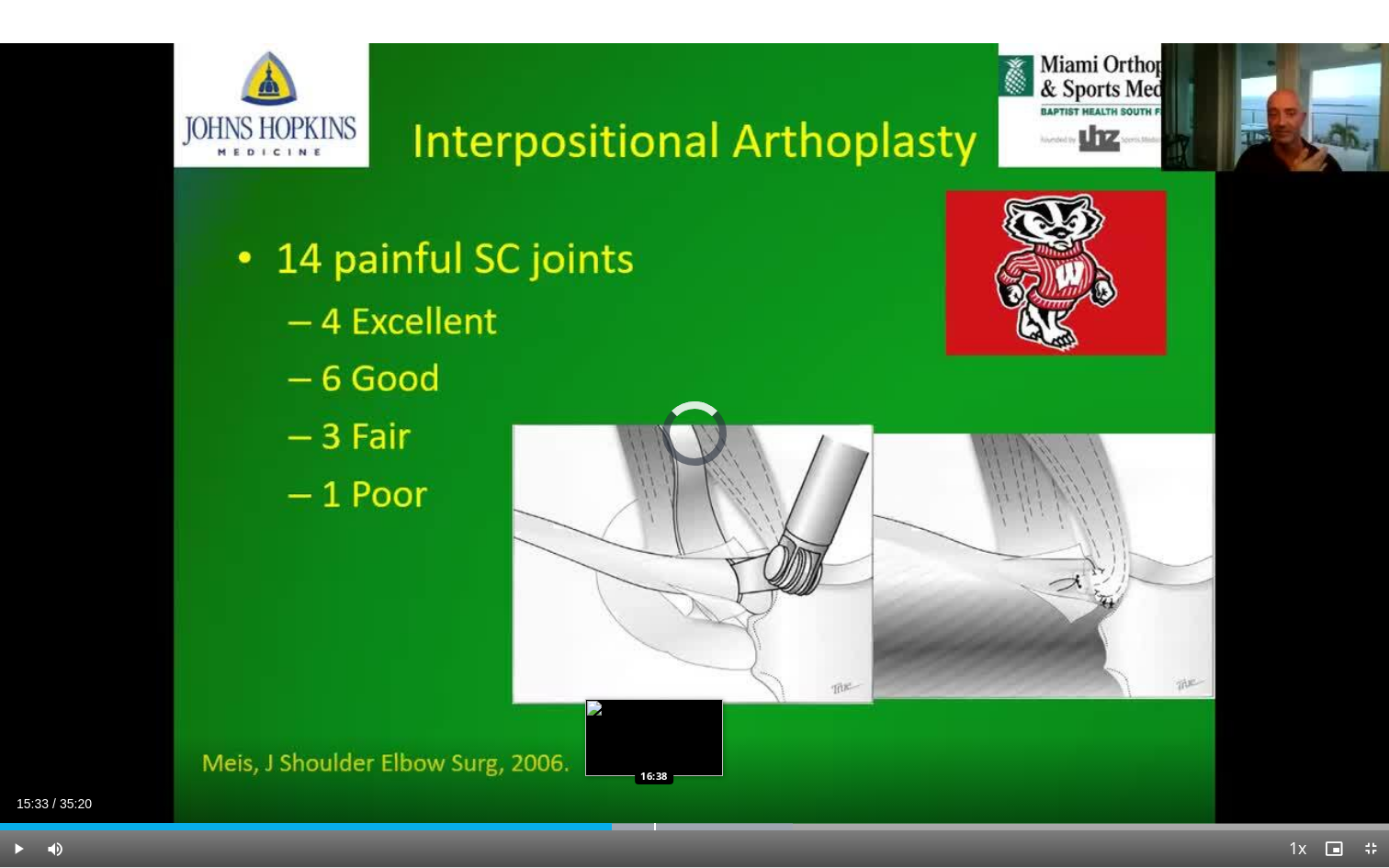 click at bounding box center (655, 827) 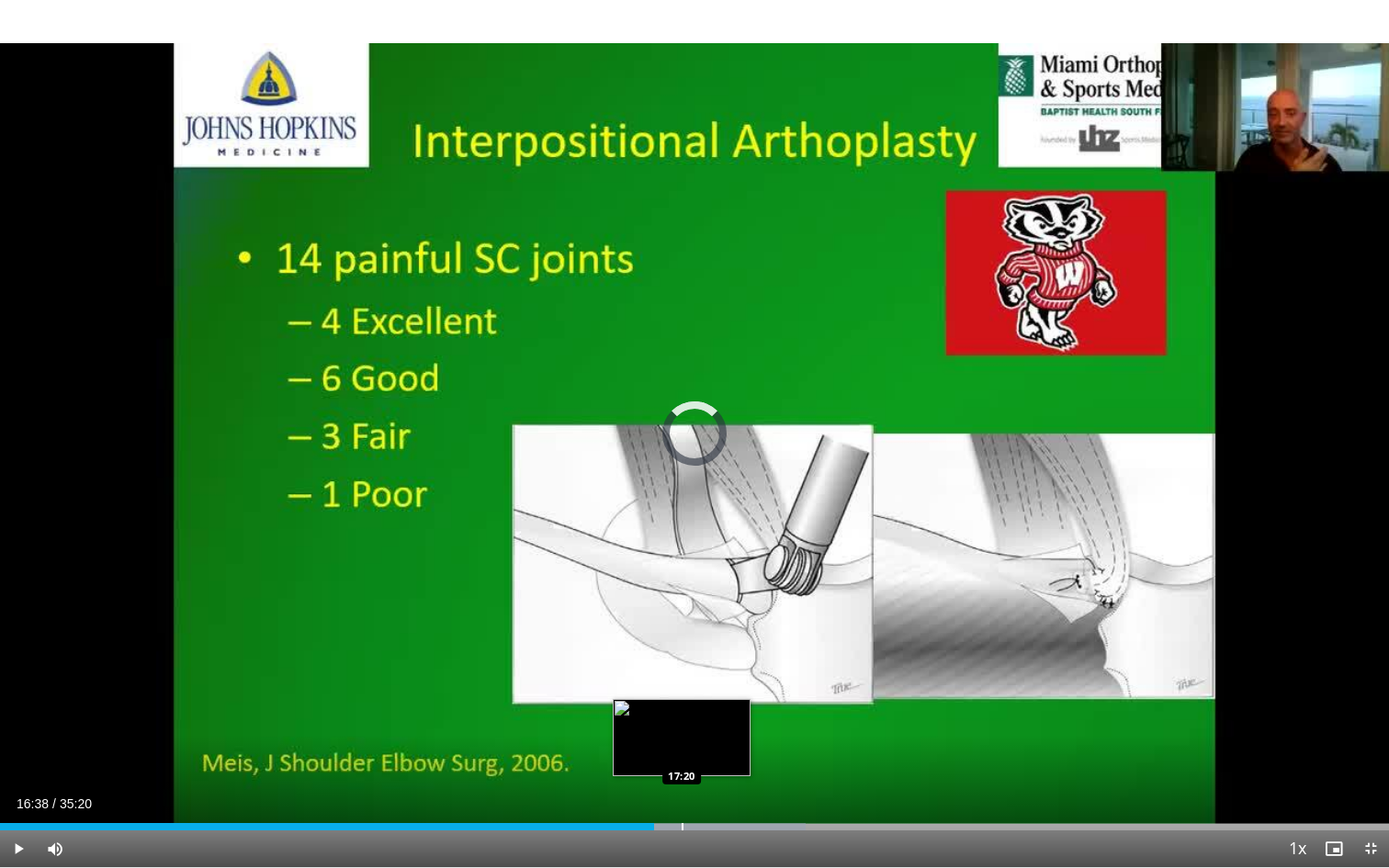 click at bounding box center (683, 827) 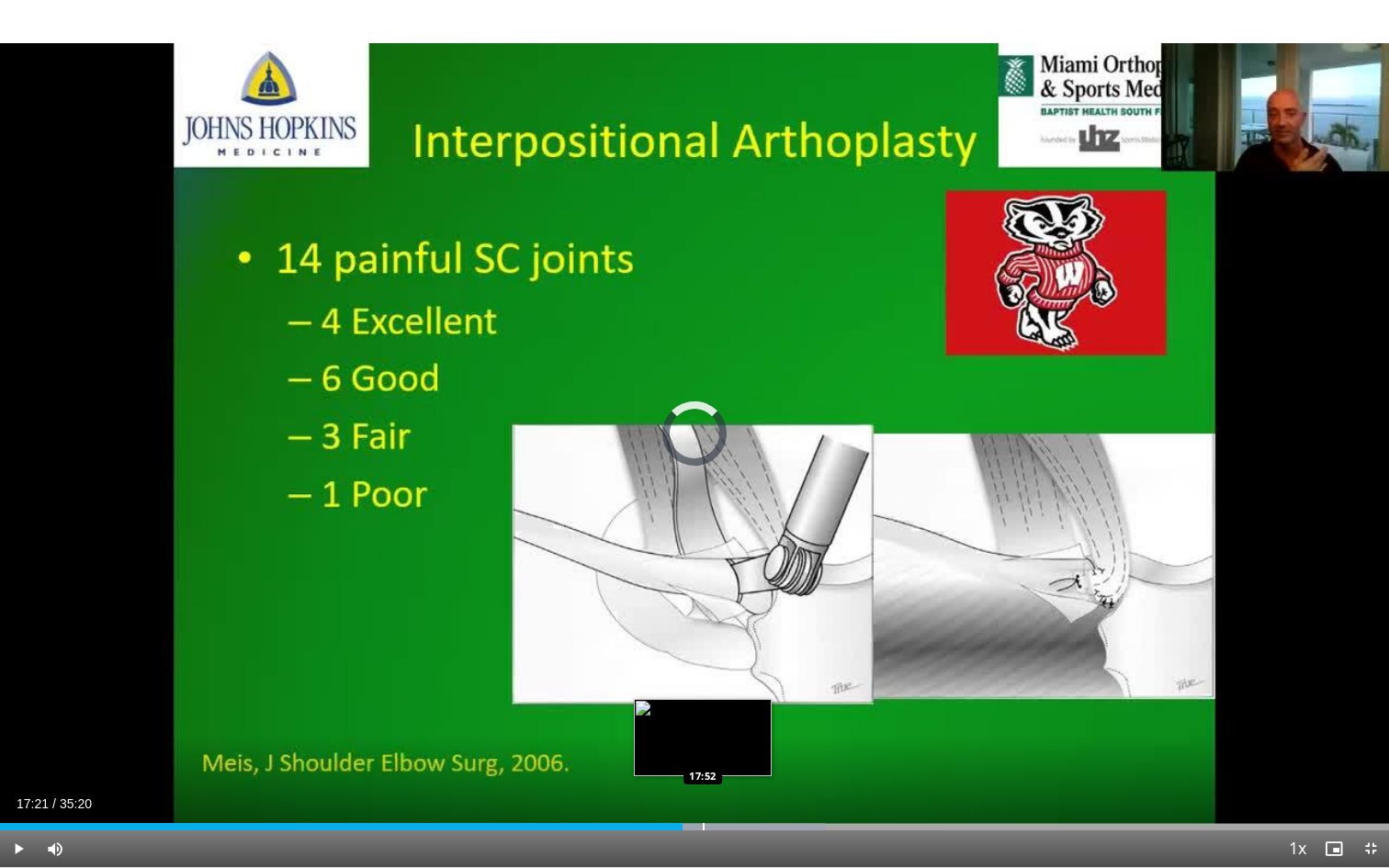 click at bounding box center (704, 827) 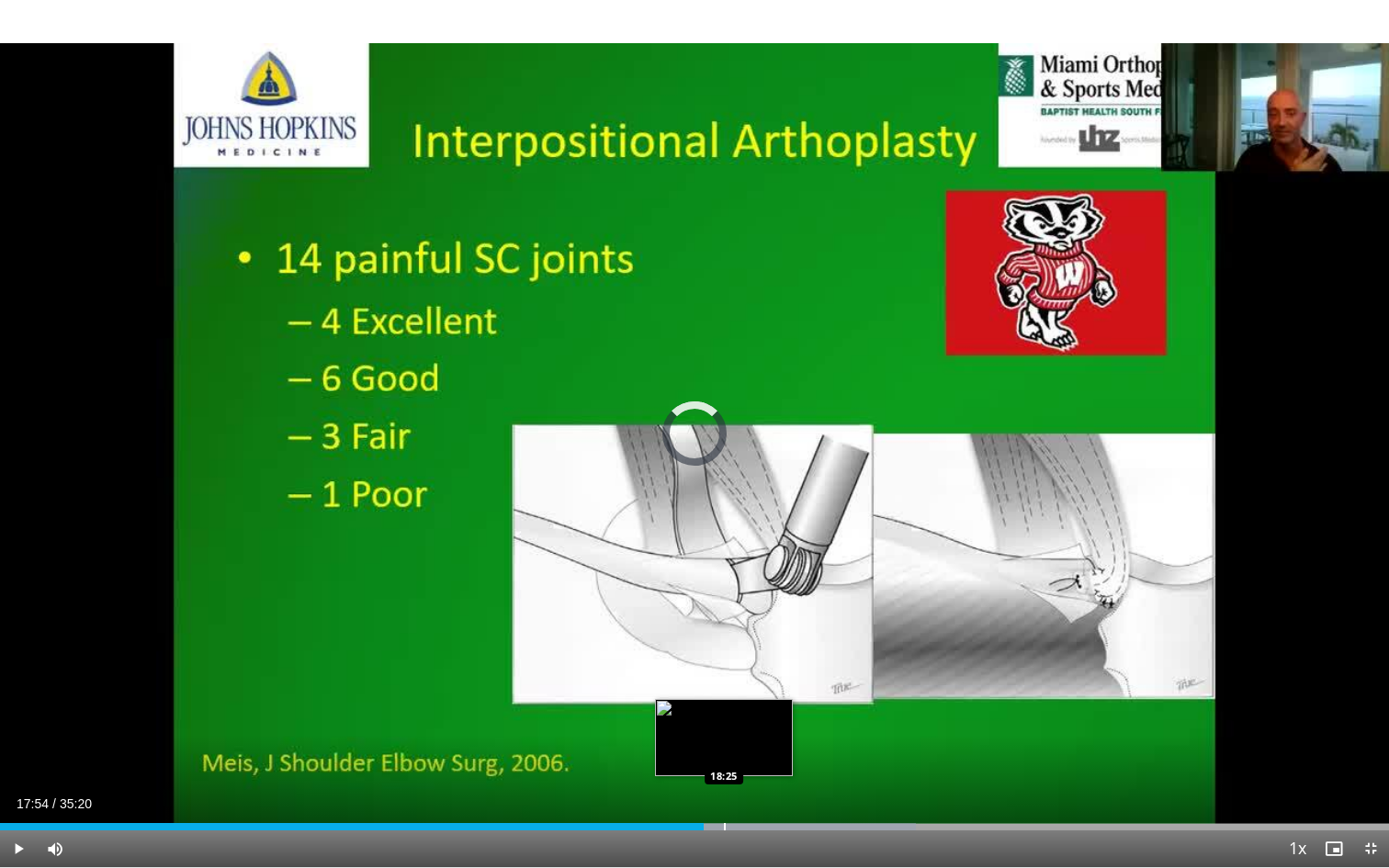 click at bounding box center (725, 827) 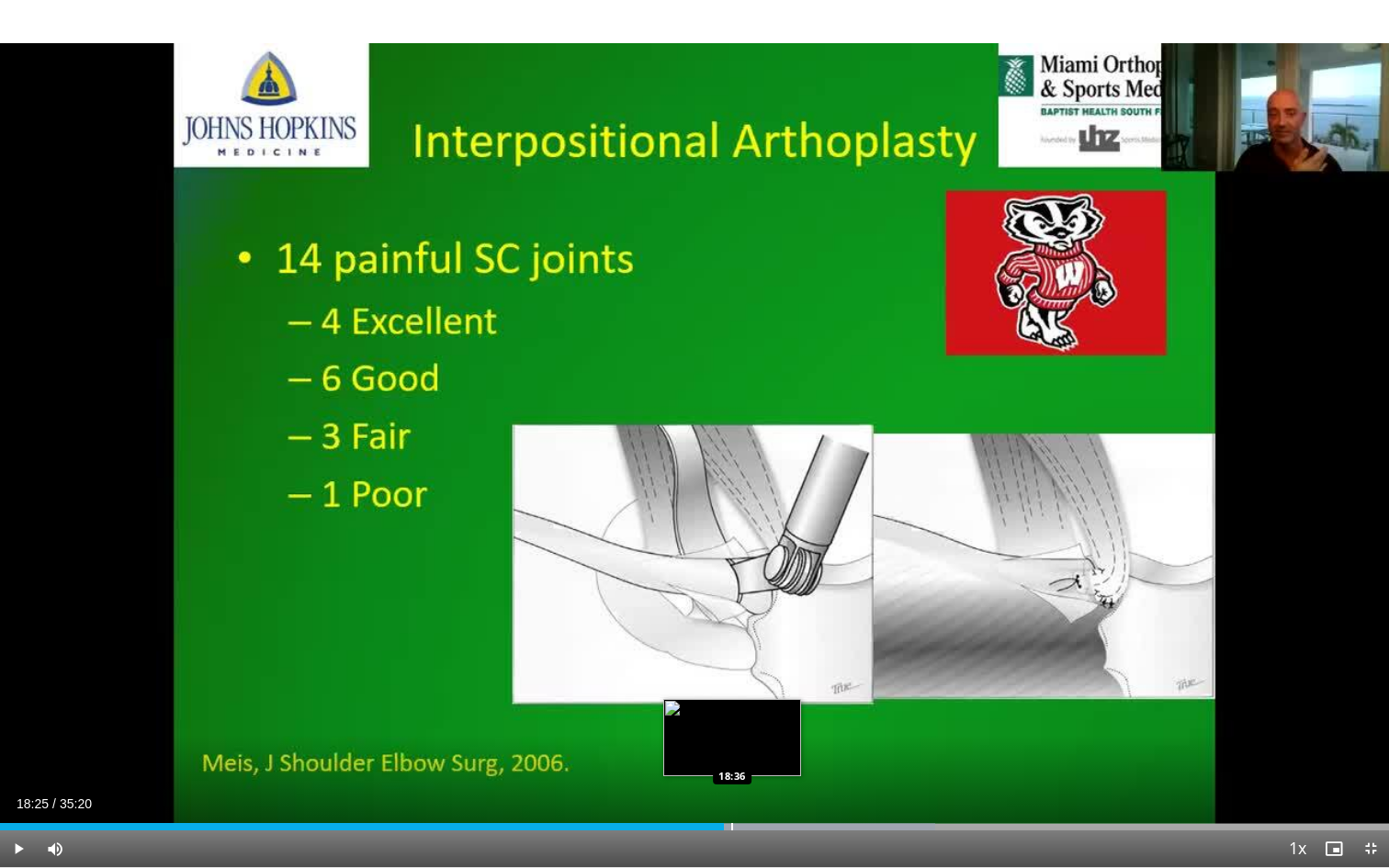click at bounding box center (732, 827) 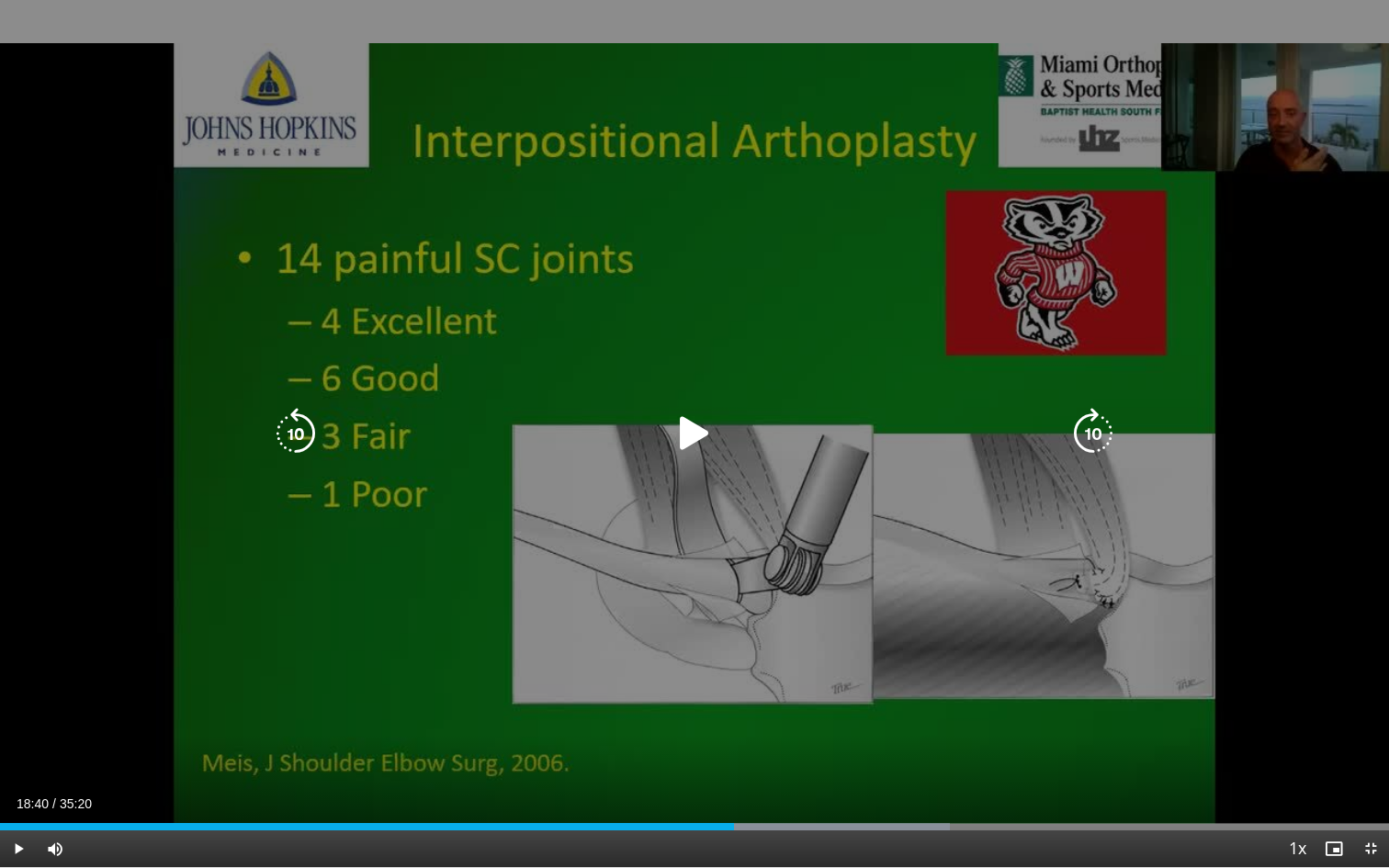 click at bounding box center (694, 434) 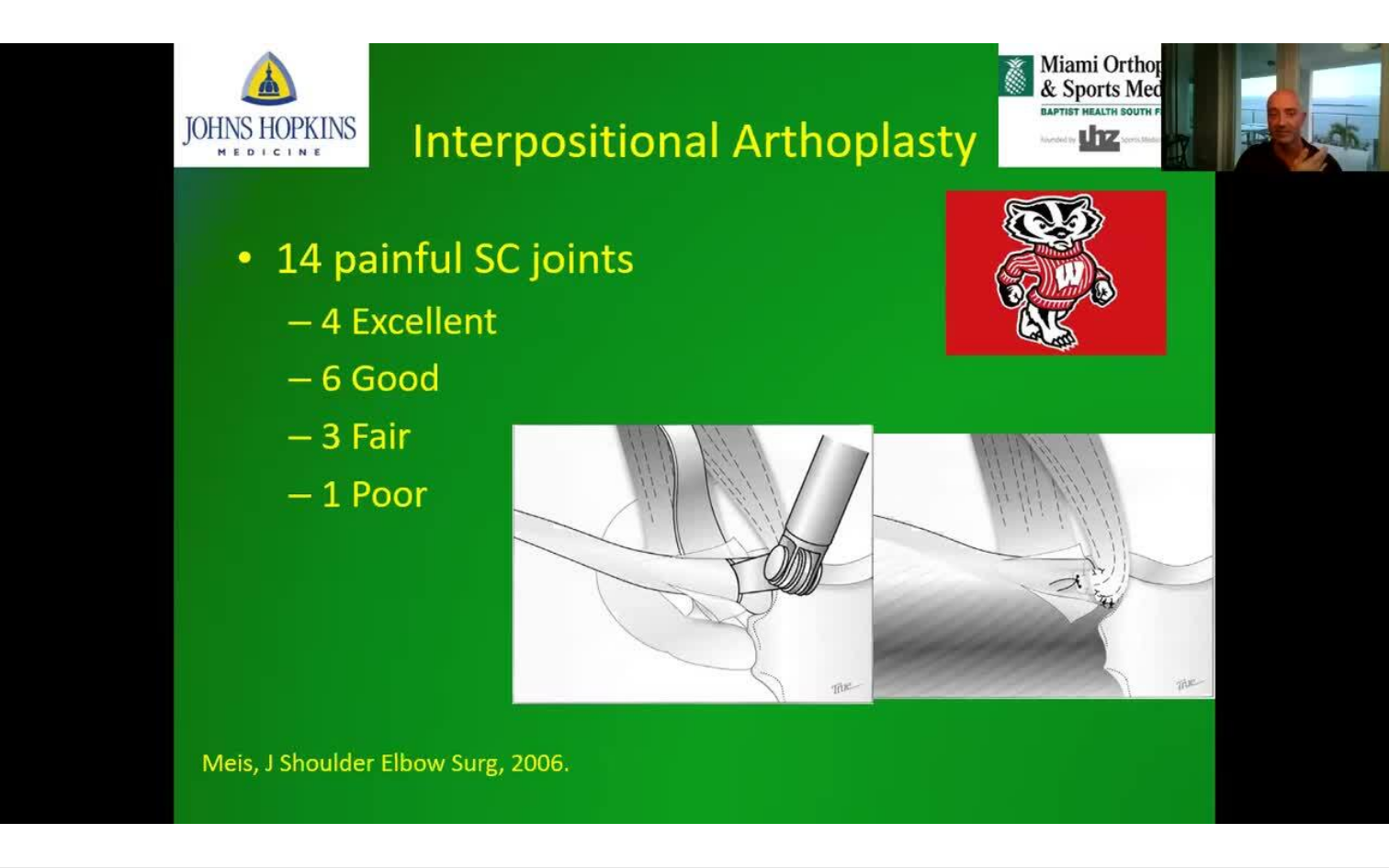 click on "20 seconds
Tap to unmute" at bounding box center [694, 434] 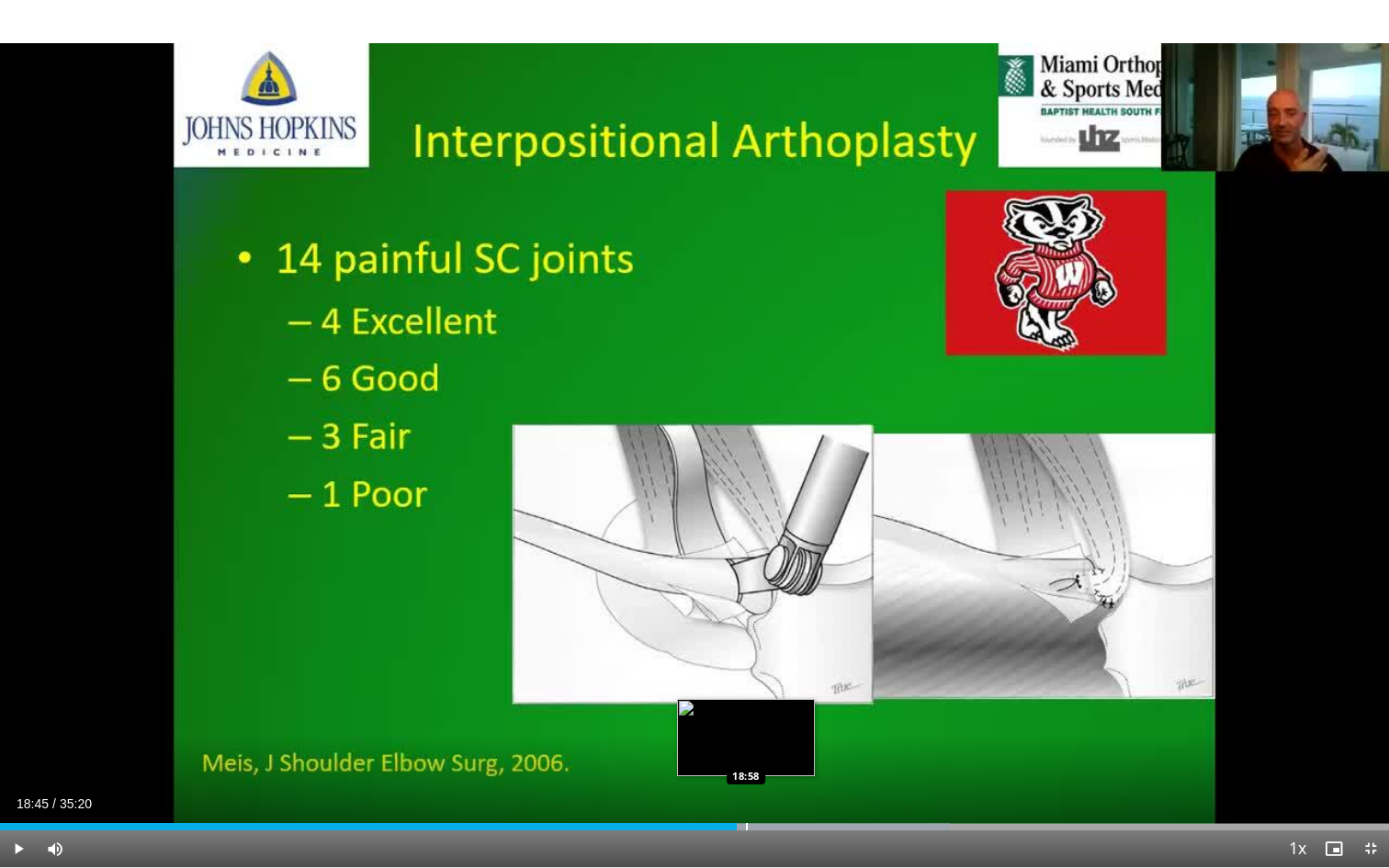 click at bounding box center [747, 827] 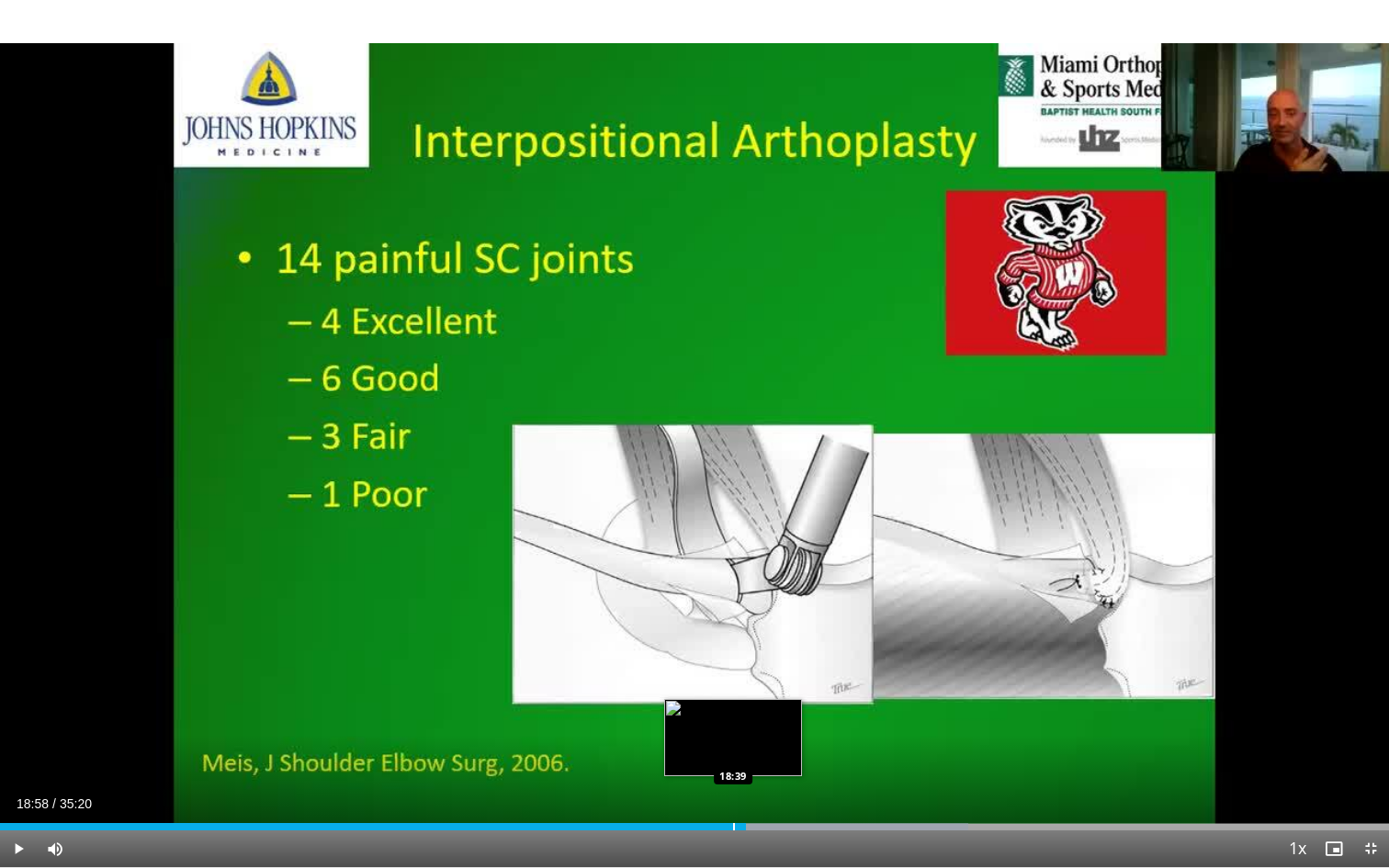 click at bounding box center (734, 827) 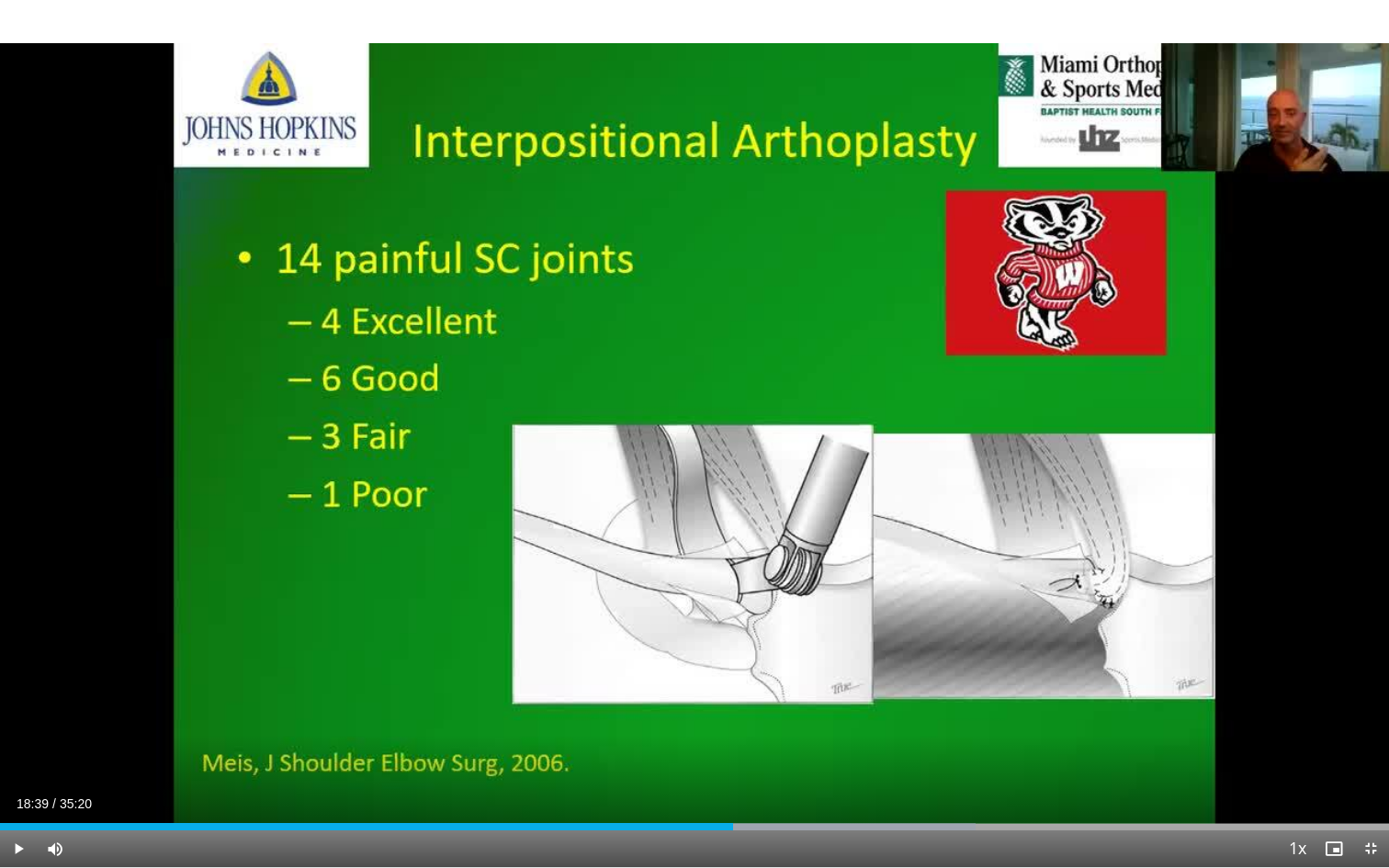 click at bounding box center (18, 849) 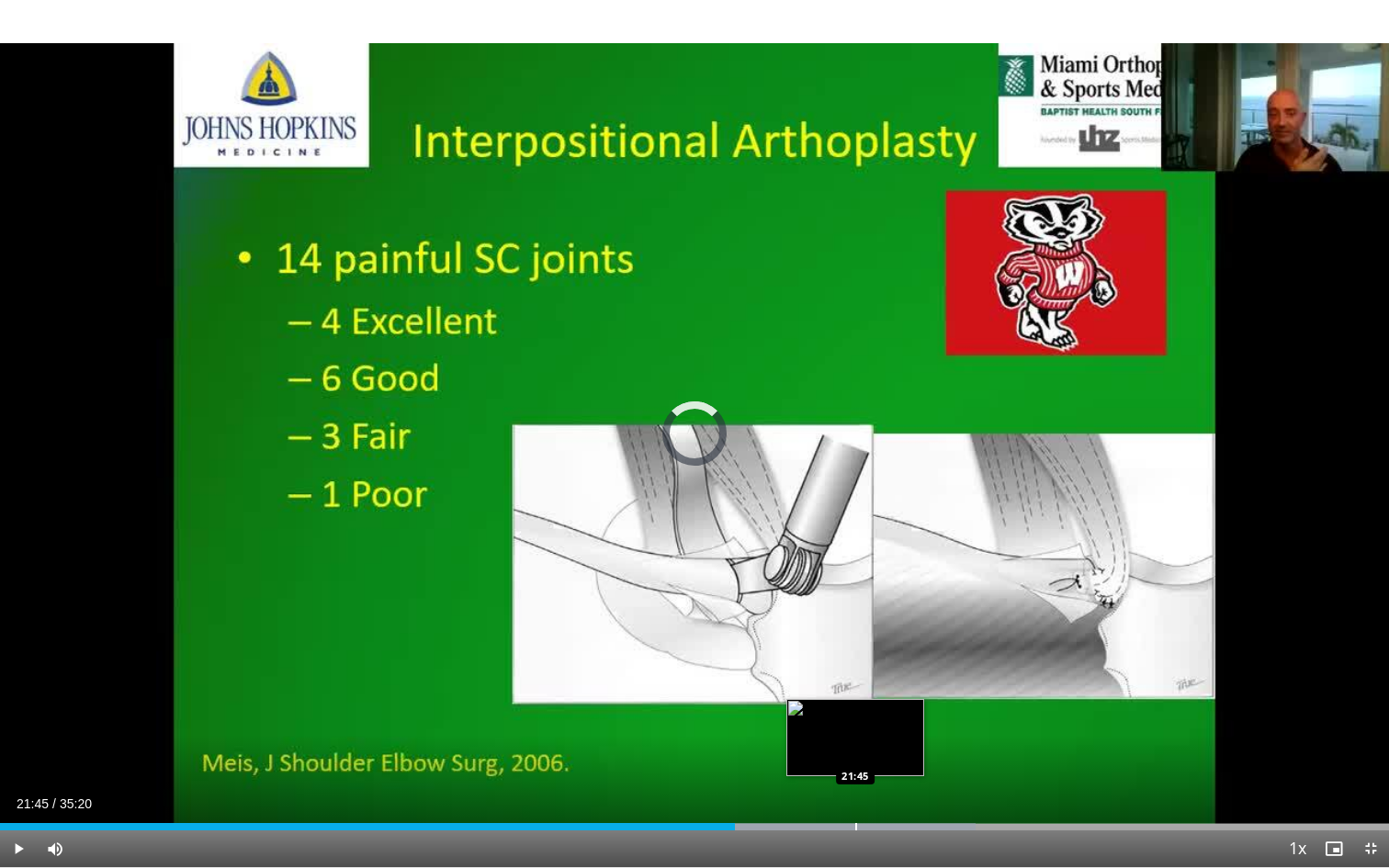 click at bounding box center [856, 827] 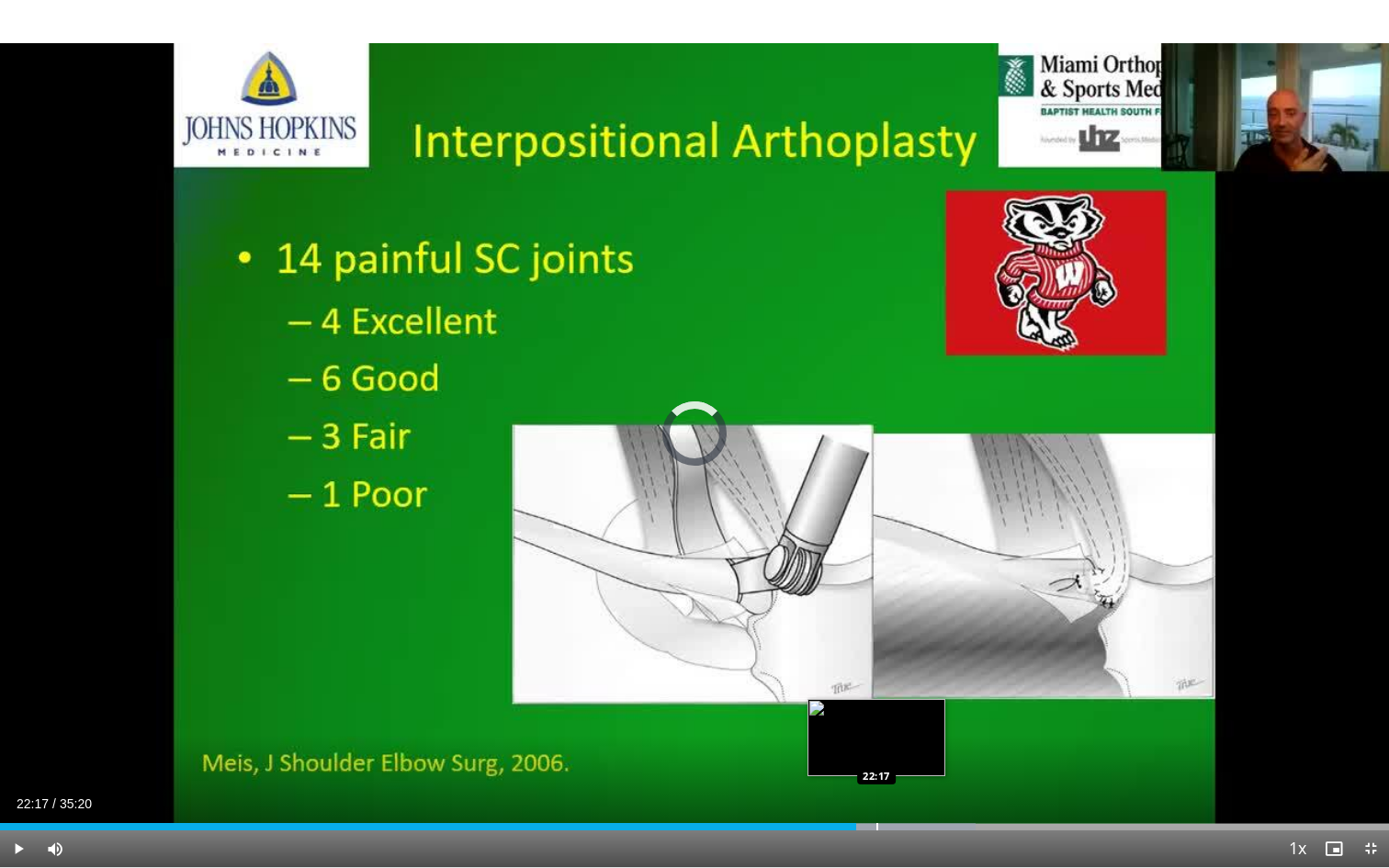click at bounding box center (877, 827) 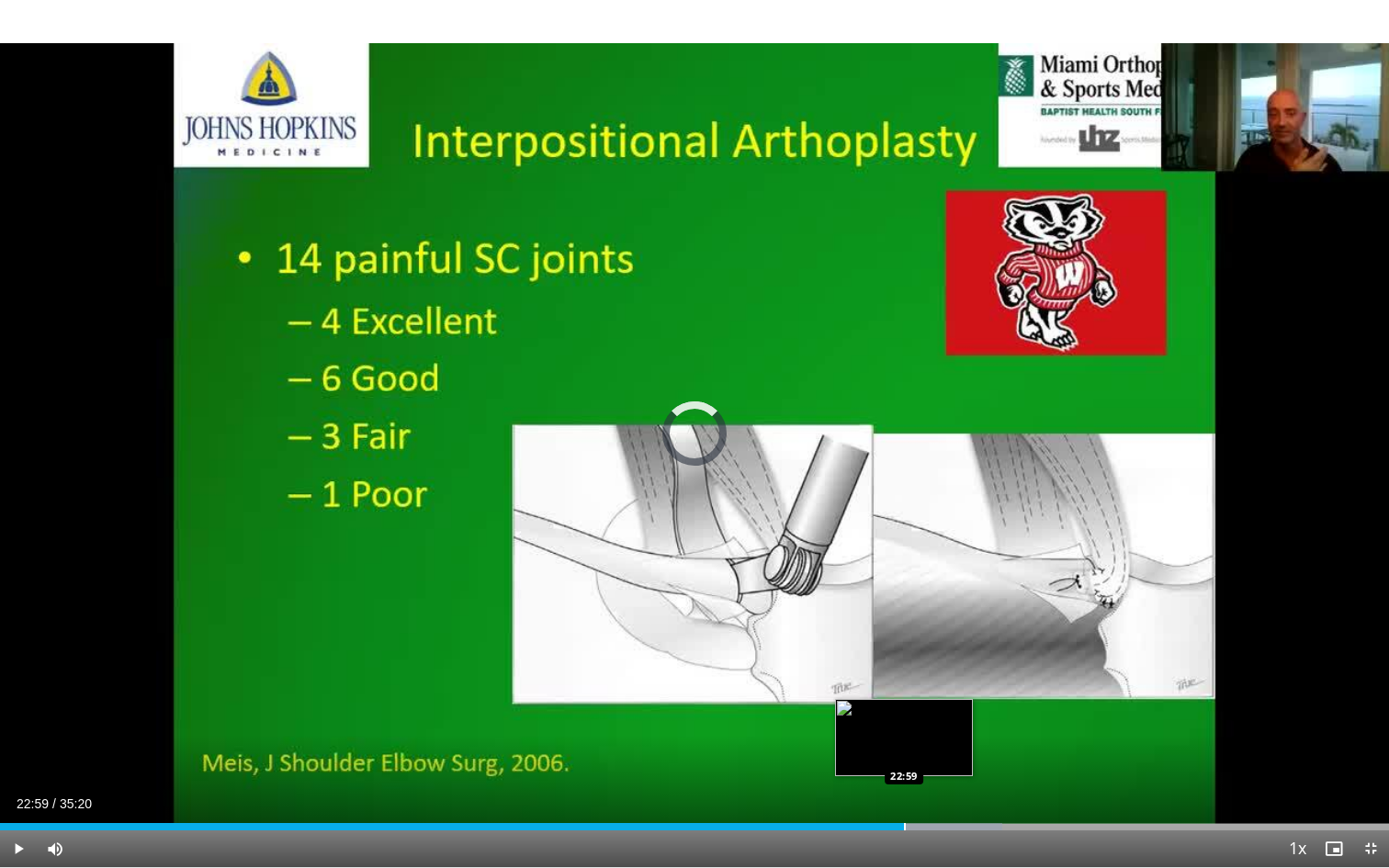 click at bounding box center (905, 827) 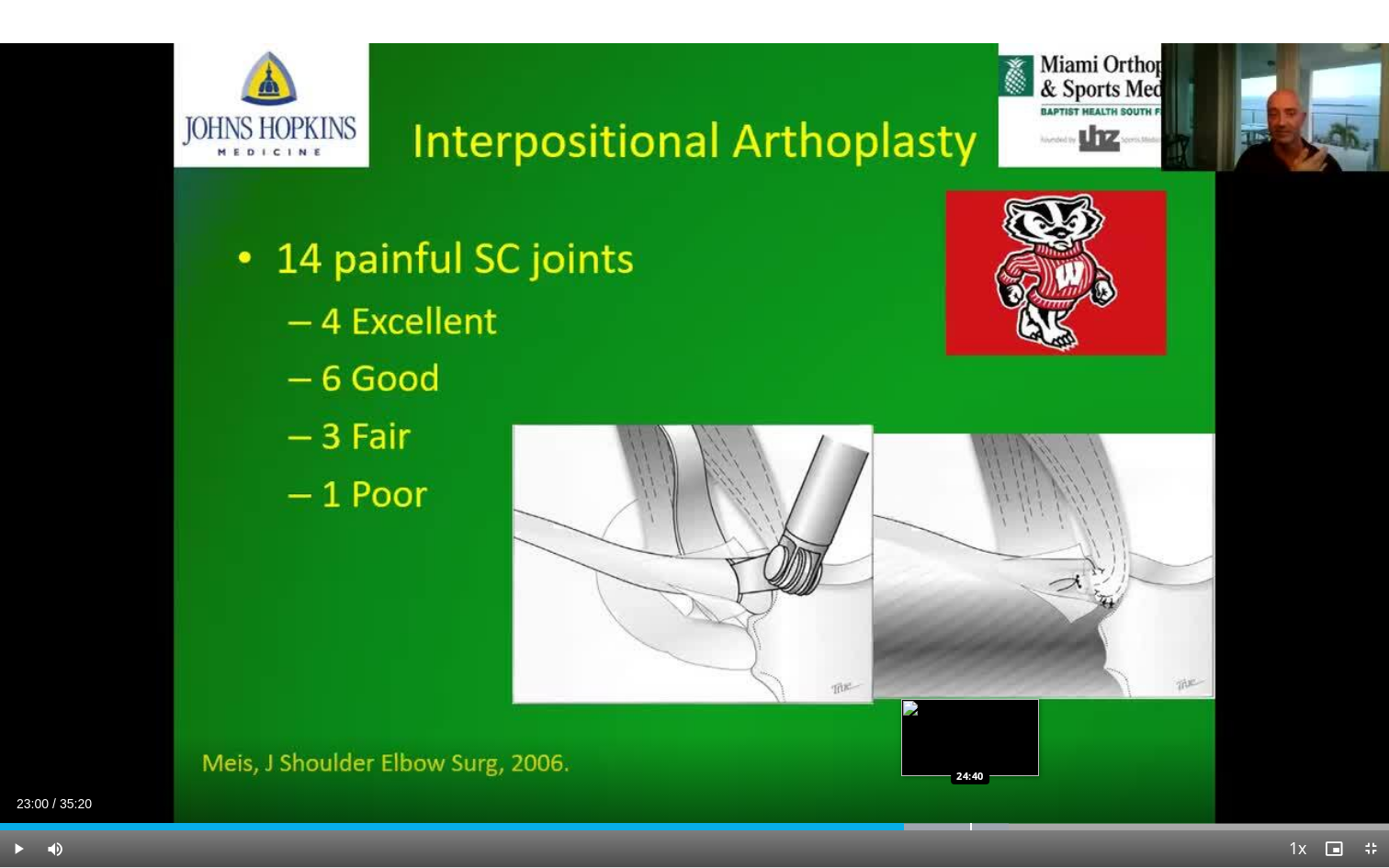 click on "Loaded :  72.62% 23:00 24:40" at bounding box center (694, 821) 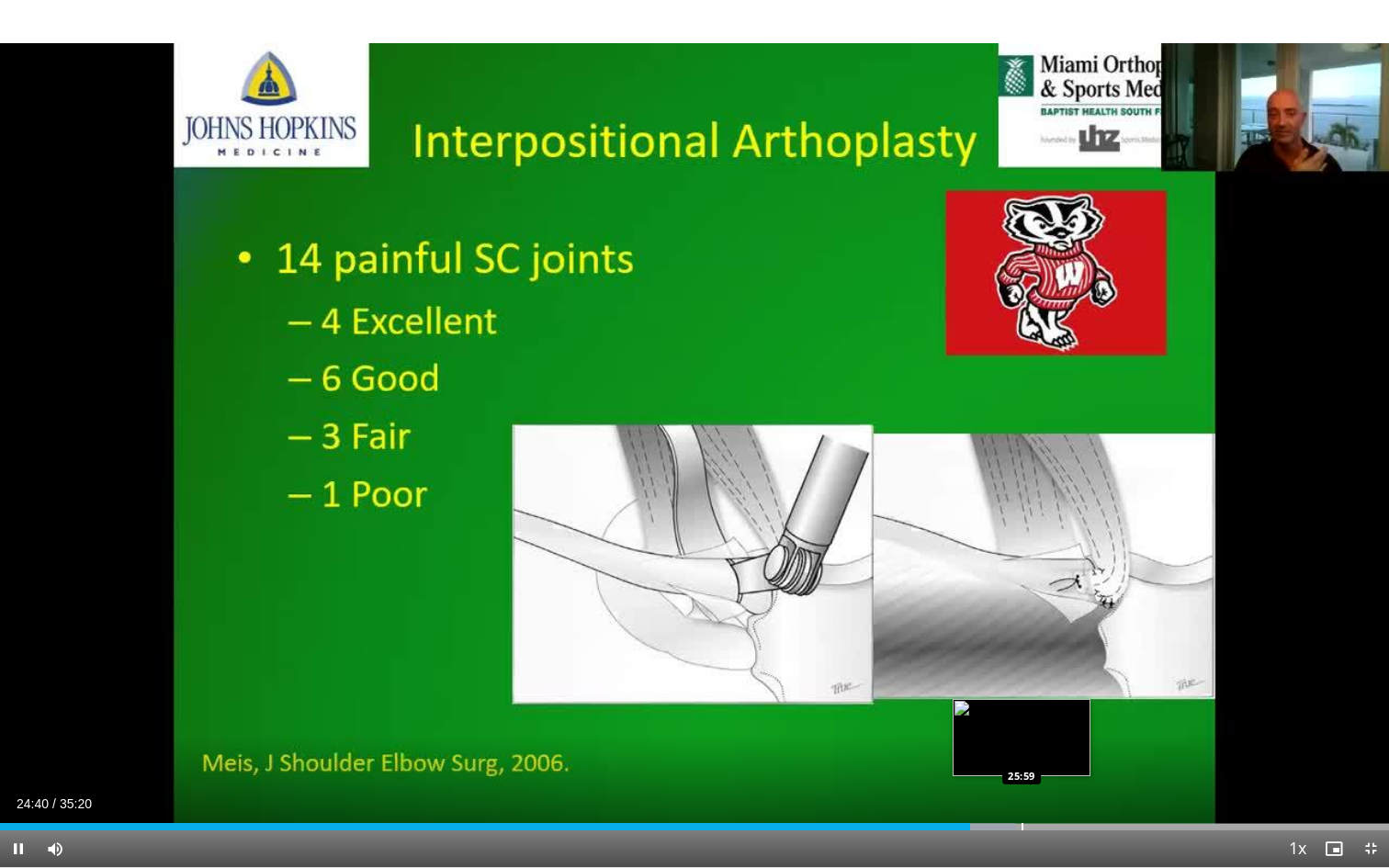 click at bounding box center [1022, 827] 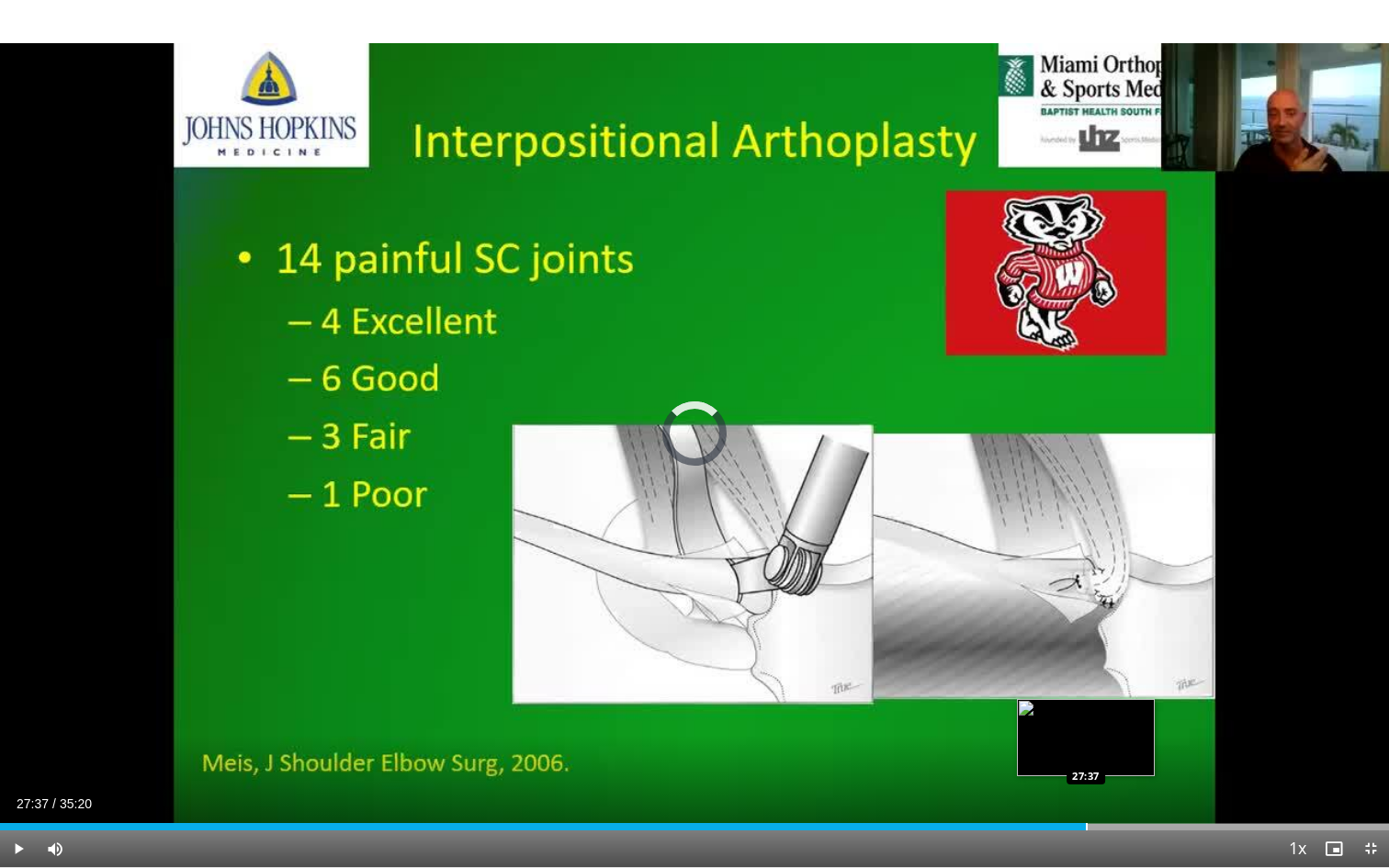 click at bounding box center [1087, 827] 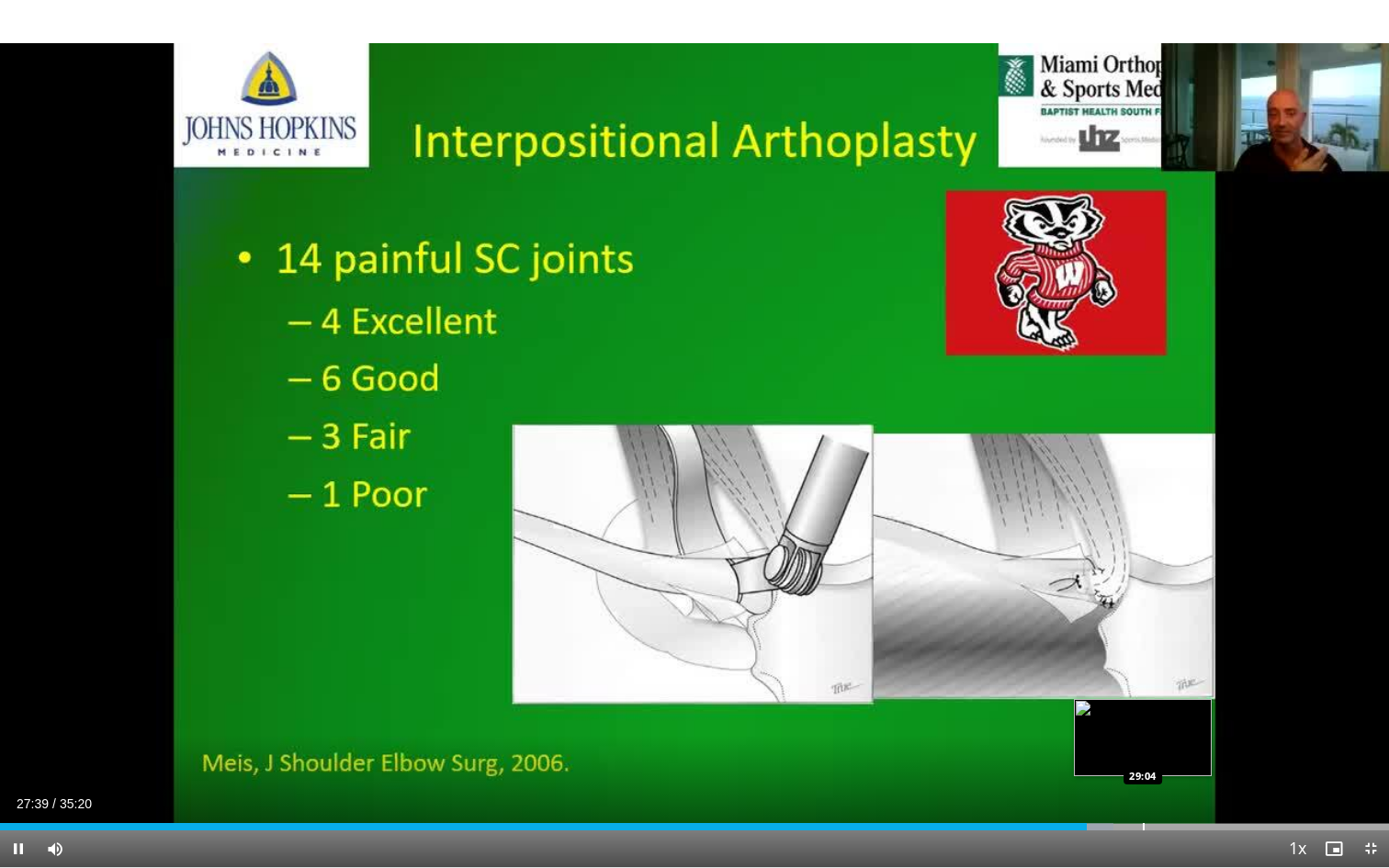 click at bounding box center [1144, 827] 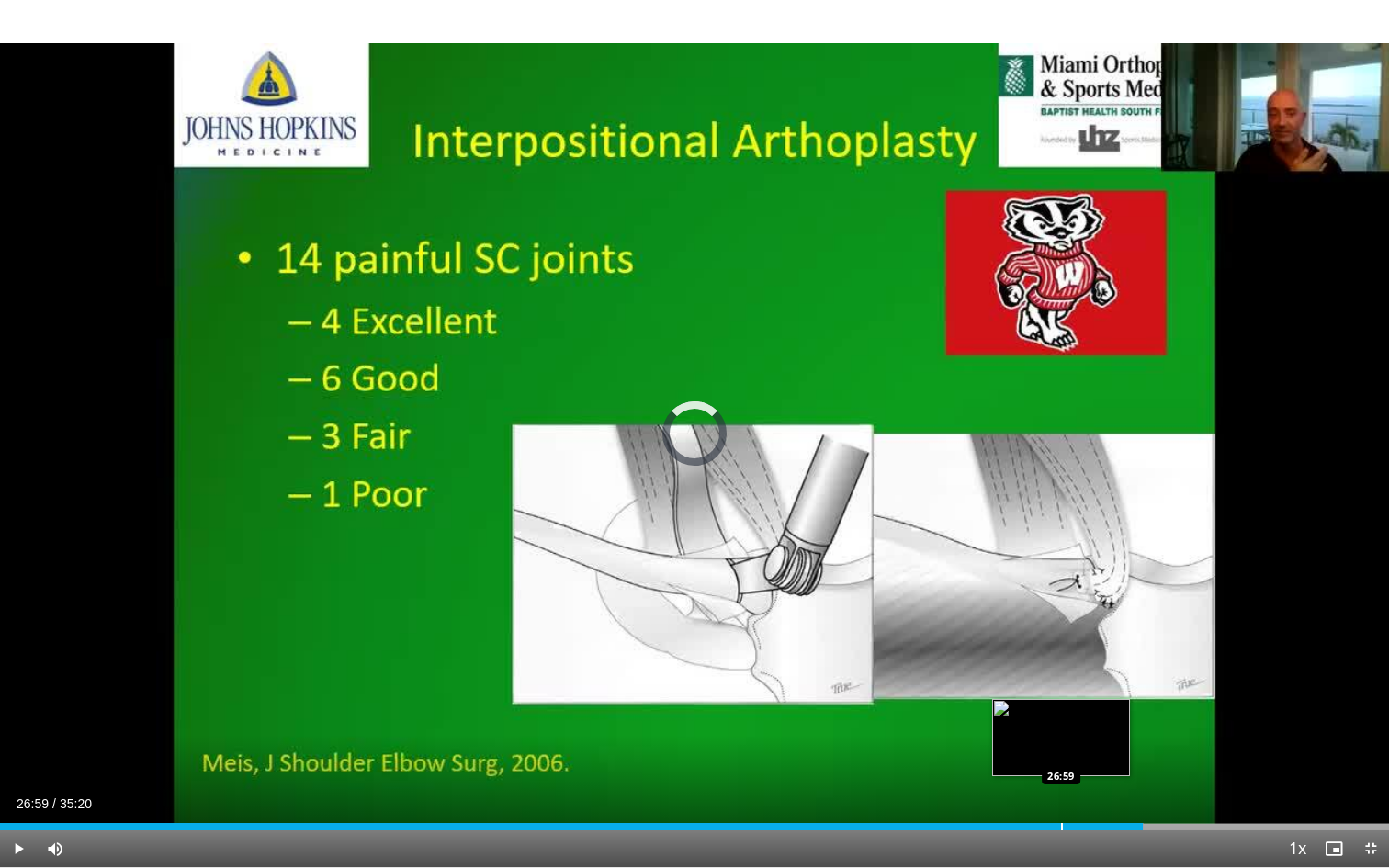 click at bounding box center [1062, 827] 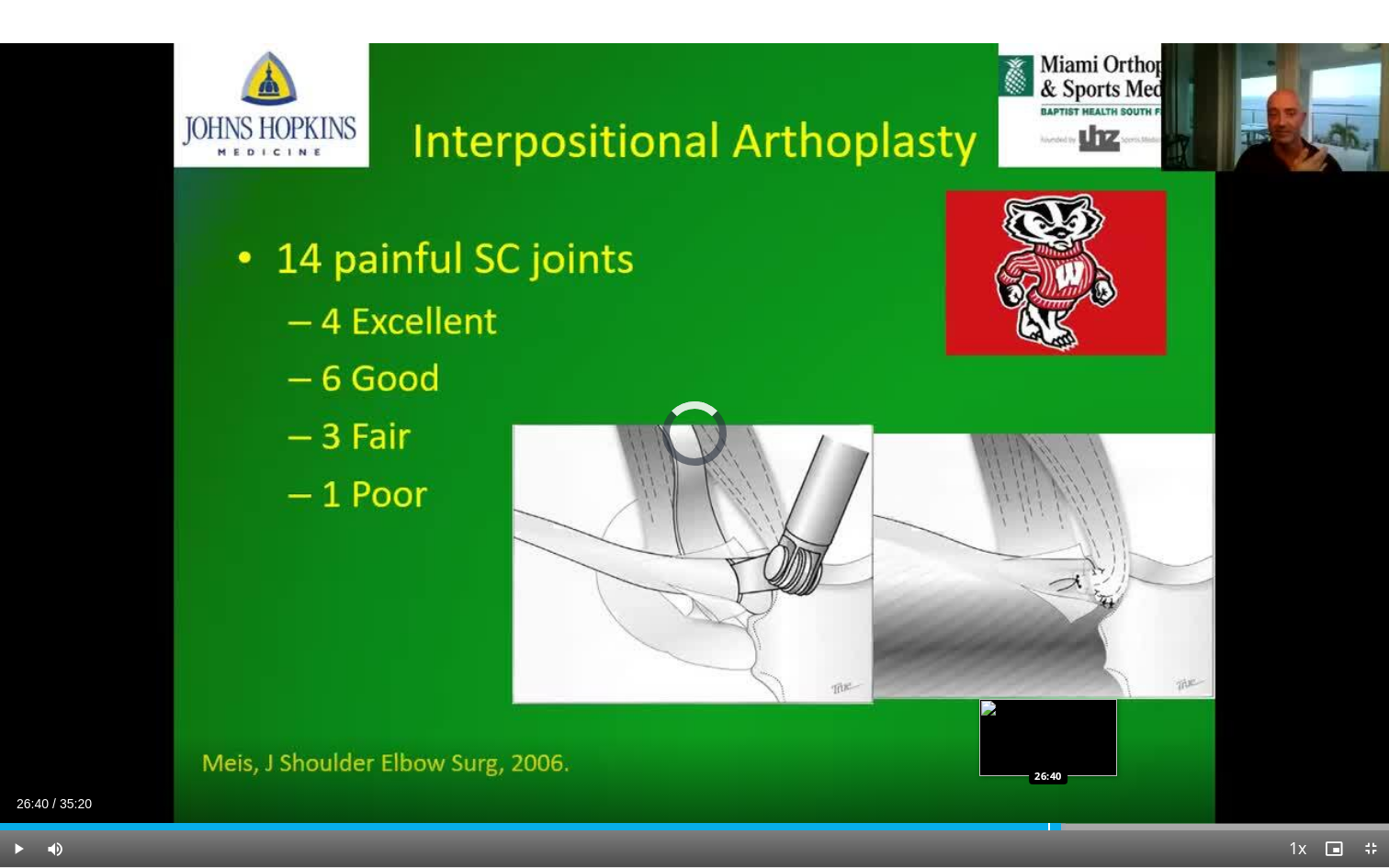 click at bounding box center [1049, 827] 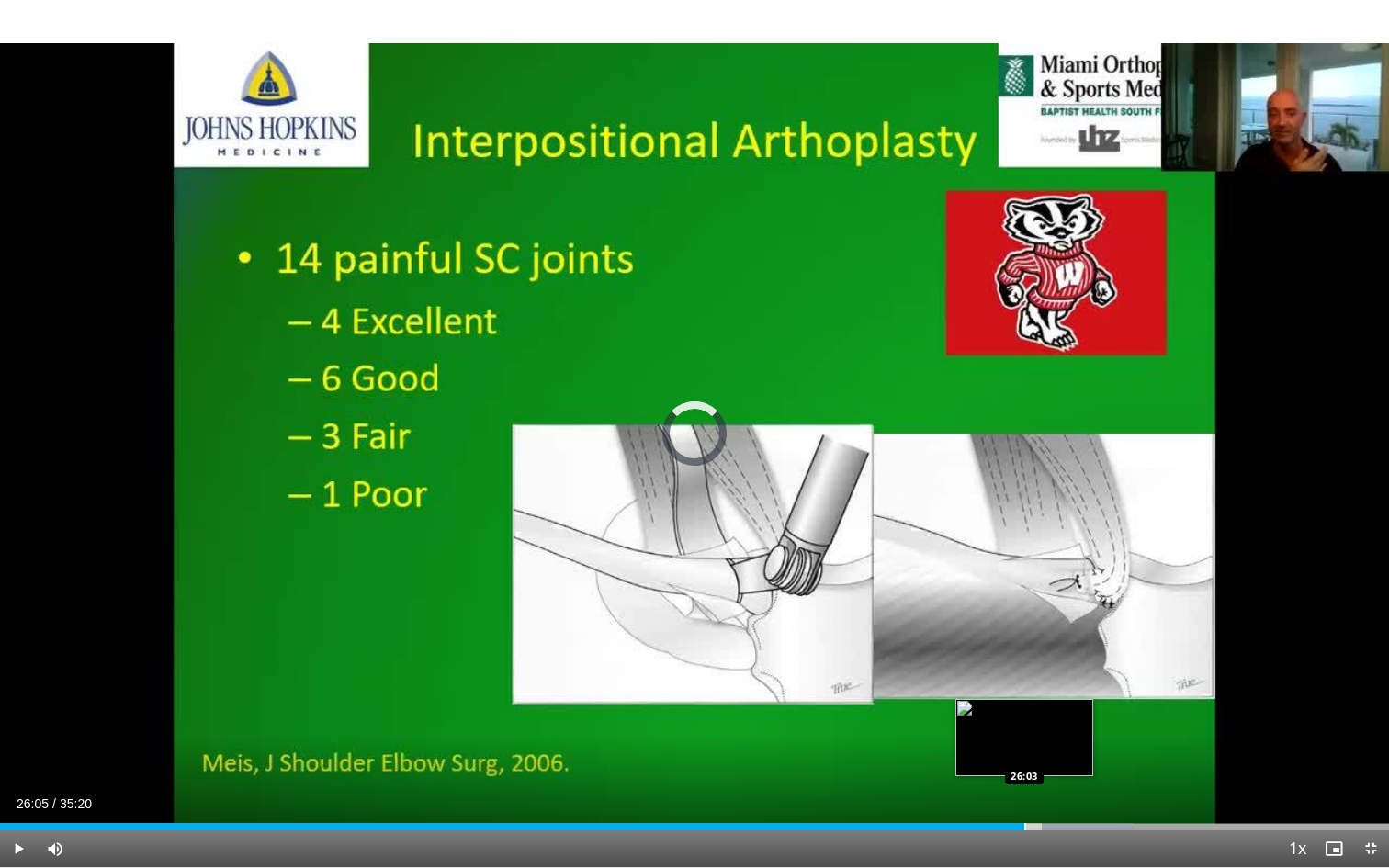 click at bounding box center (1025, 827) 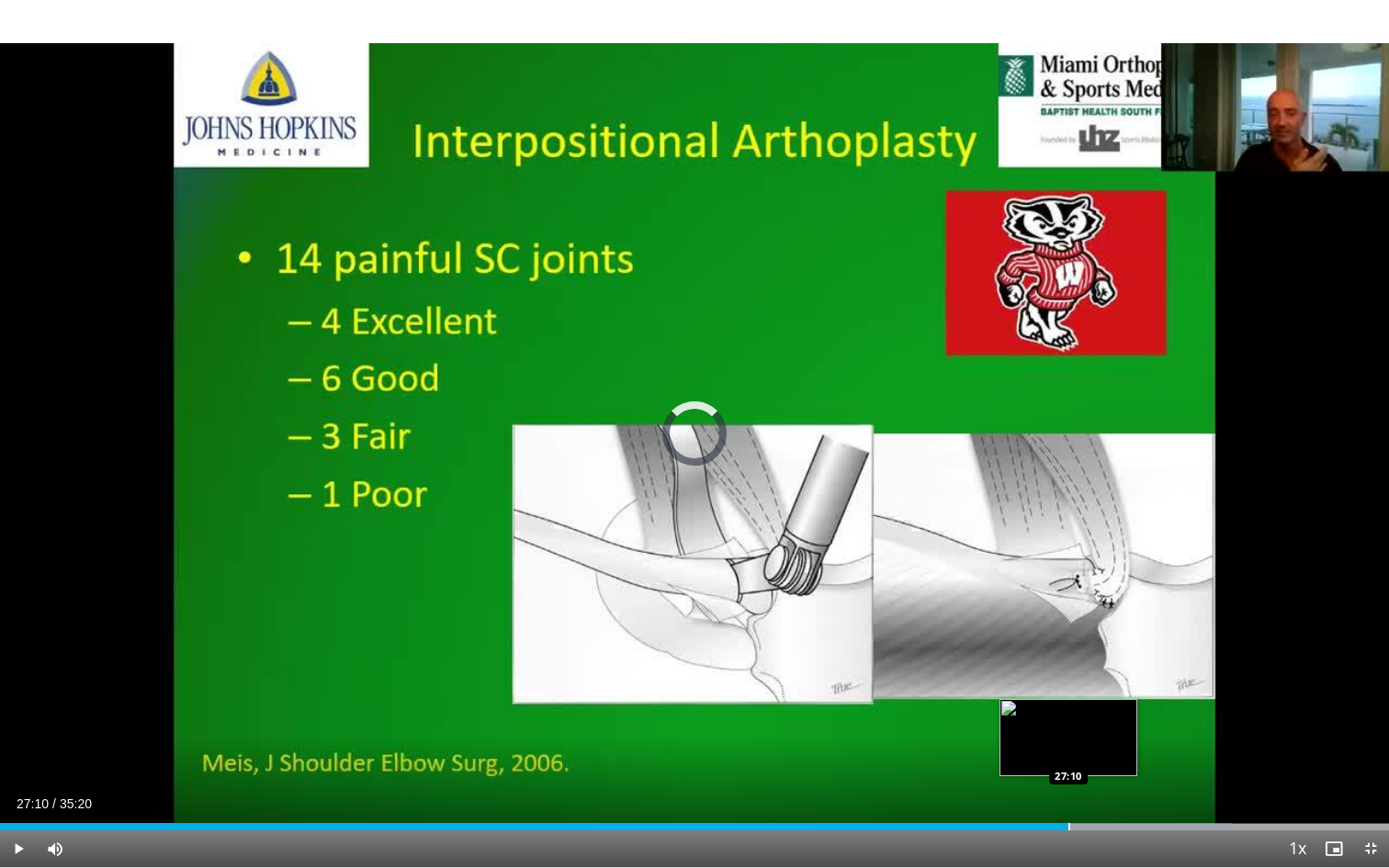 click at bounding box center (1069, 827) 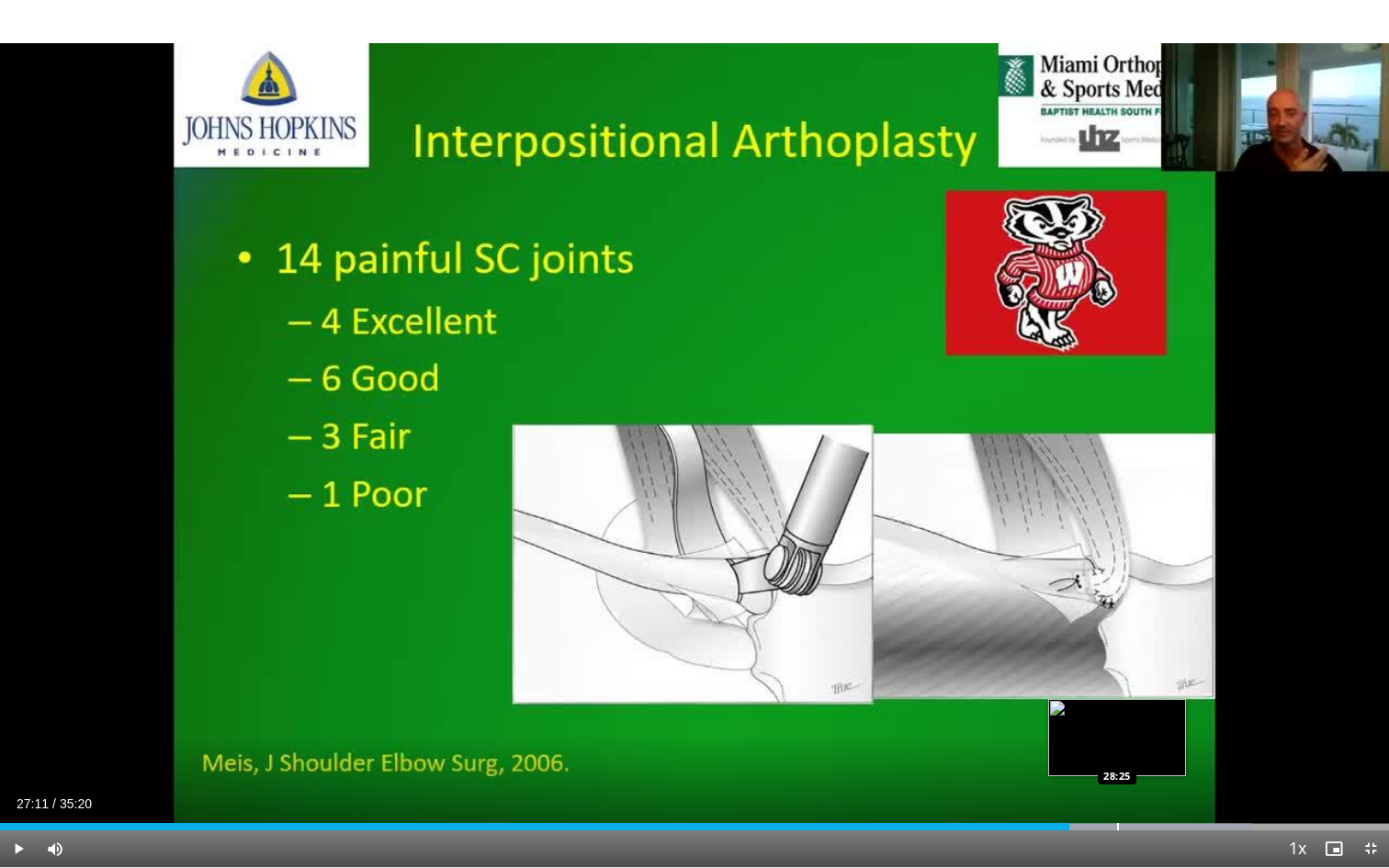 click at bounding box center [1118, 827] 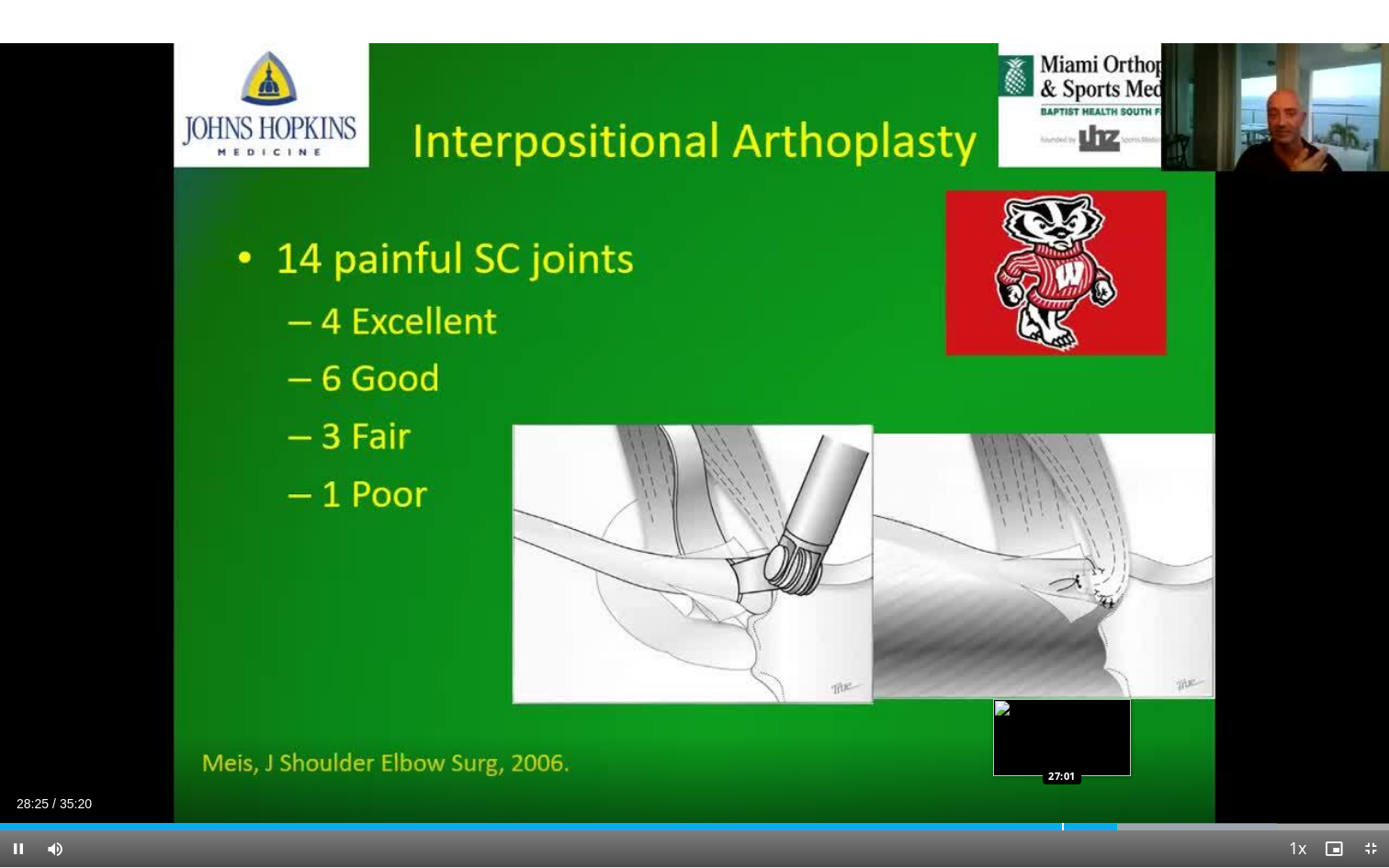 click on "28:25" at bounding box center [559, 827] 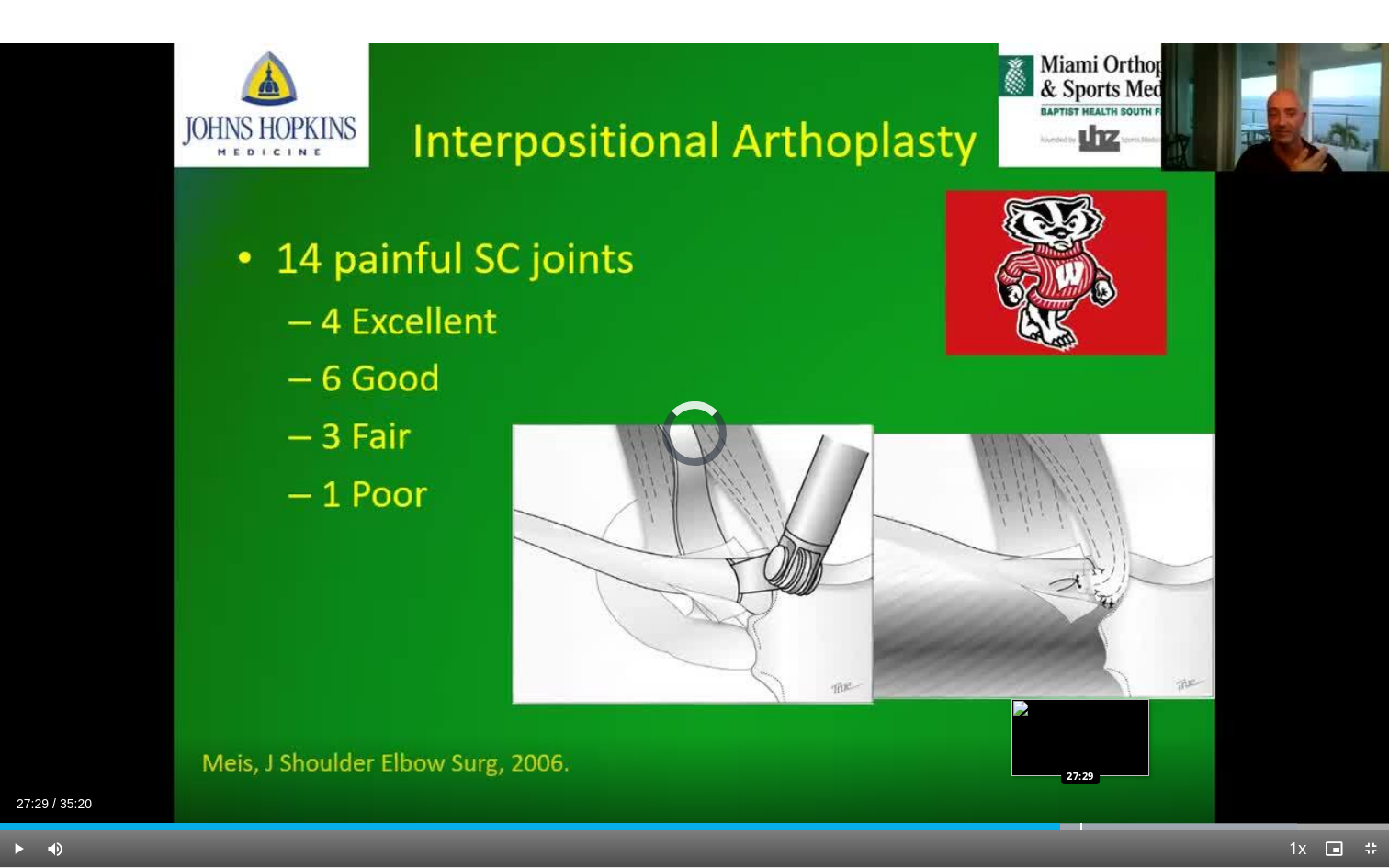 click at bounding box center [1081, 827] 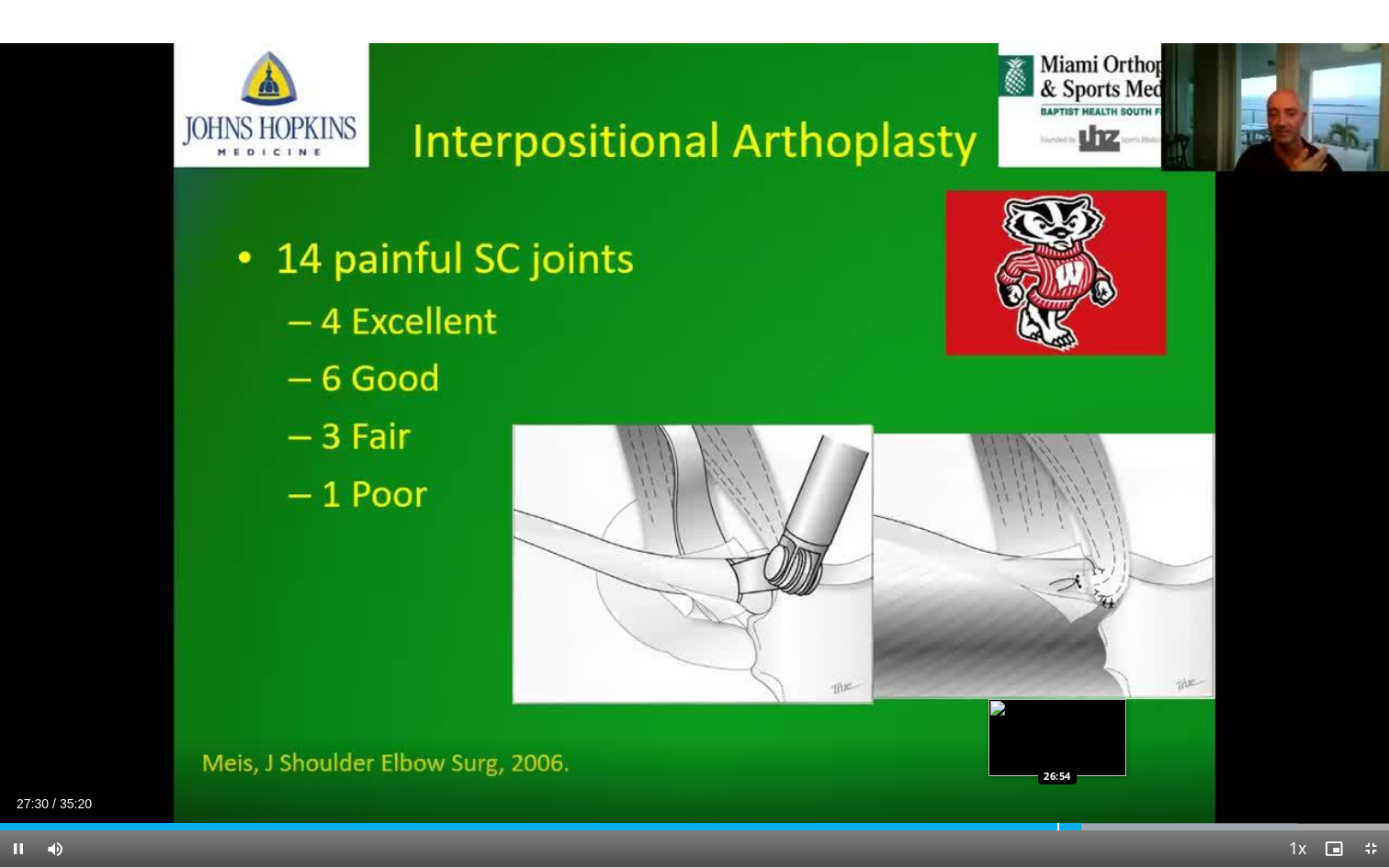 click at bounding box center [1058, 827] 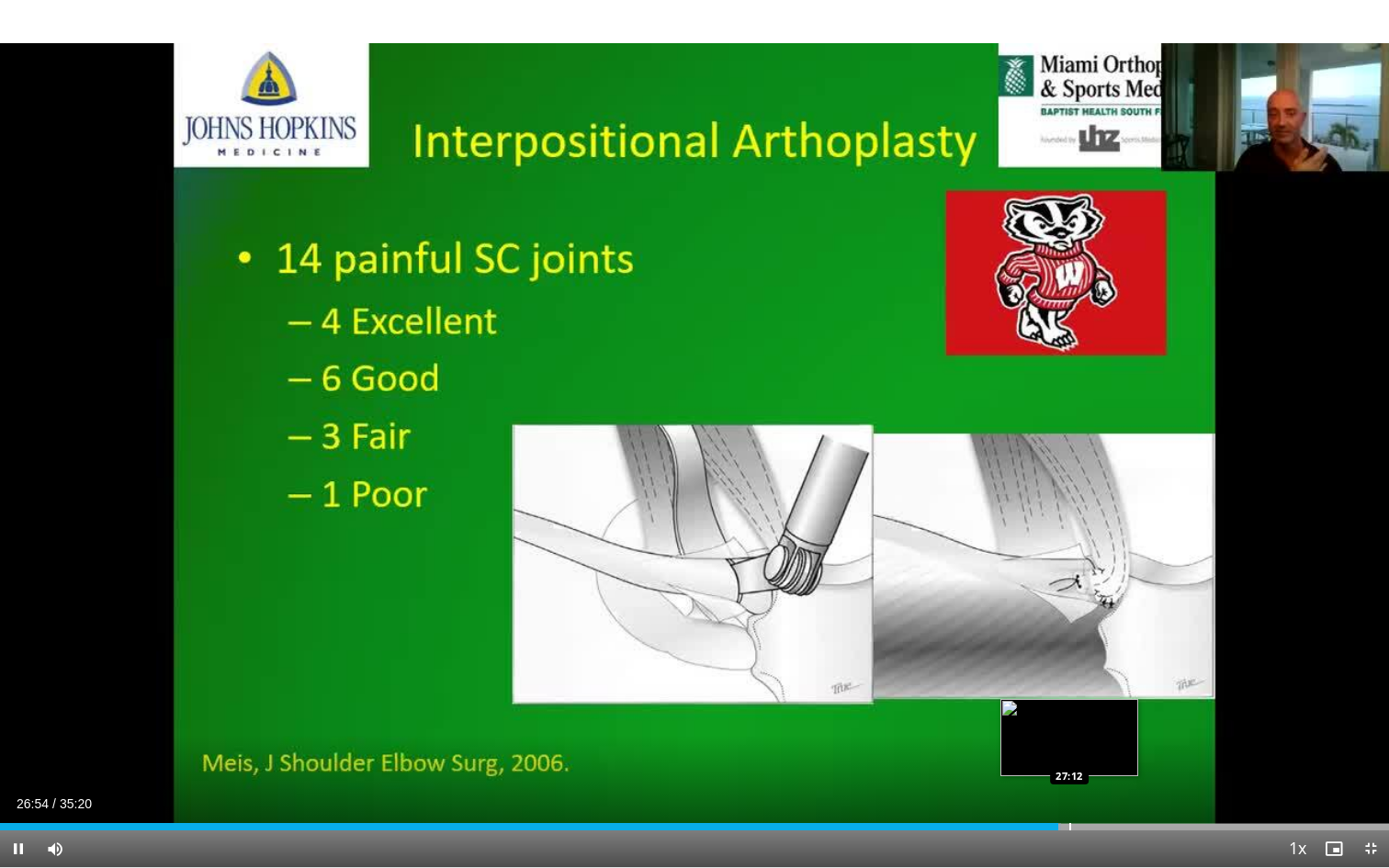 click at bounding box center [1070, 827] 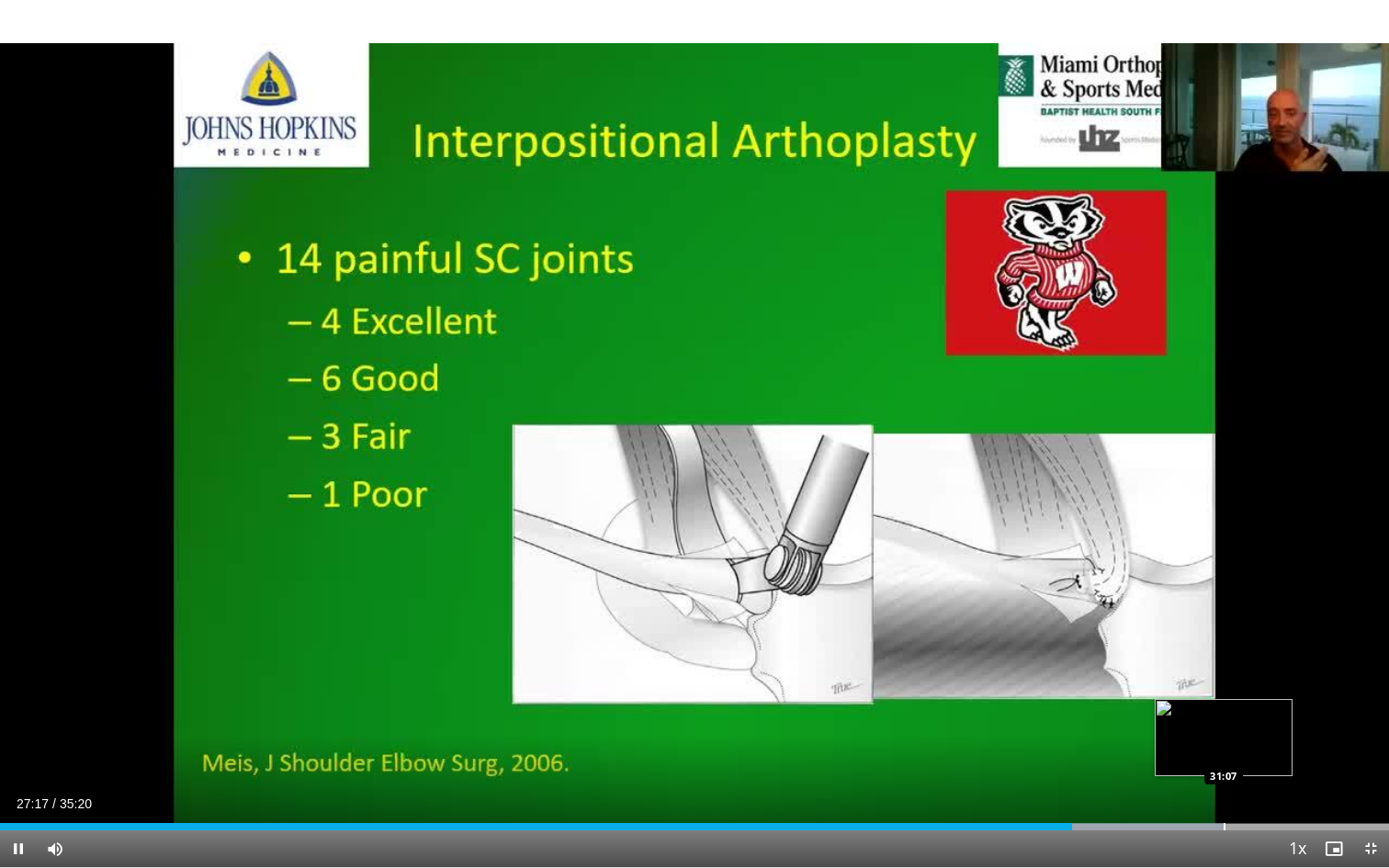 click at bounding box center (1225, 827) 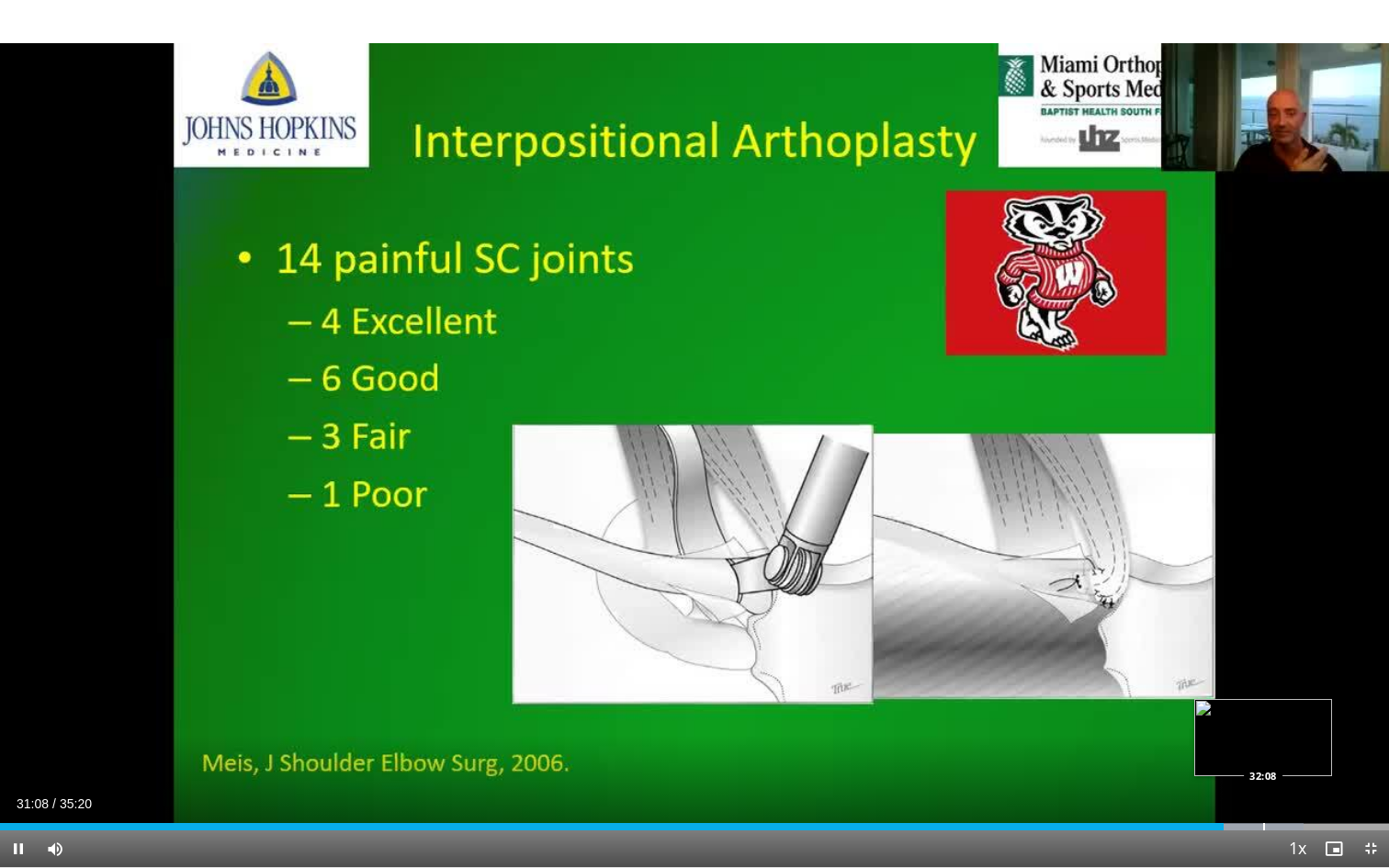 click at bounding box center [1264, 827] 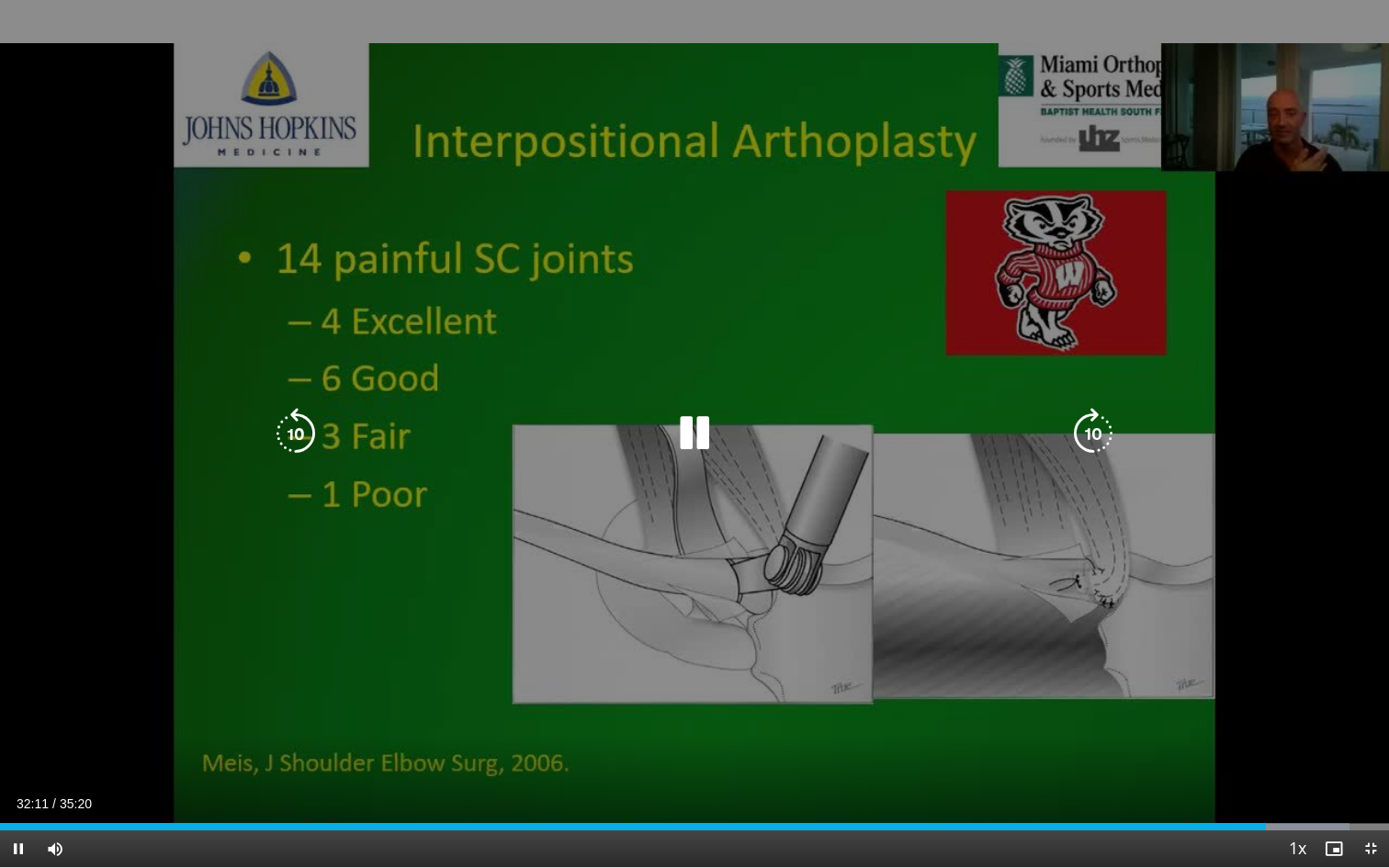 click at bounding box center (694, 434) 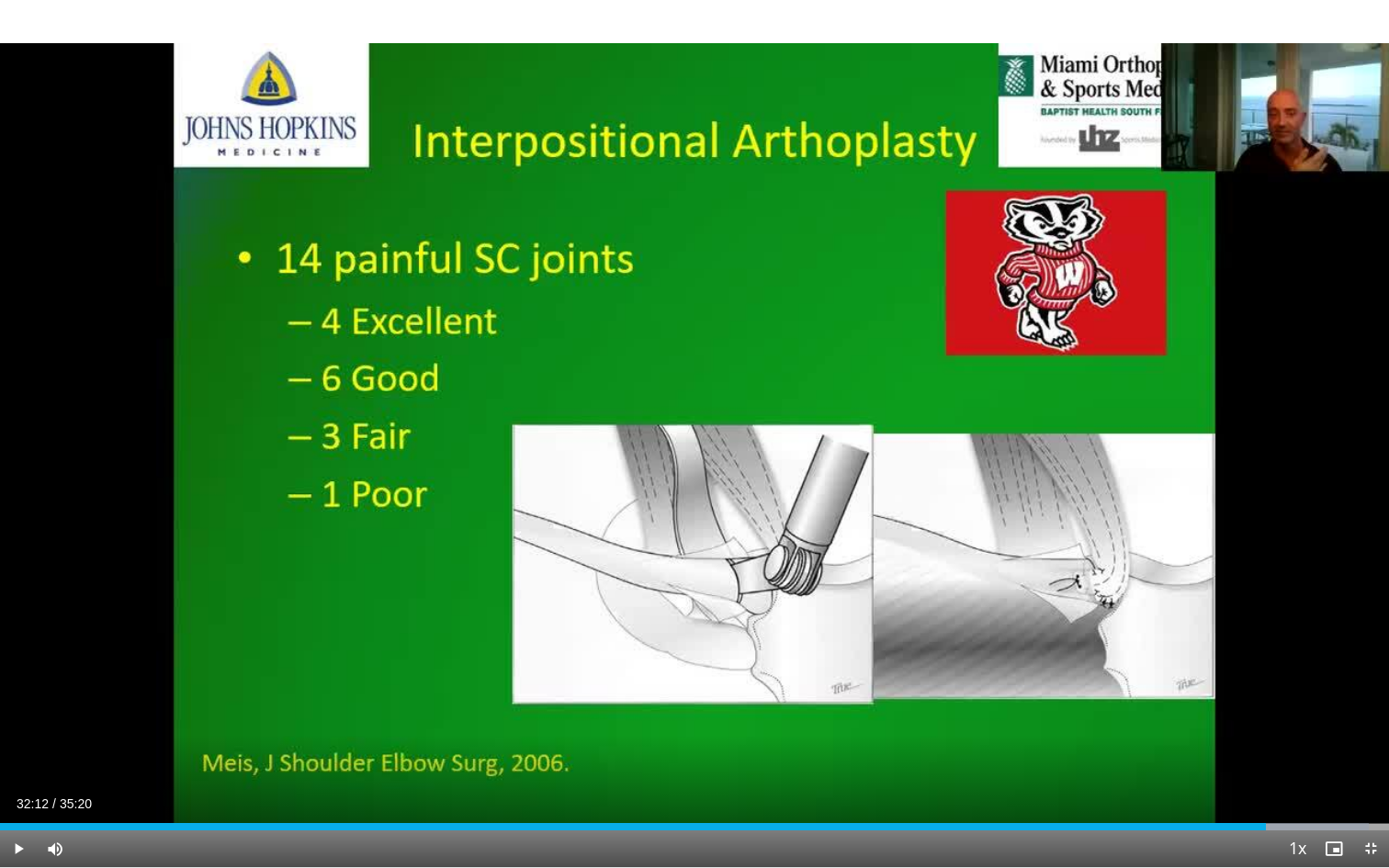 click at bounding box center (1371, 849) 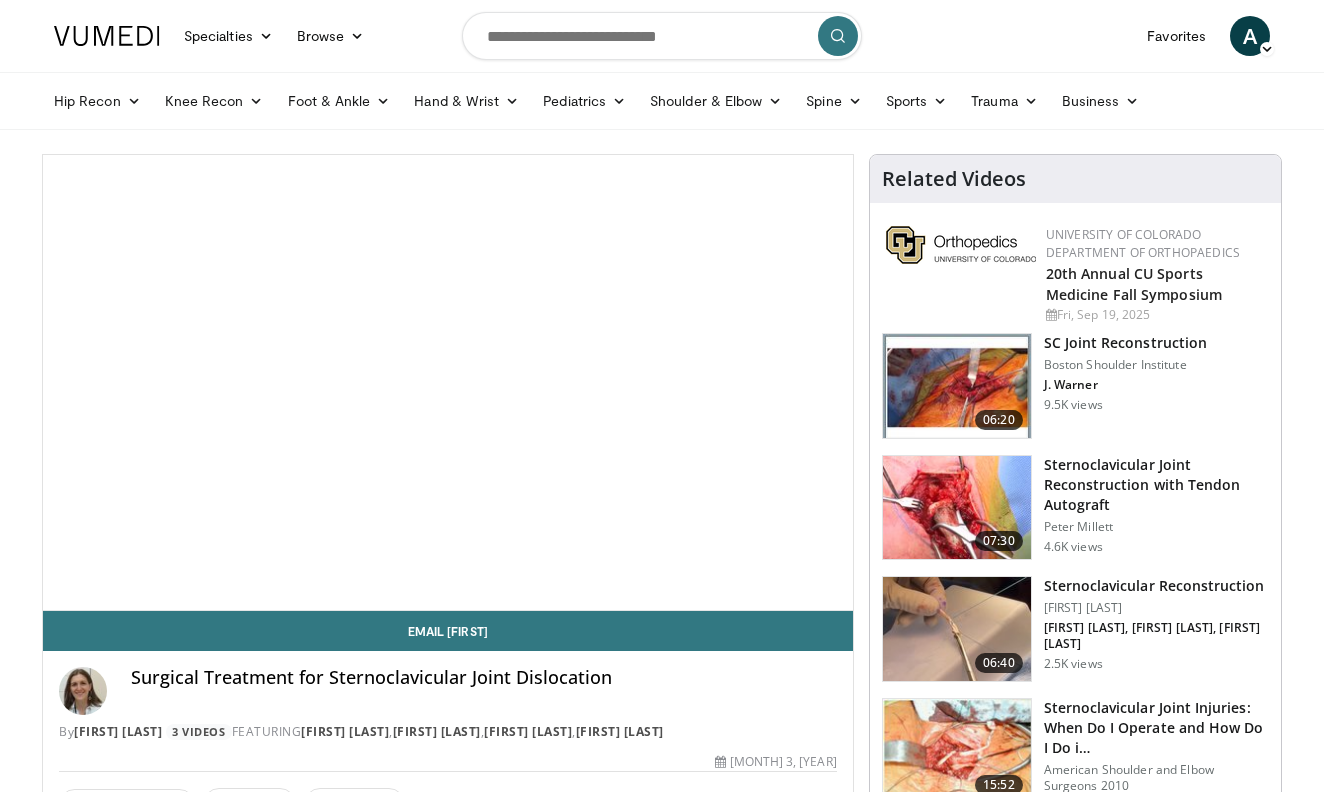 scroll, scrollTop: 0, scrollLeft: 0, axis: both 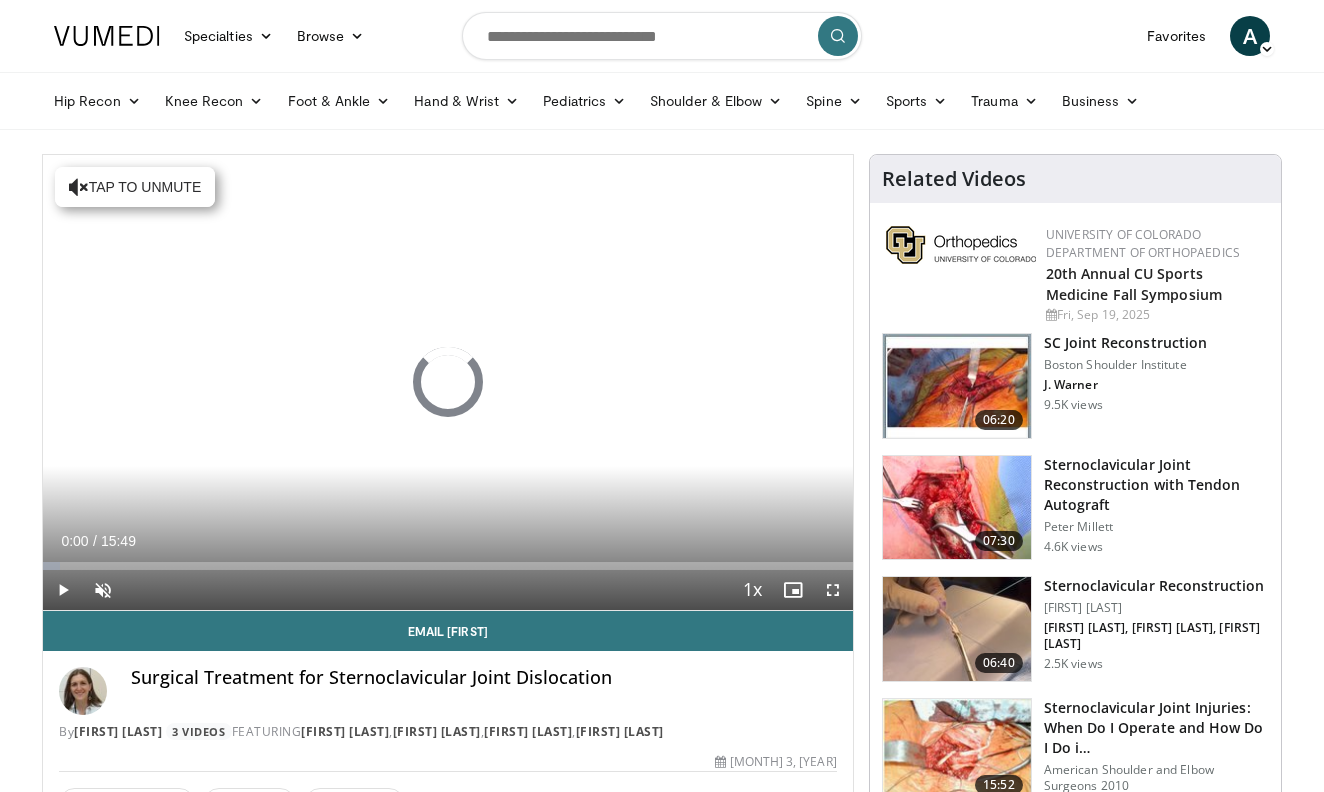 click at bounding box center [833, 590] 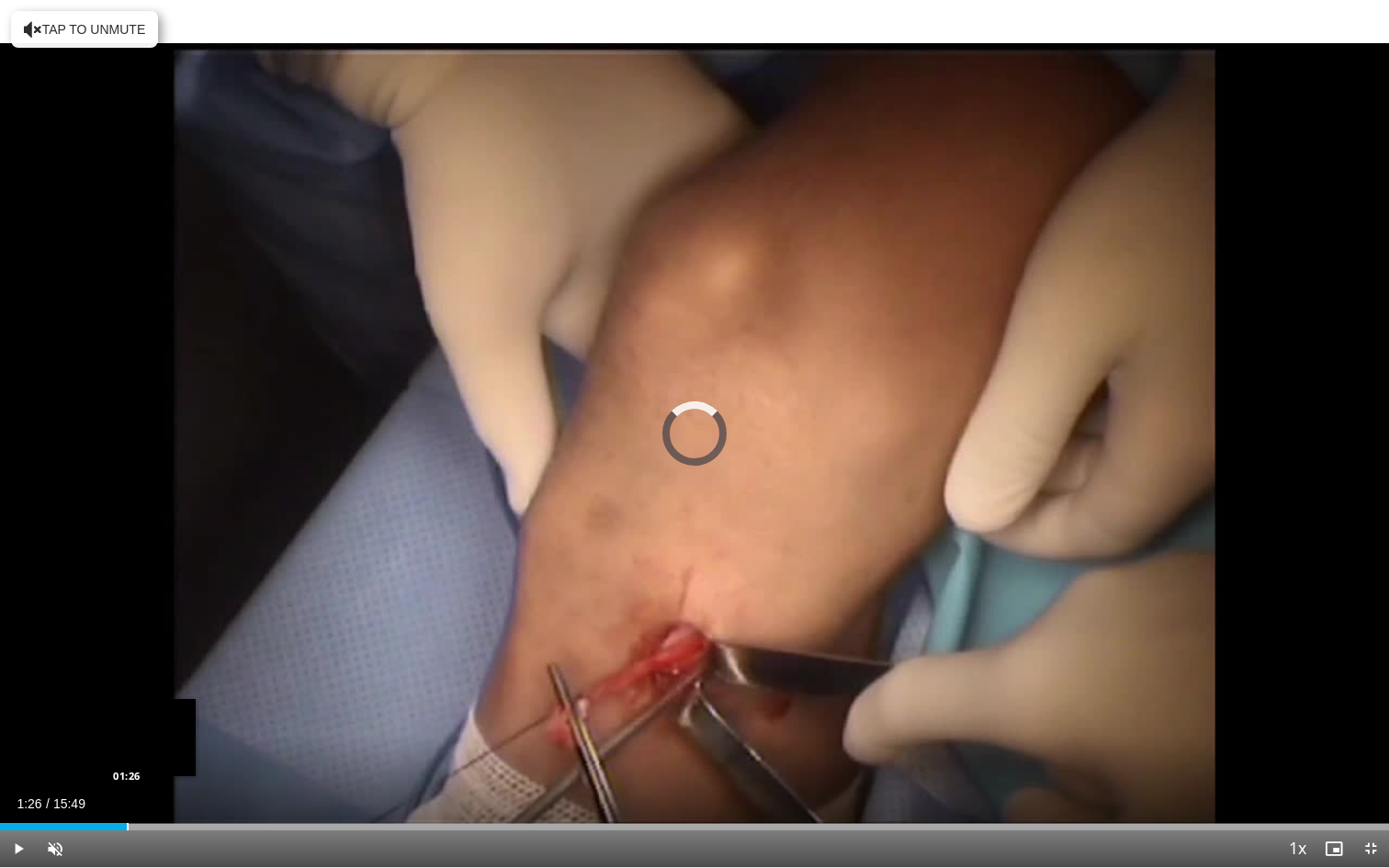 click at bounding box center (128, 827) 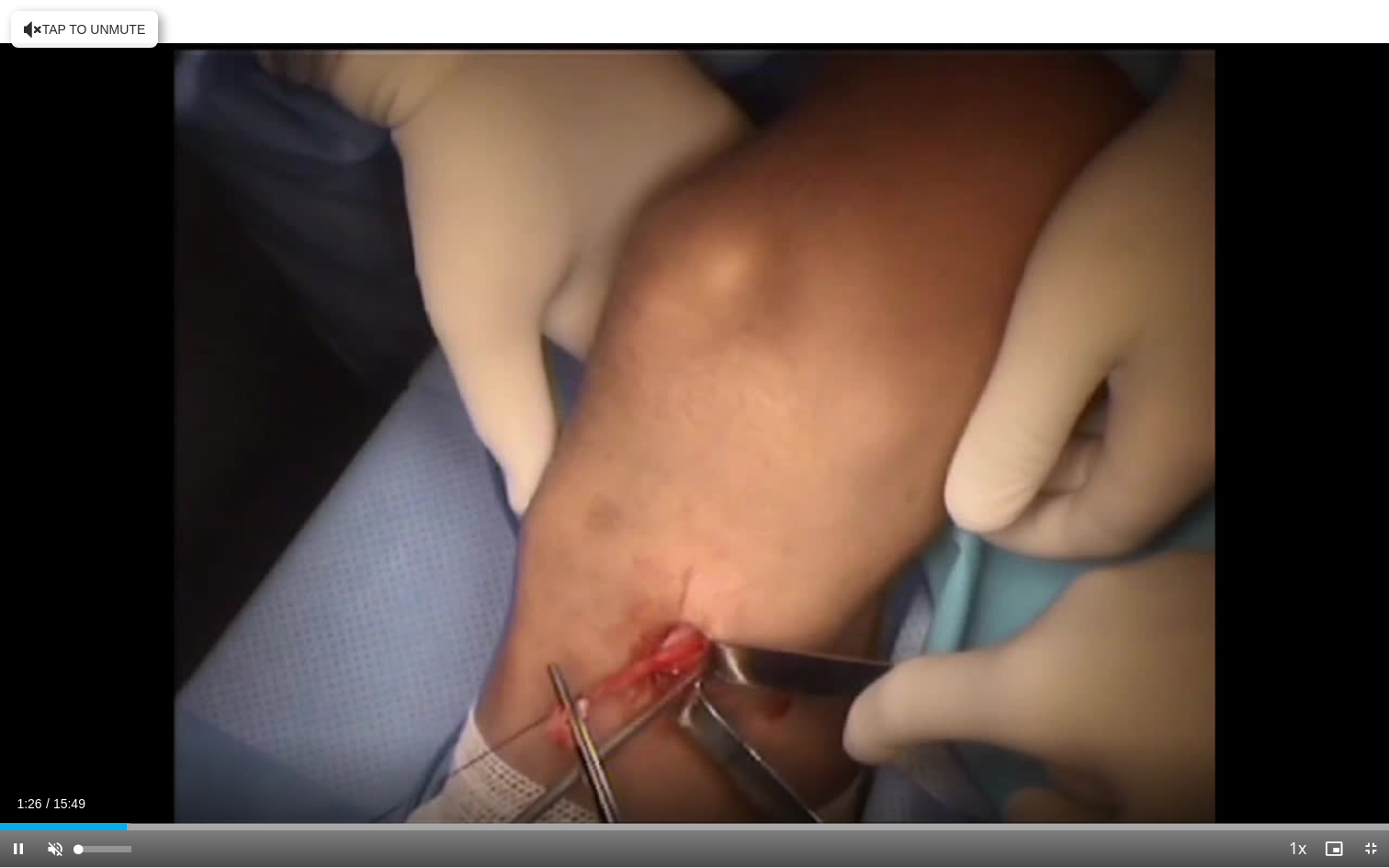 click at bounding box center (55, 849) 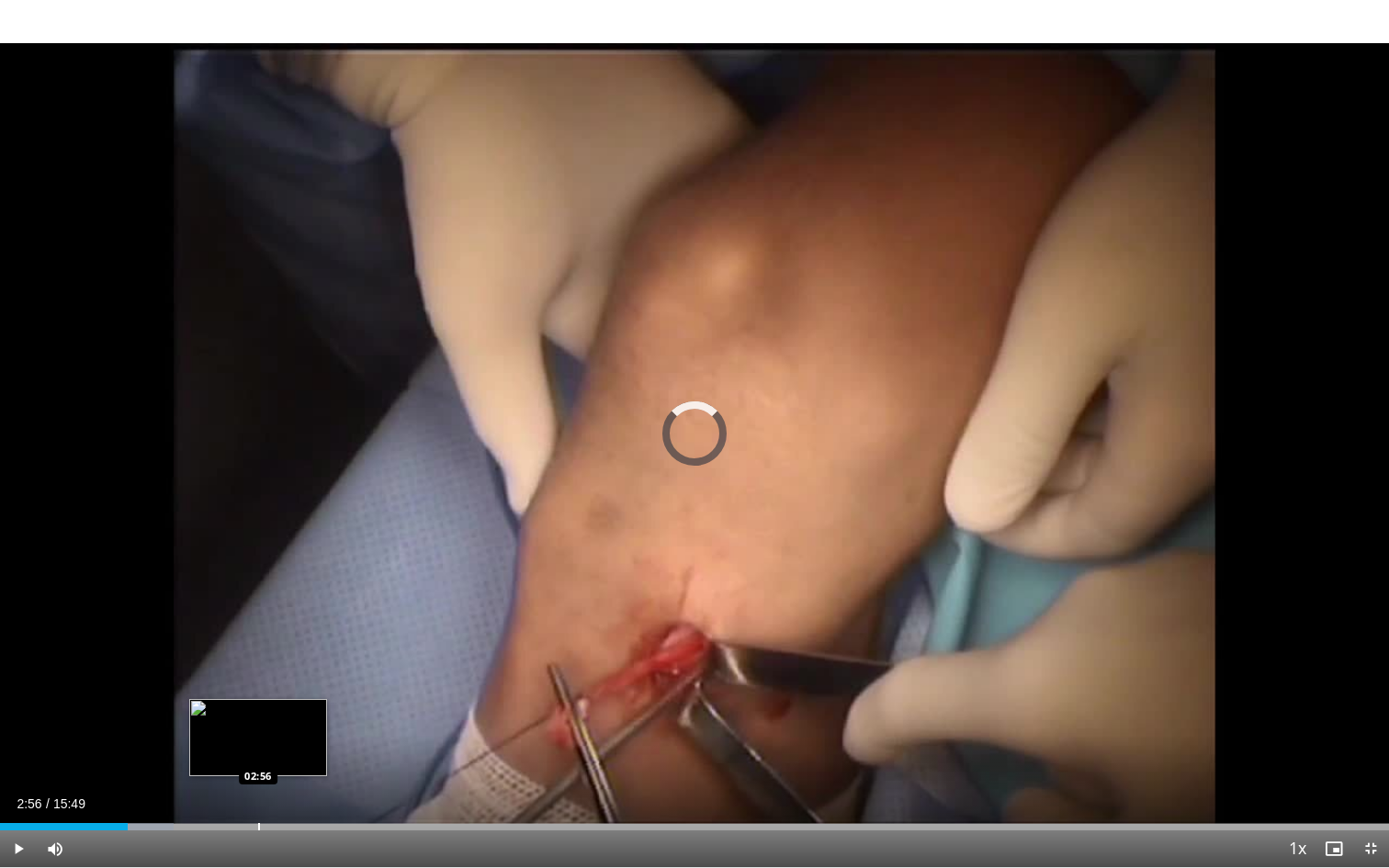 click at bounding box center [259, 827] 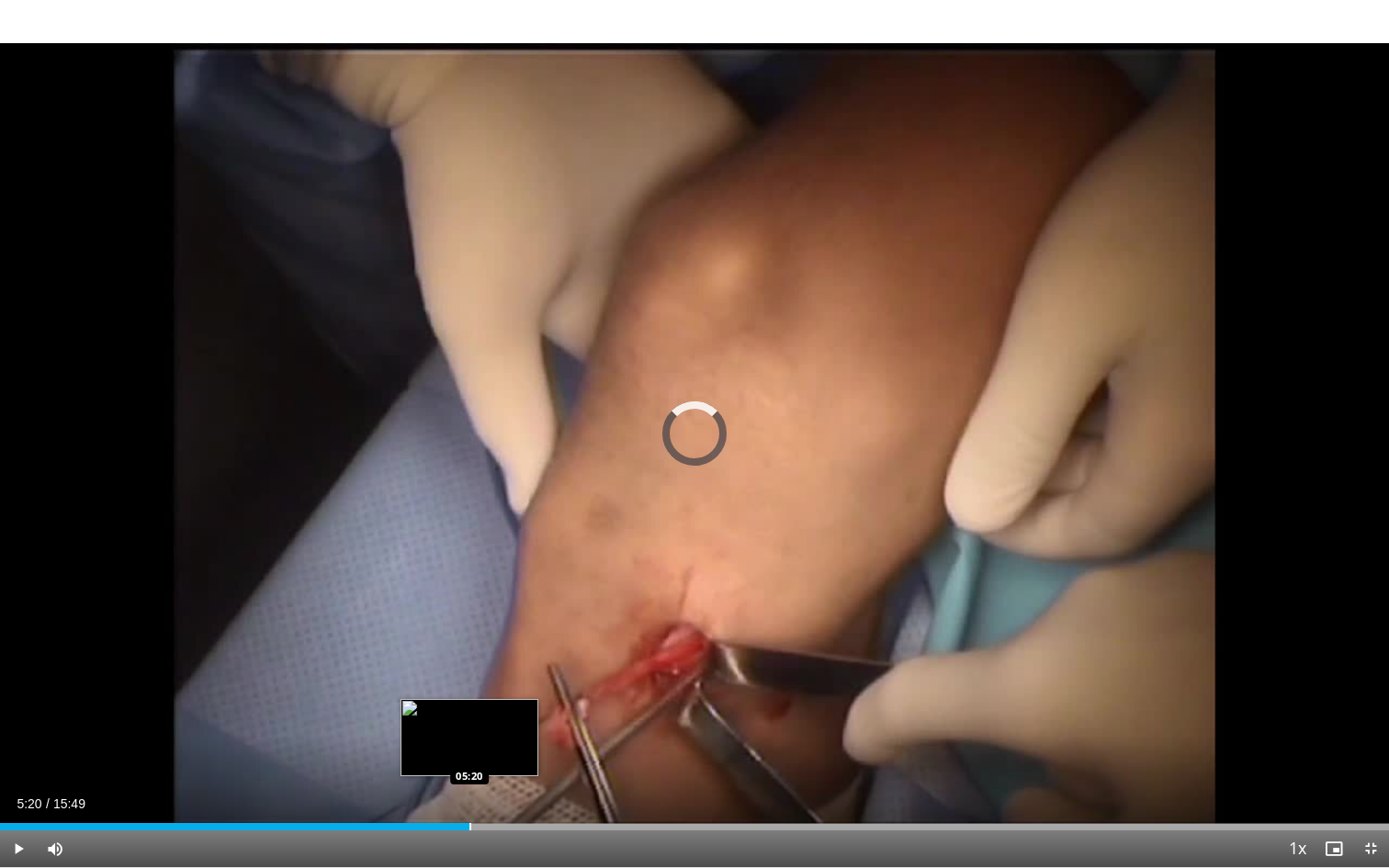 click on "Loaded :  18.80% 02:56 05:20" at bounding box center [694, 821] 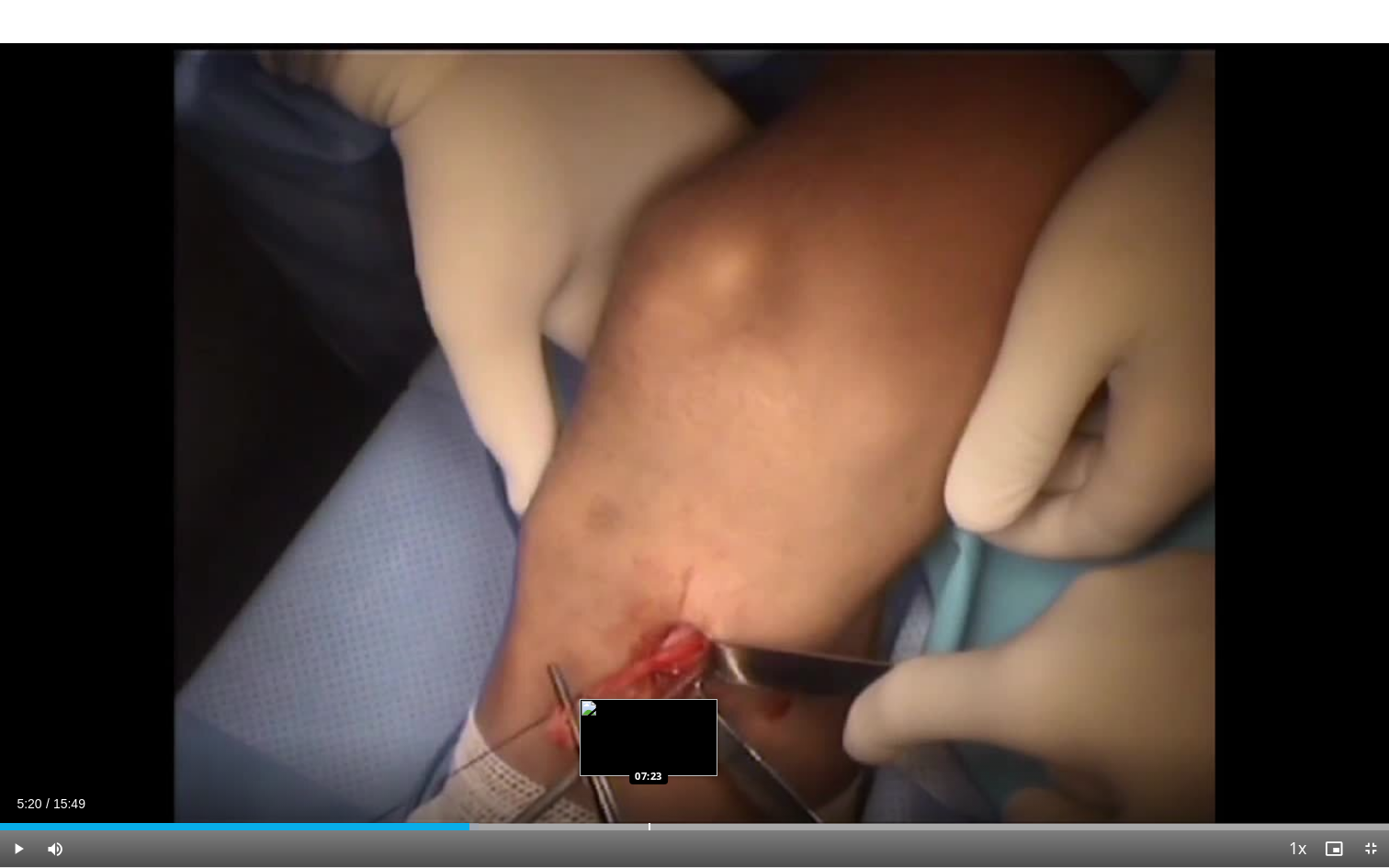 click at bounding box center [649, 827] 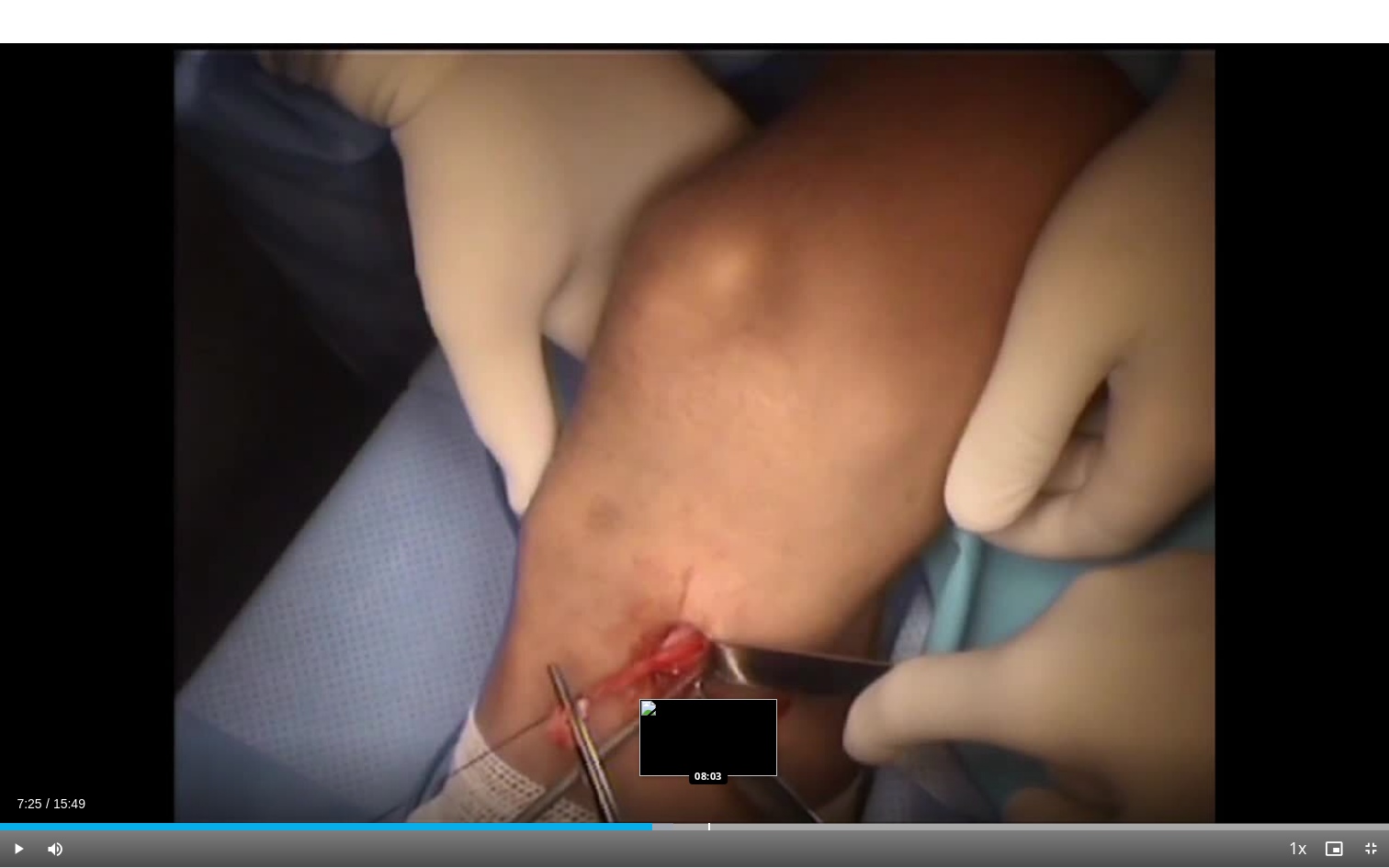 click at bounding box center (709, 827) 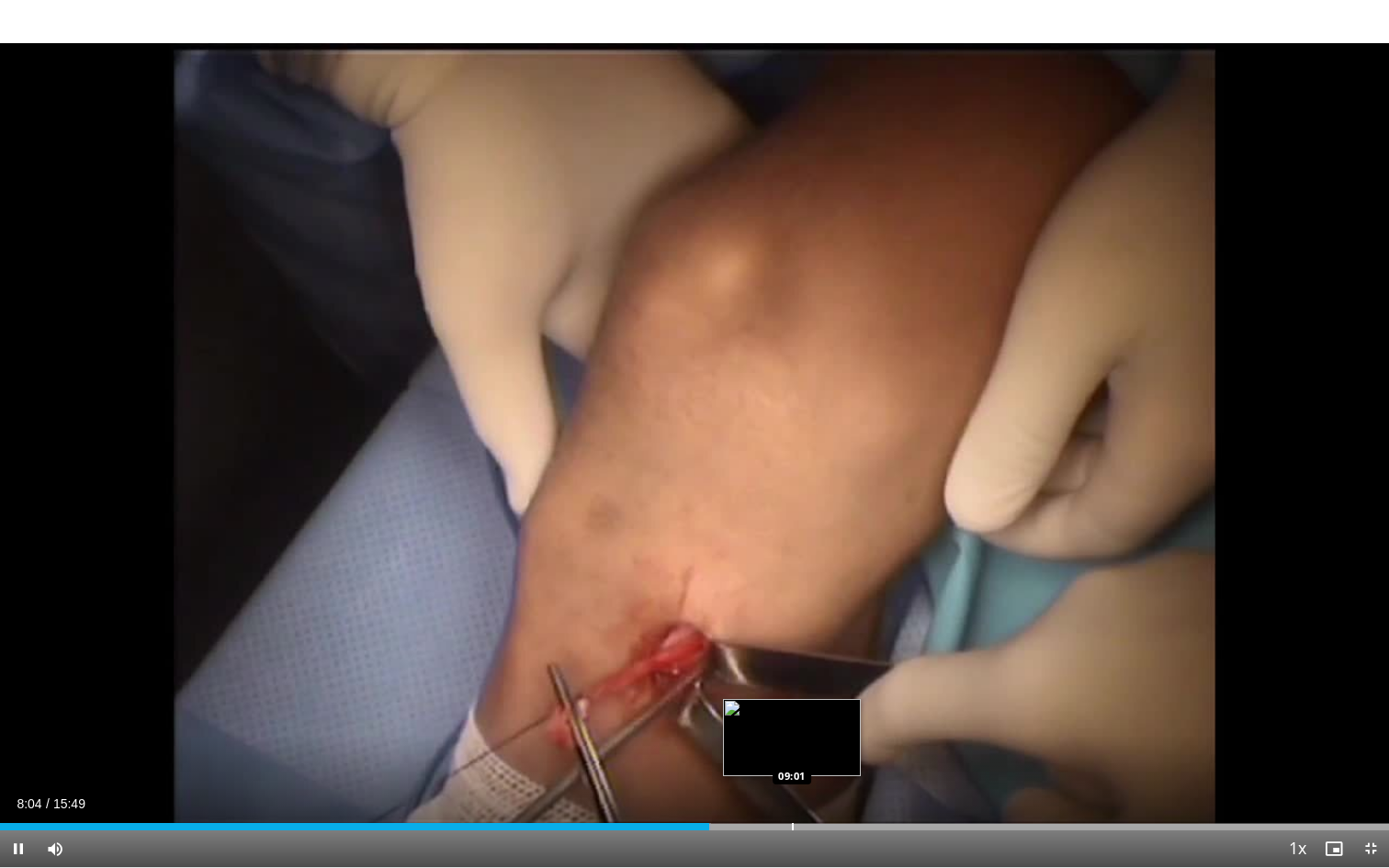 click at bounding box center (793, 827) 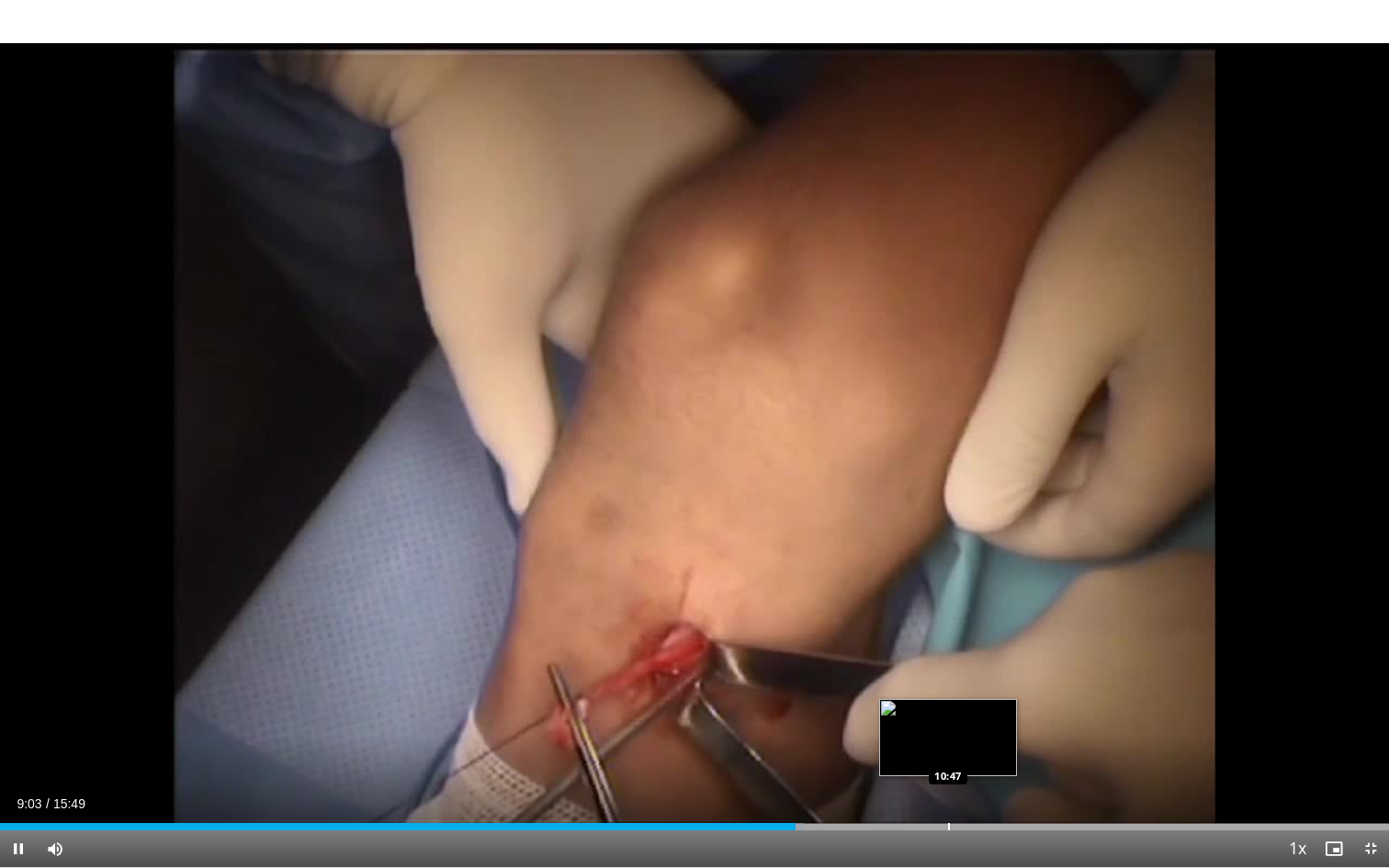 click on "Loaded :  57.95% 09:03 10:47" at bounding box center (694, 821) 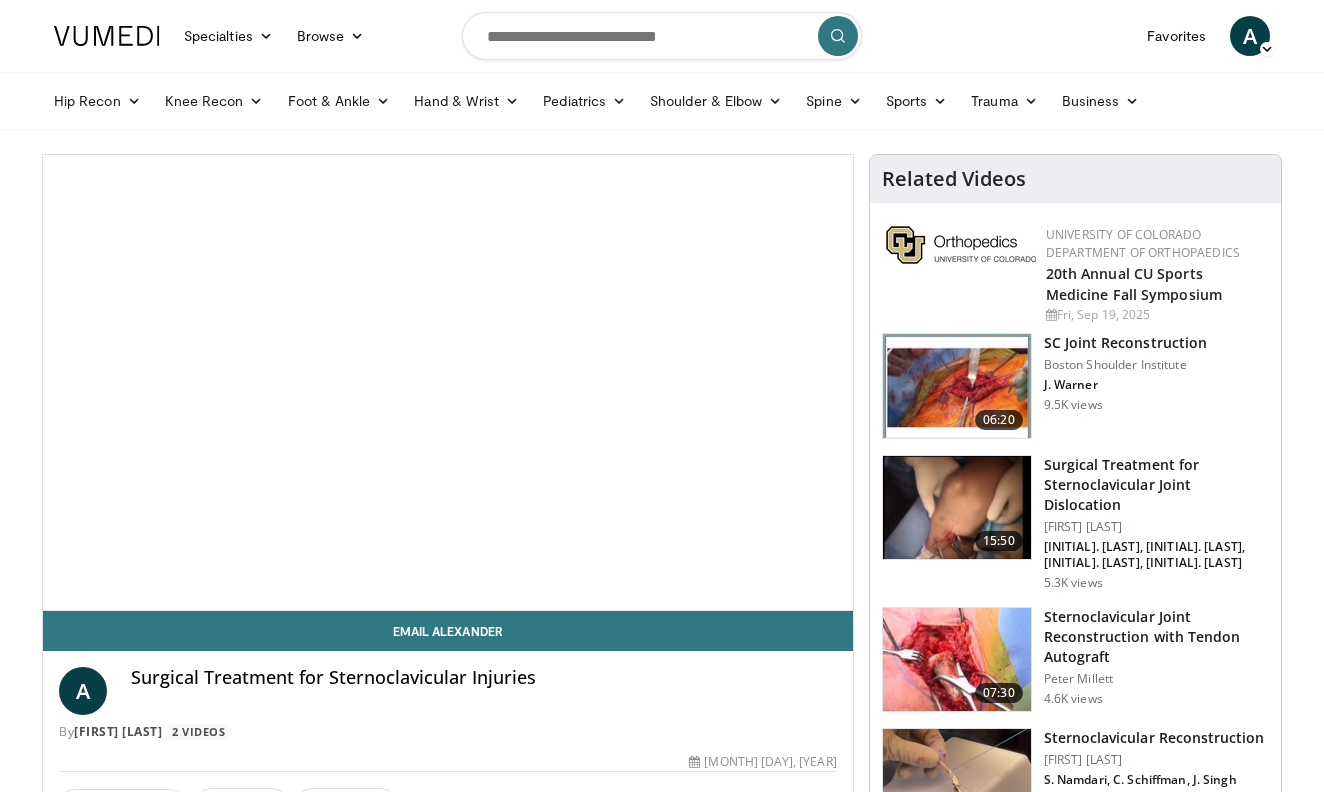 scroll, scrollTop: 0, scrollLeft: 0, axis: both 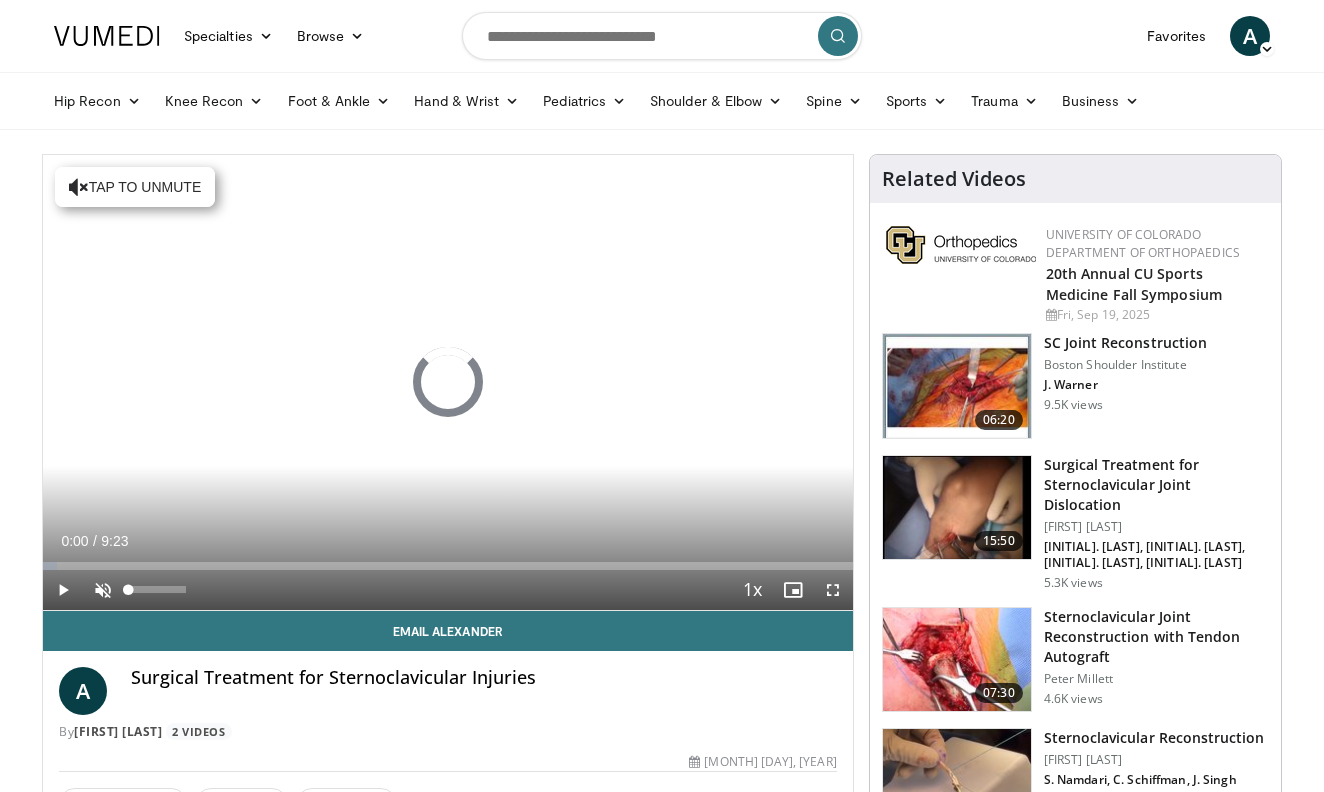 click at bounding box center [103, 590] 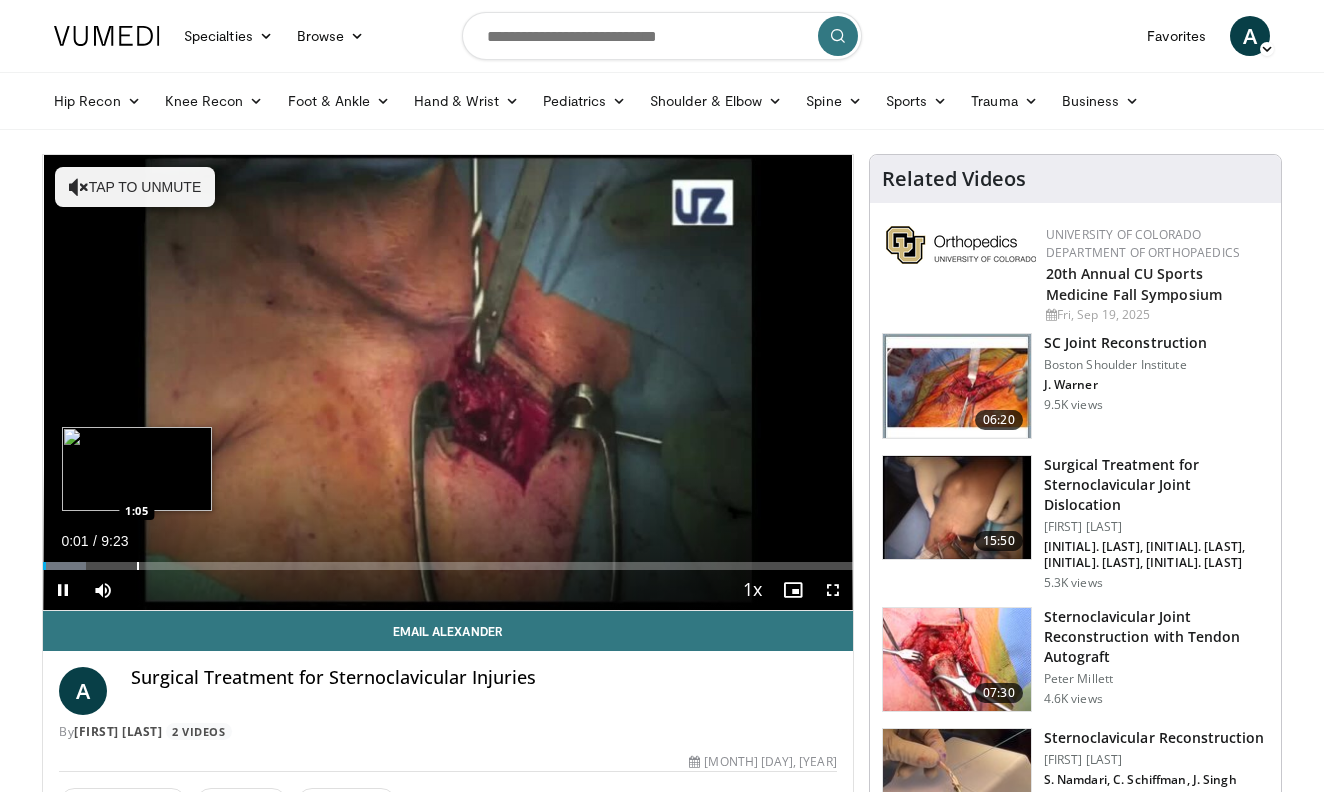 click at bounding box center [138, 566] 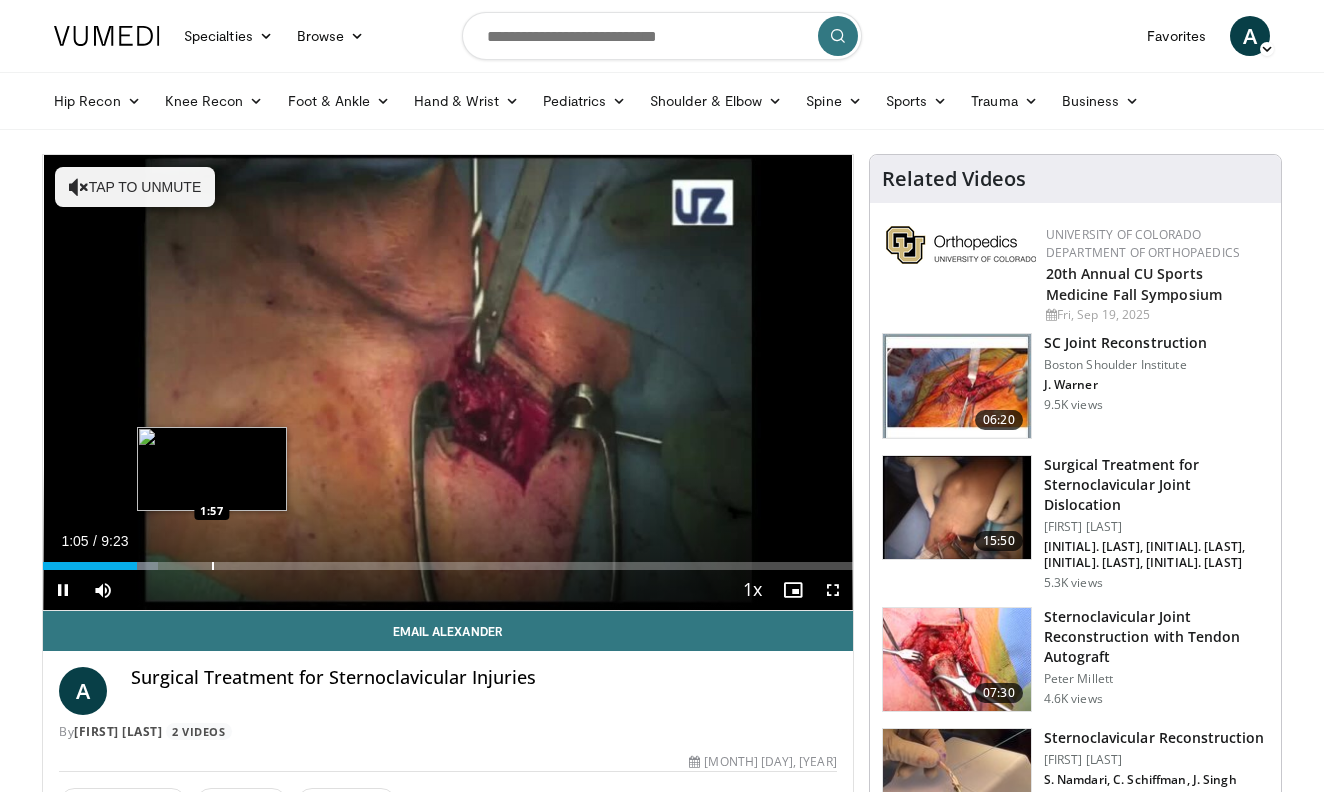 click at bounding box center (213, 566) 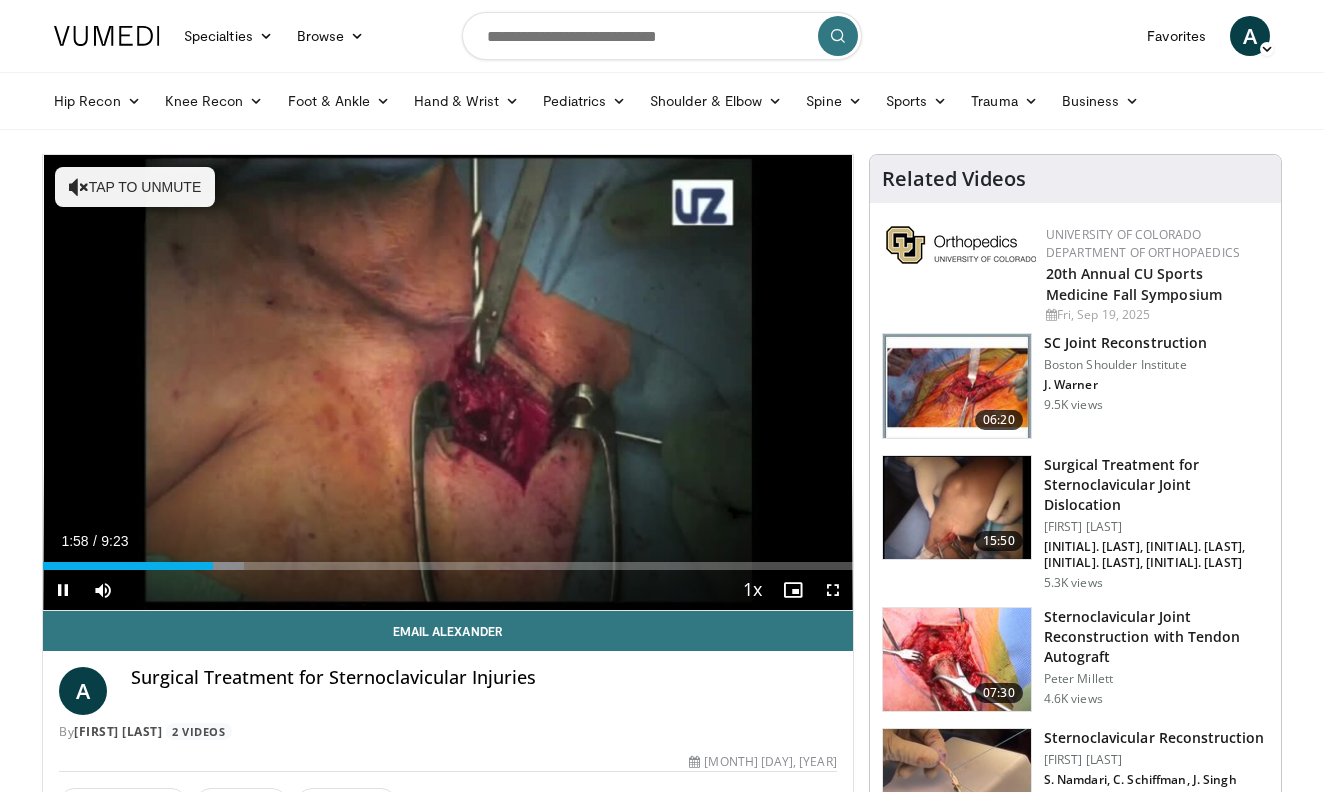 click at bounding box center [833, 590] 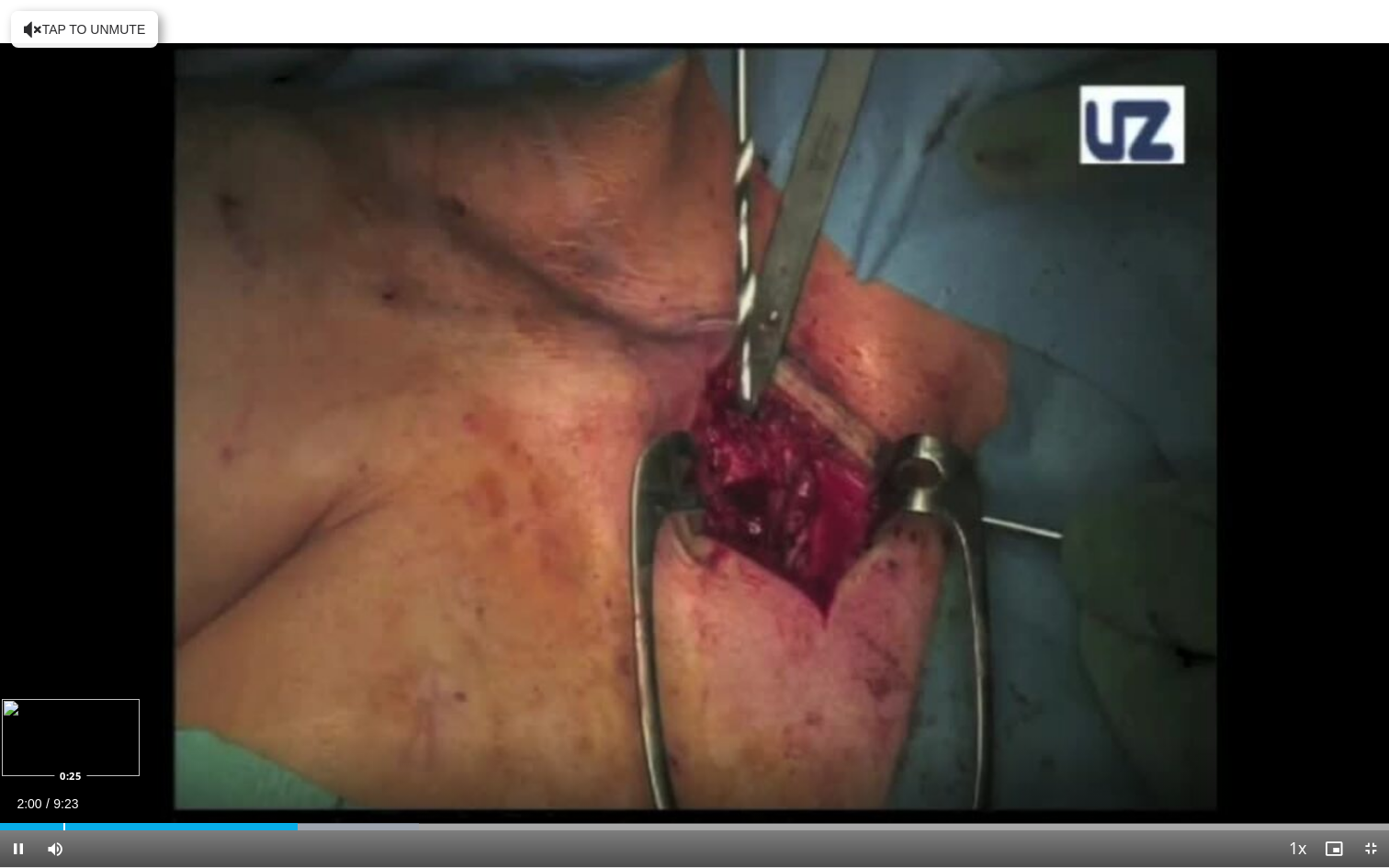 click on "2:00" at bounding box center (149, 827) 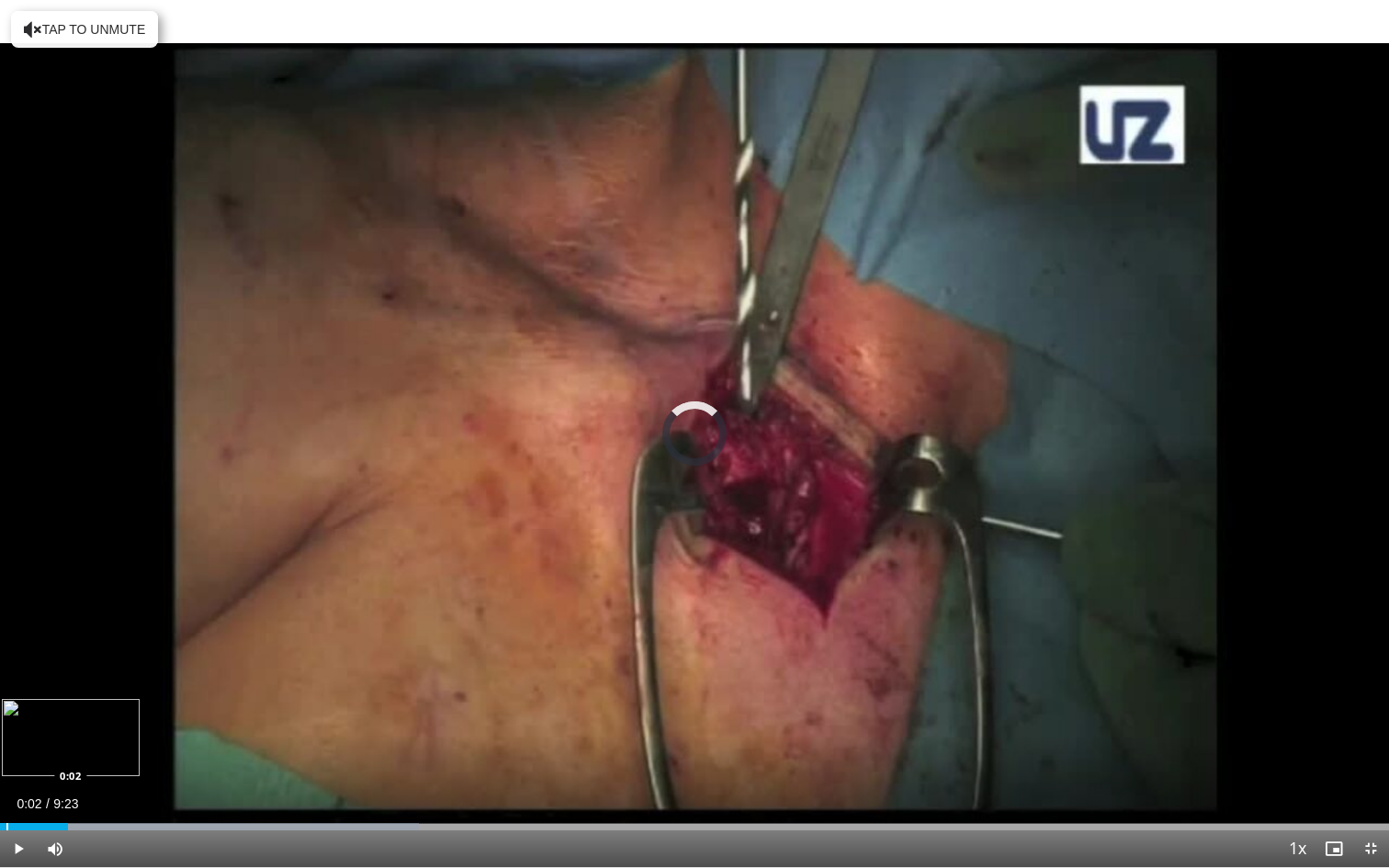 click at bounding box center [7, 827] 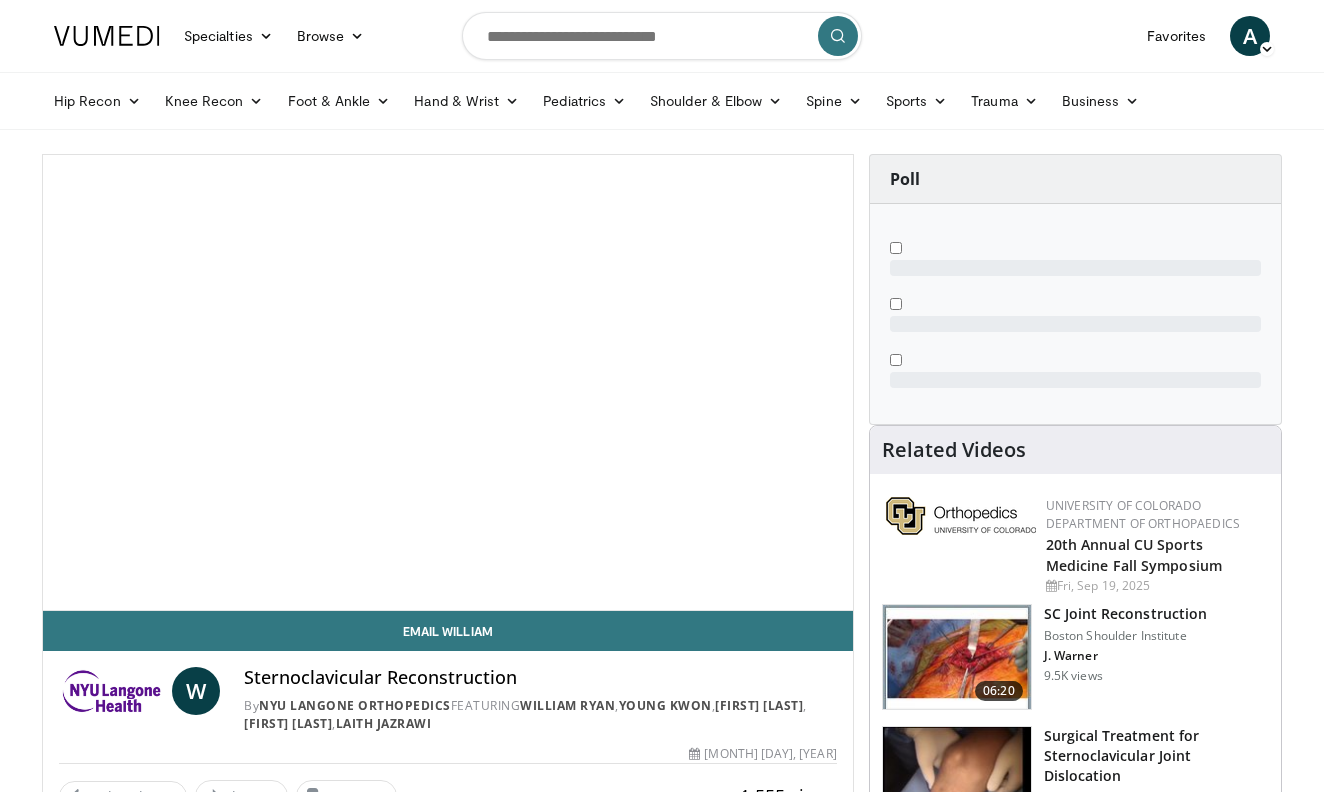 scroll, scrollTop: 0, scrollLeft: 0, axis: both 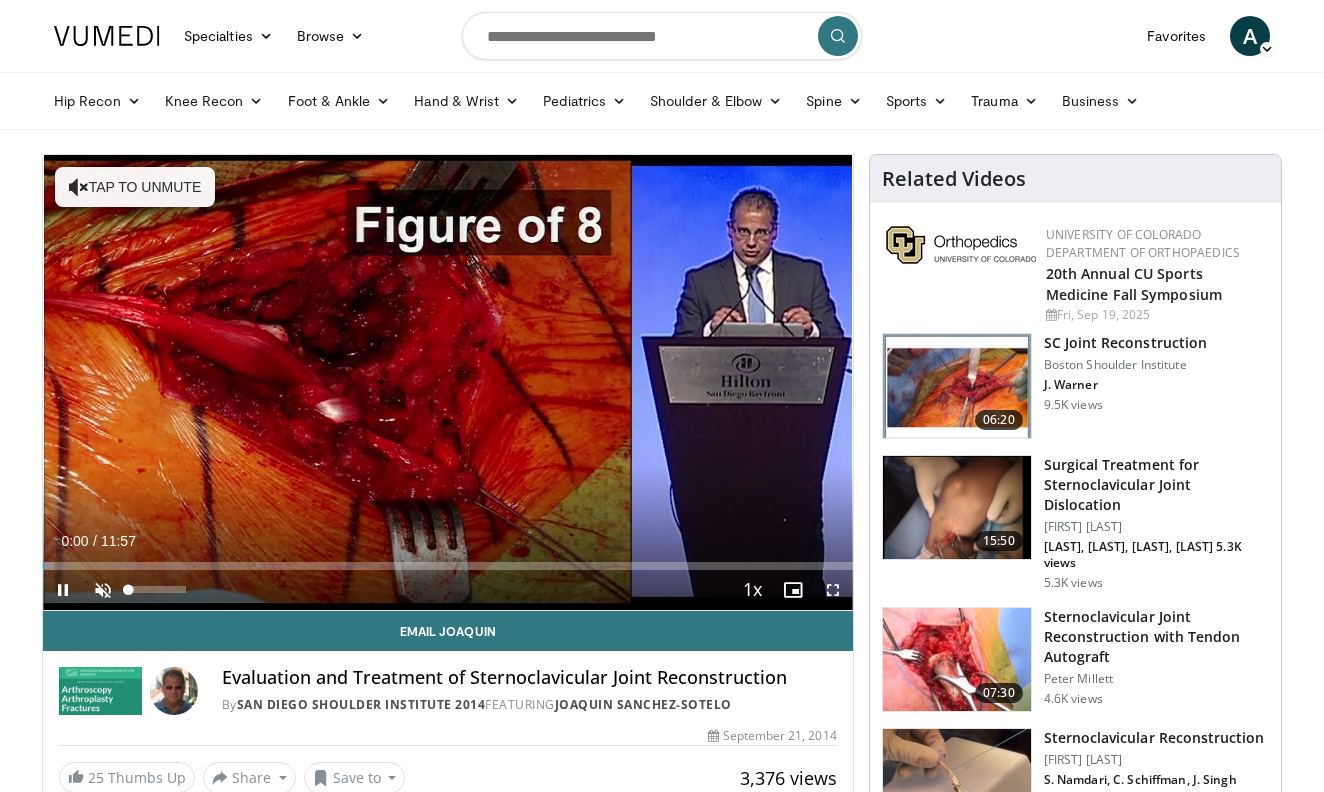 click at bounding box center (103, 590) 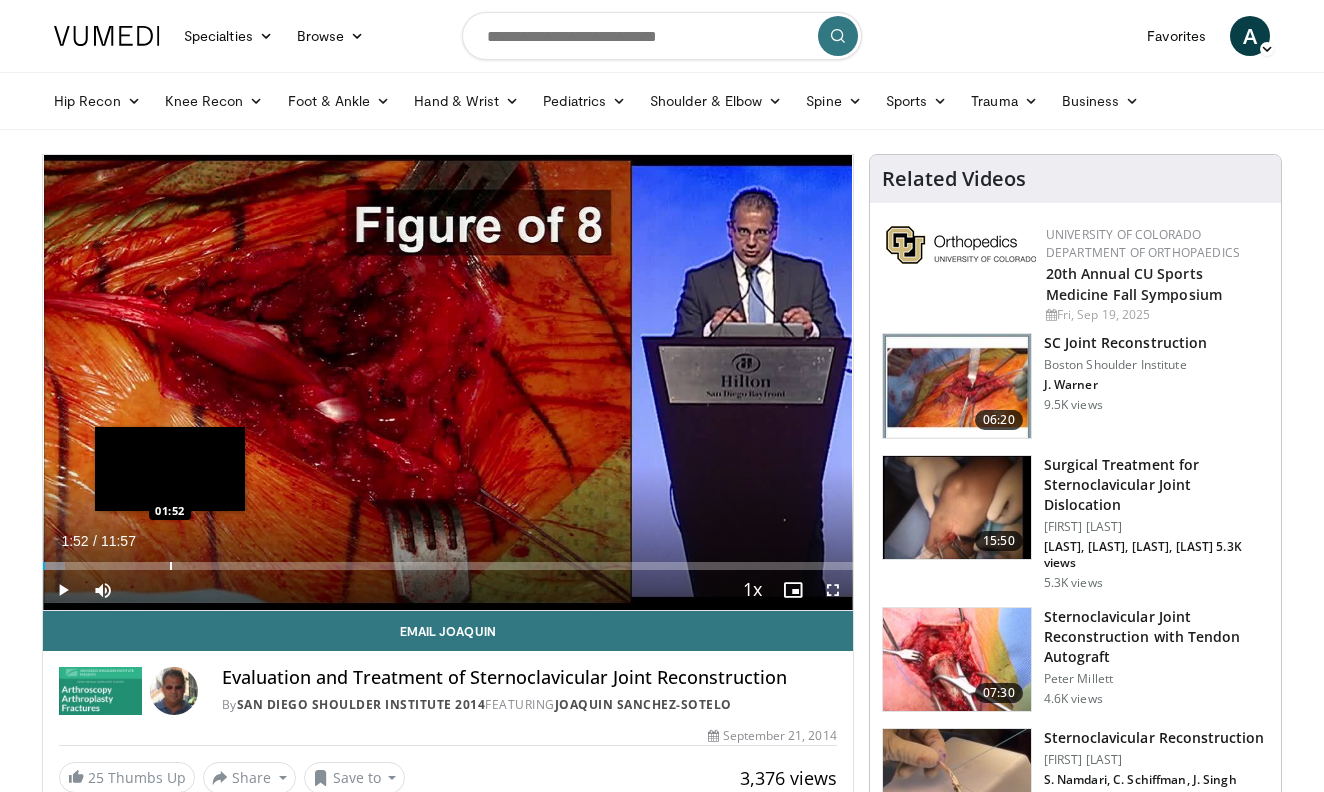 click at bounding box center [171, 566] 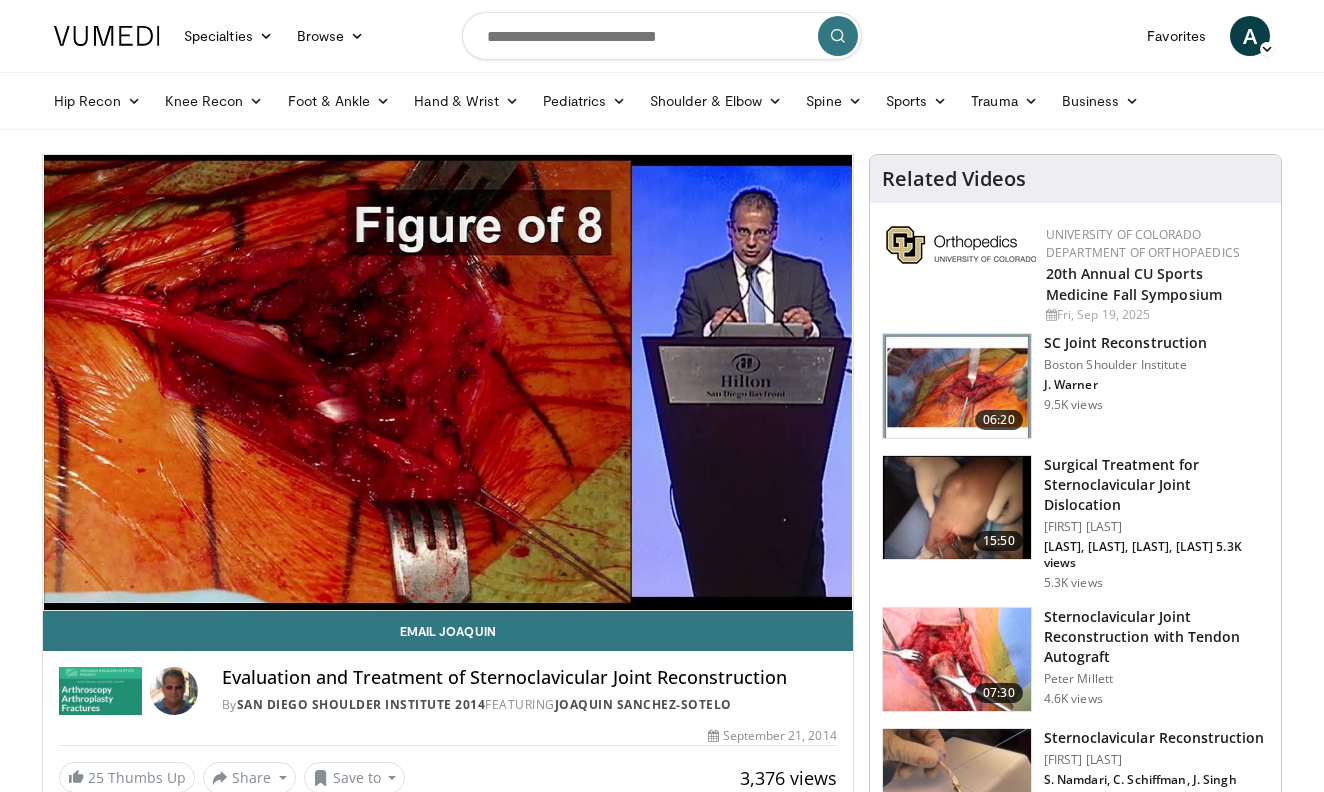 click on "**********" at bounding box center [448, 383] 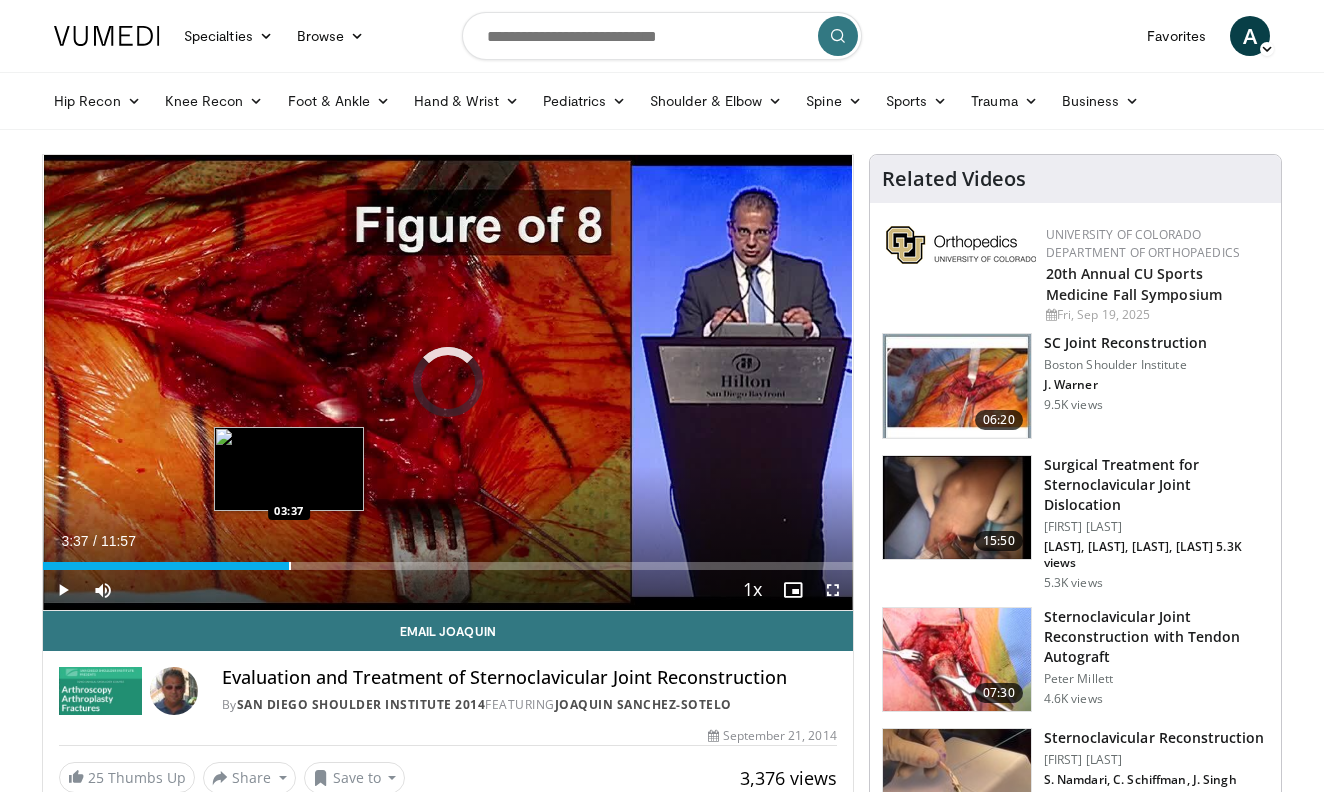 click at bounding box center [290, 566] 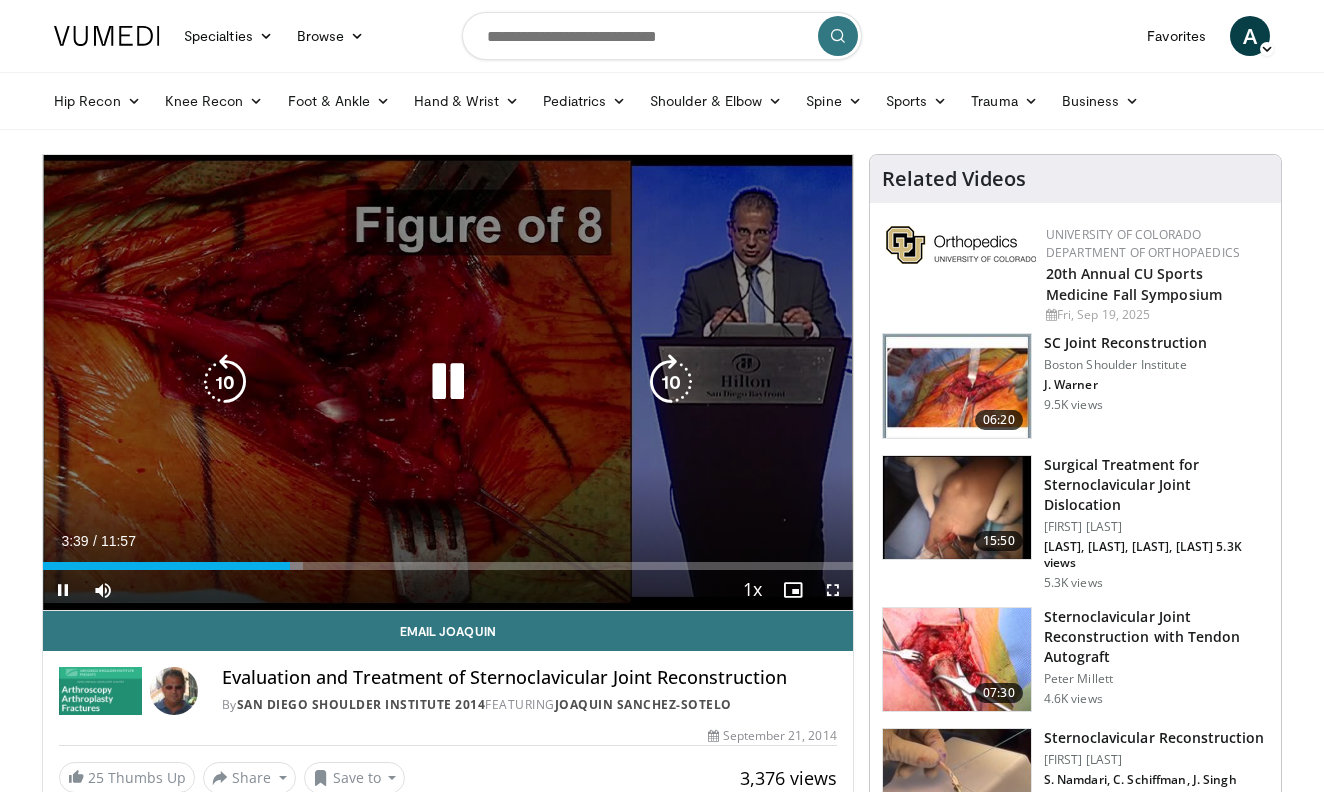 click at bounding box center [448, 382] 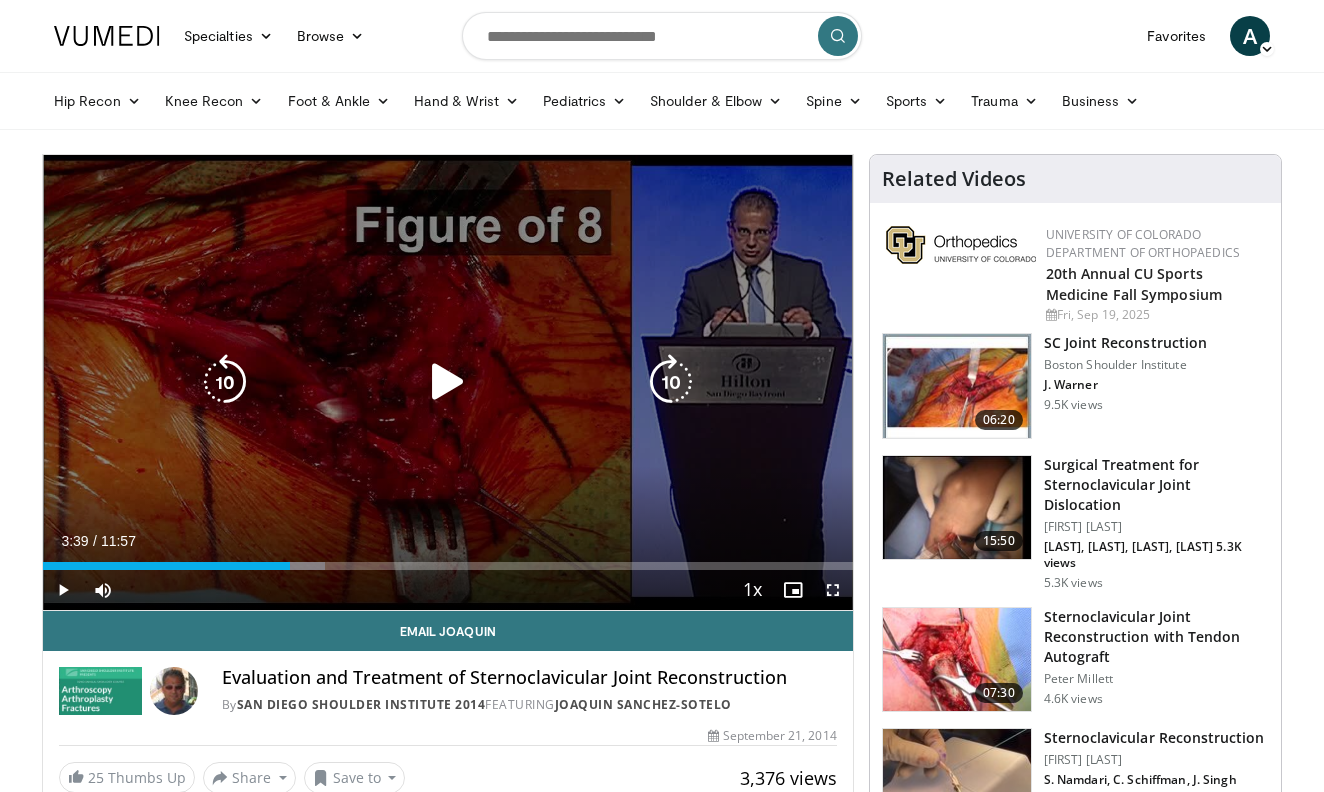 click at bounding box center (448, 382) 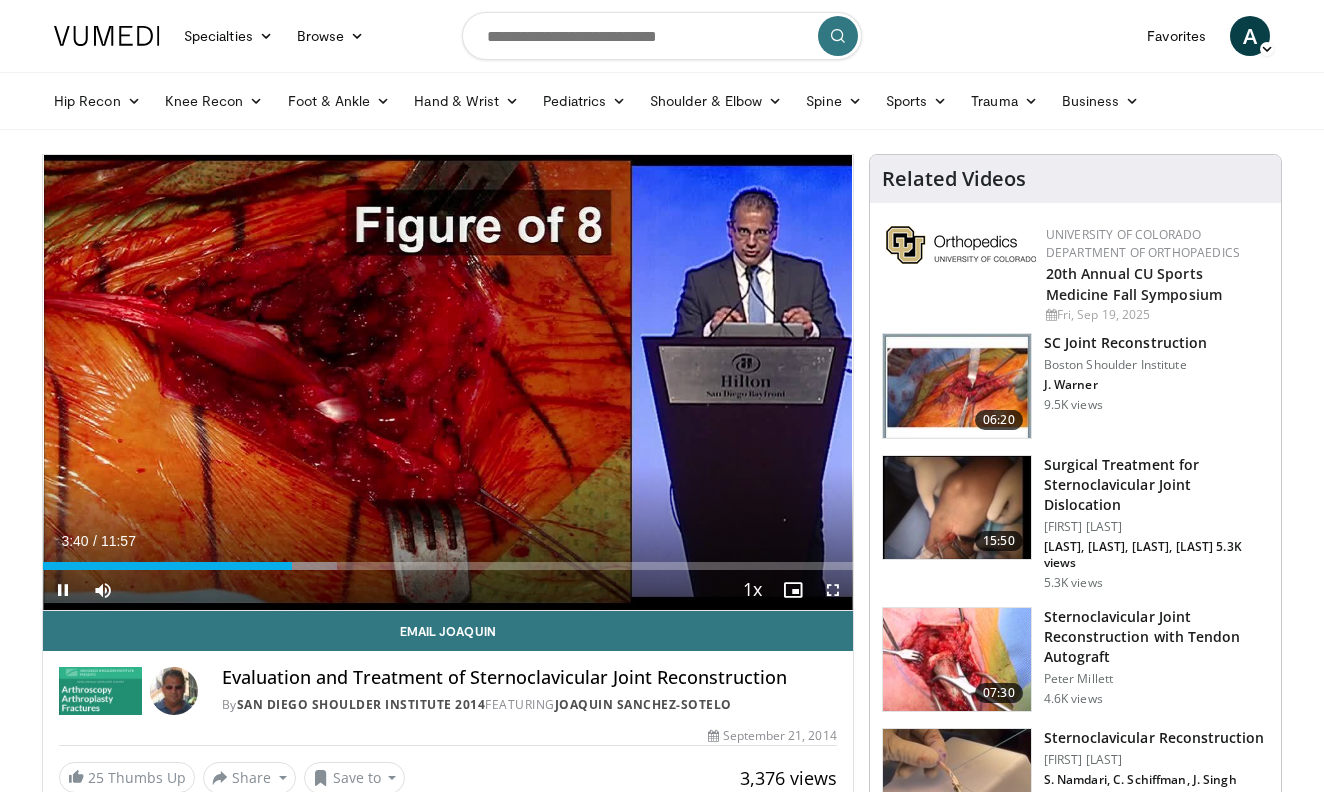click at bounding box center (833, 590) 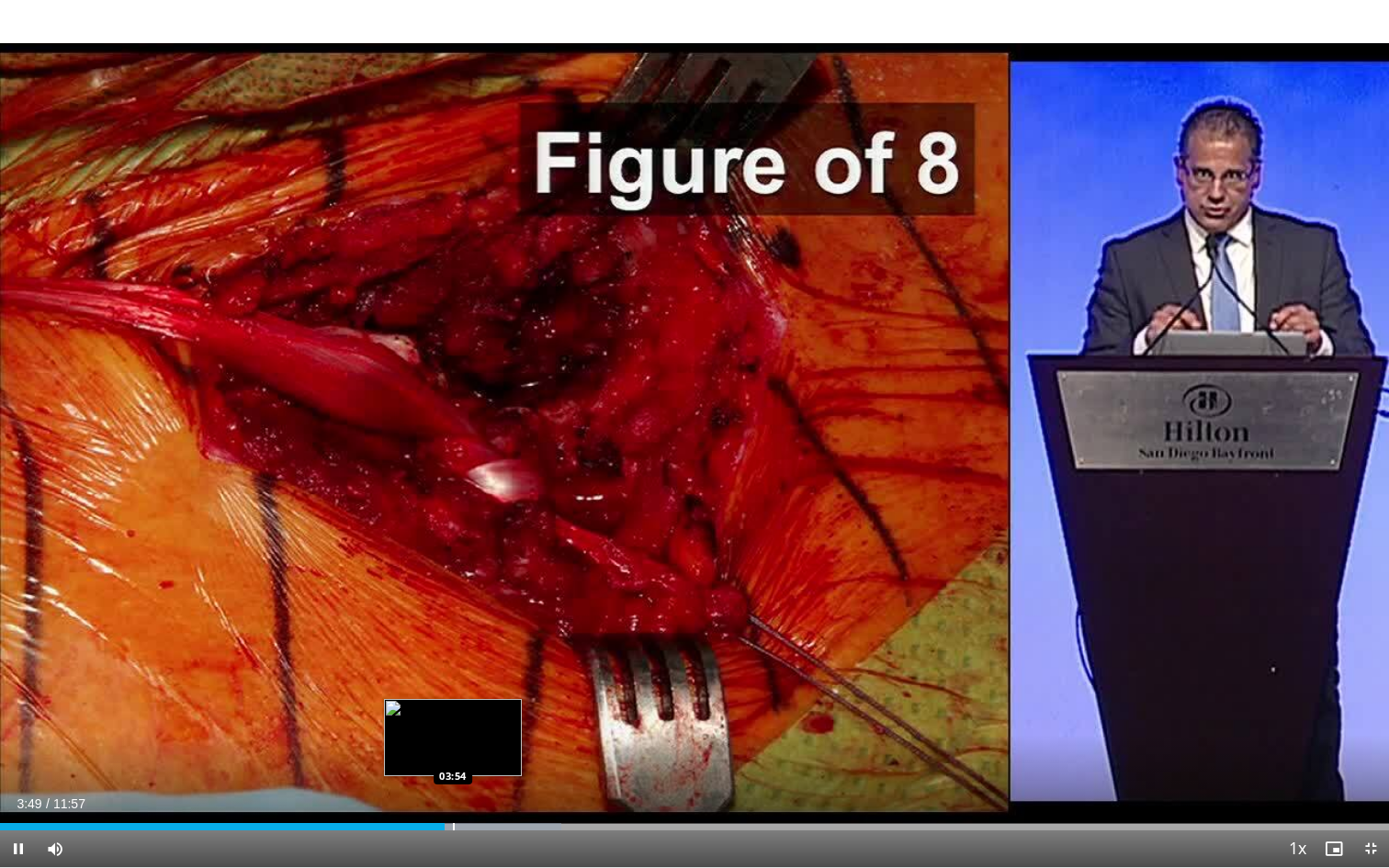 click at bounding box center (454, 827) 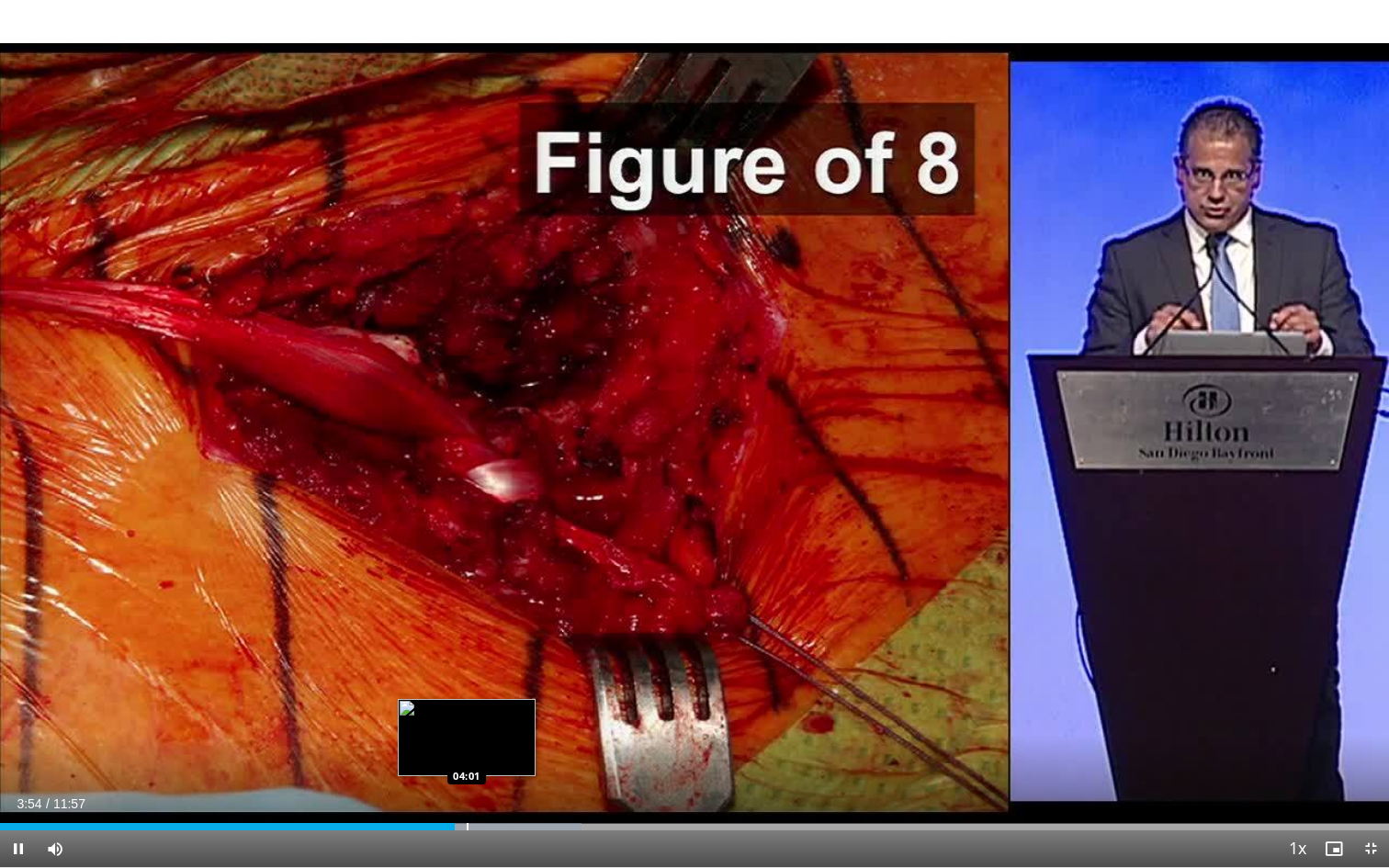 click at bounding box center (468, 827) 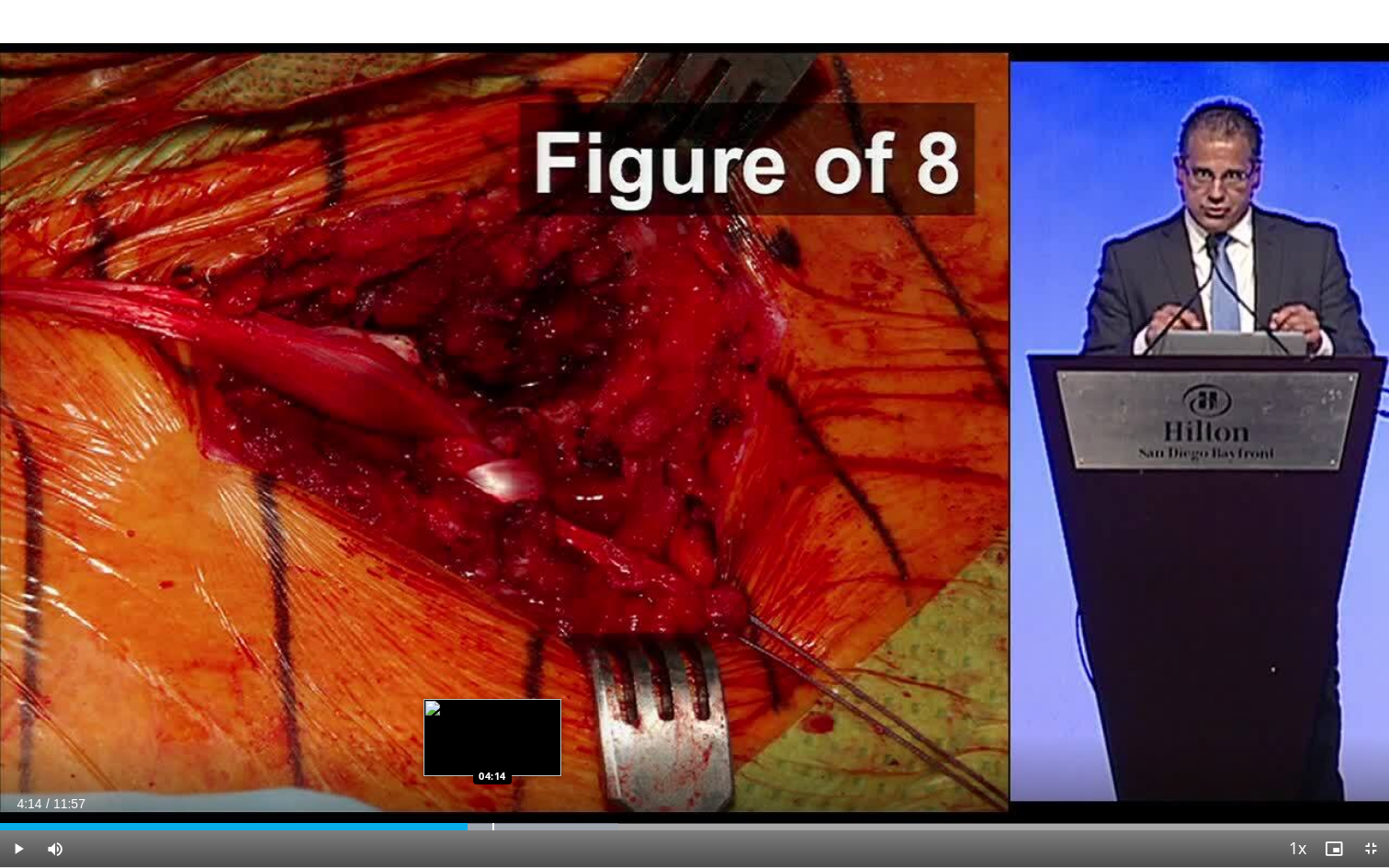 click on "Loaded :  44.50% 04:01 04:14" at bounding box center (694, 821) 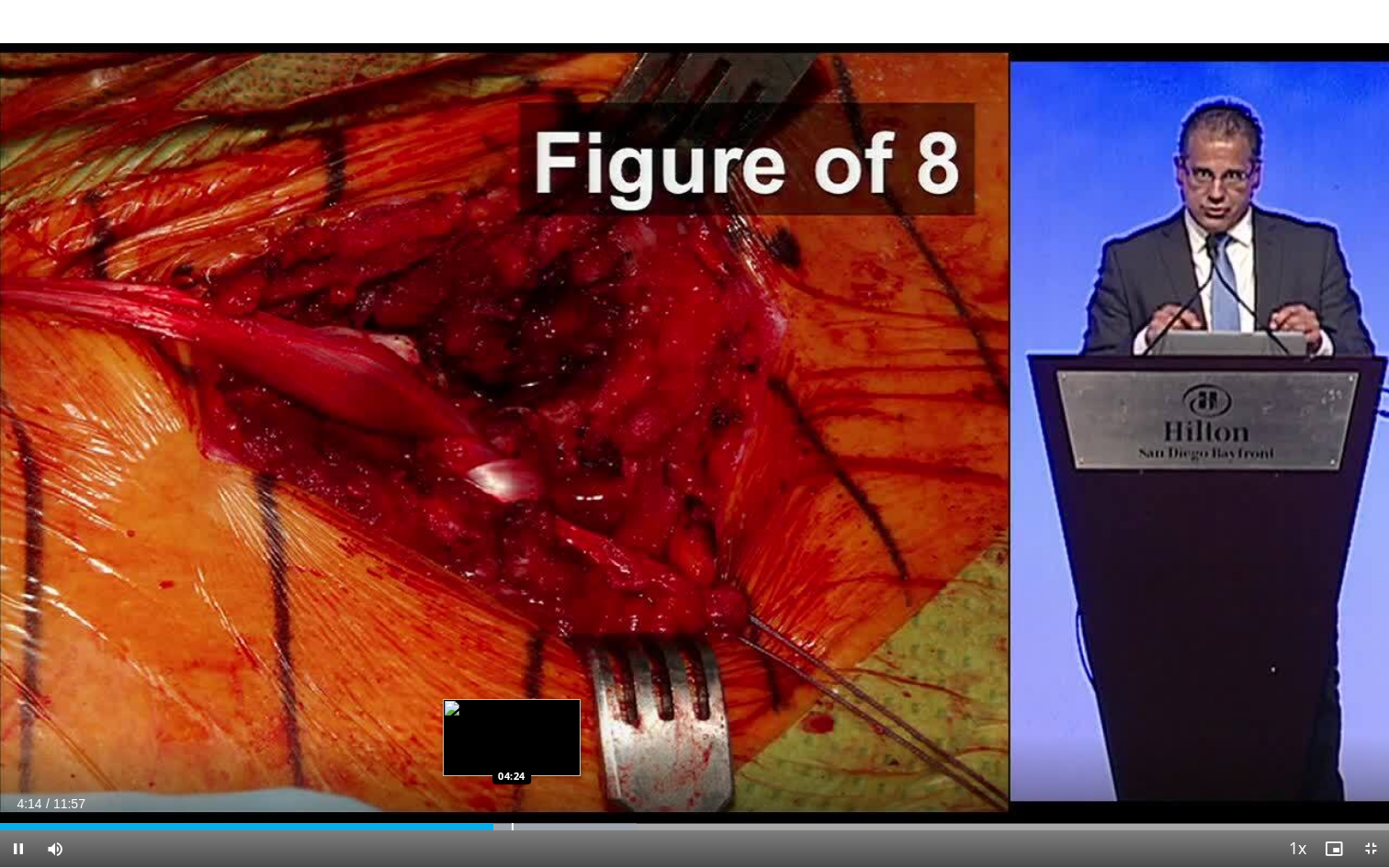 click at bounding box center [513, 827] 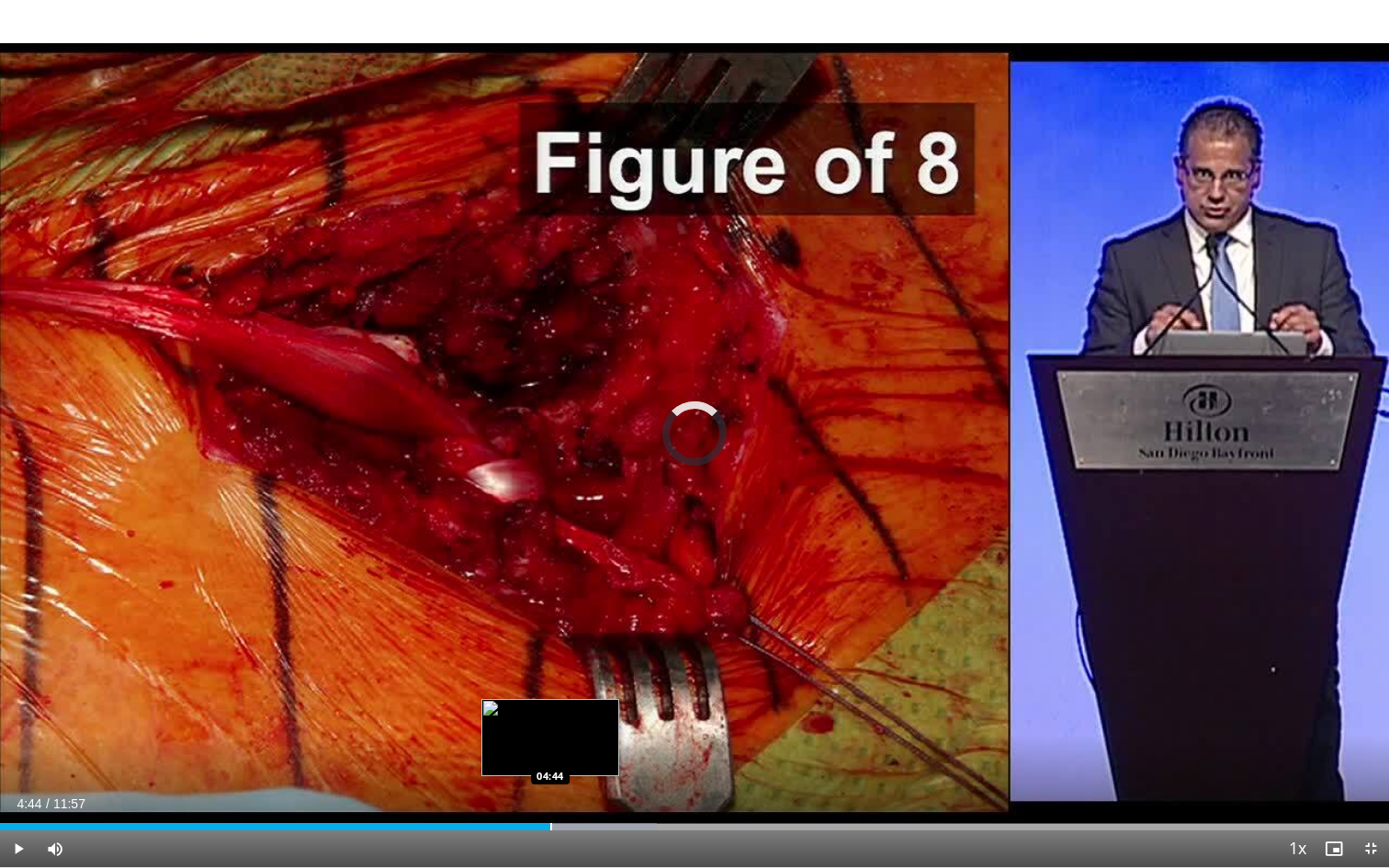 click at bounding box center [551, 827] 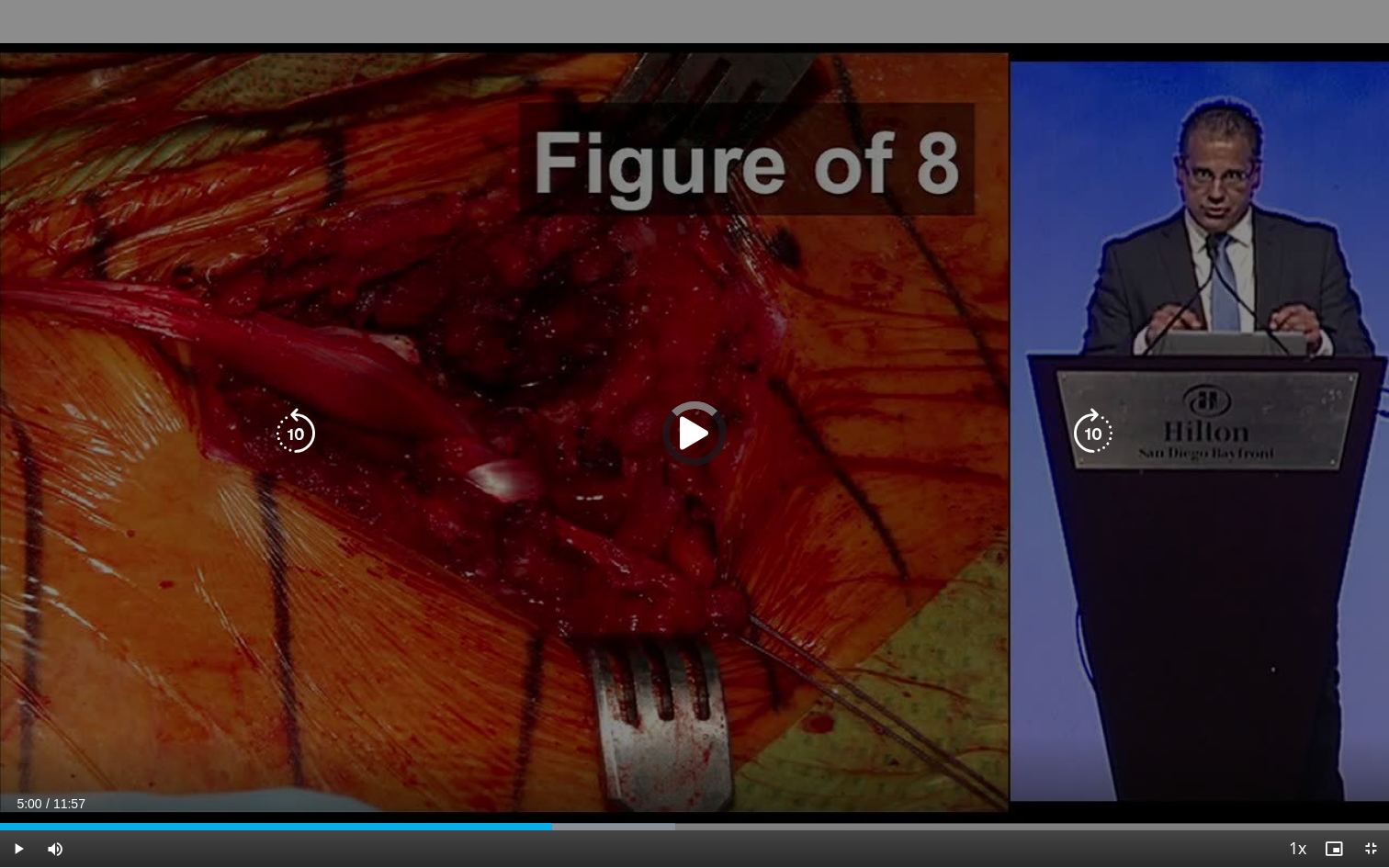 click at bounding box center (565, 827) 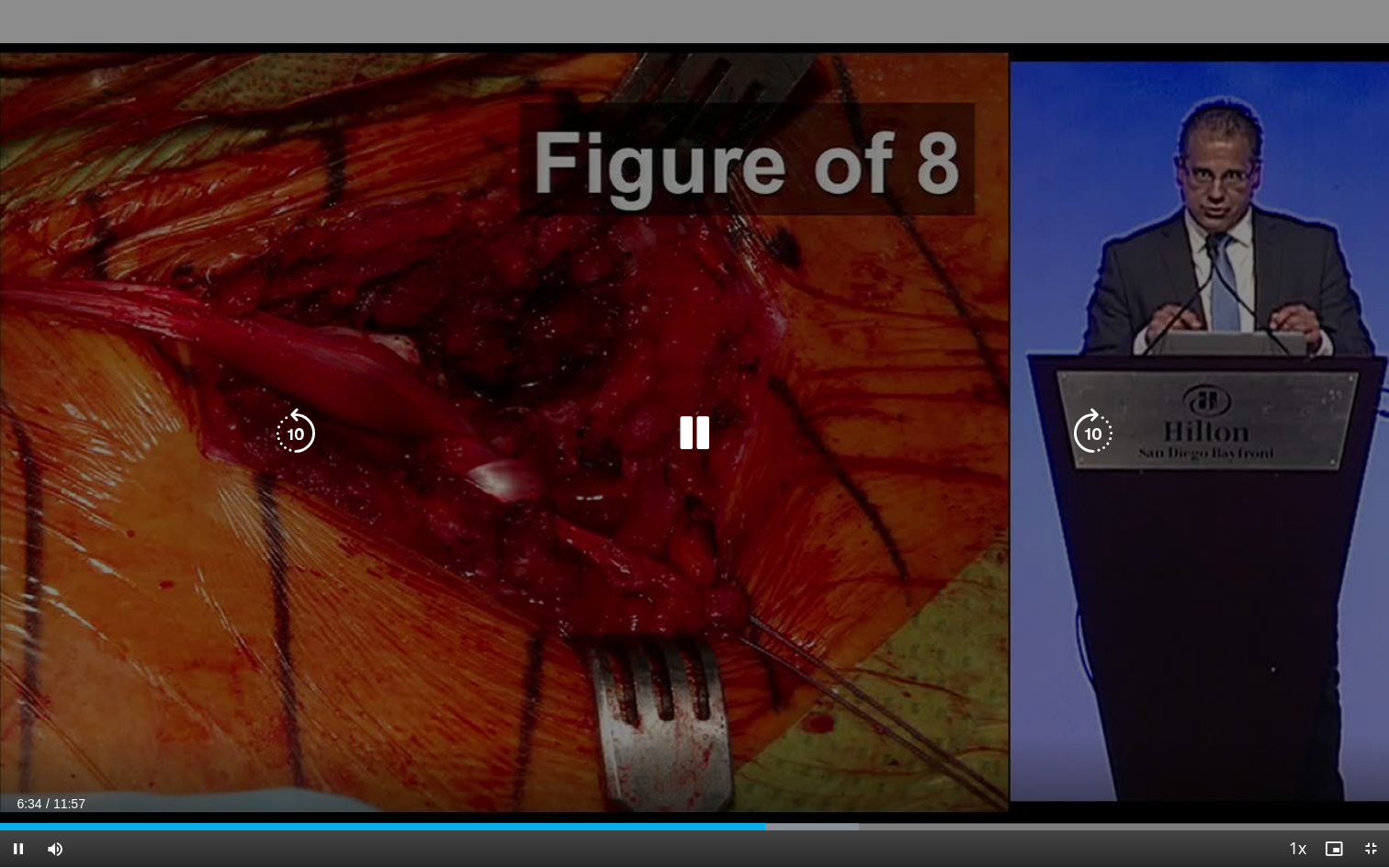 click at bounding box center [1093, 434] 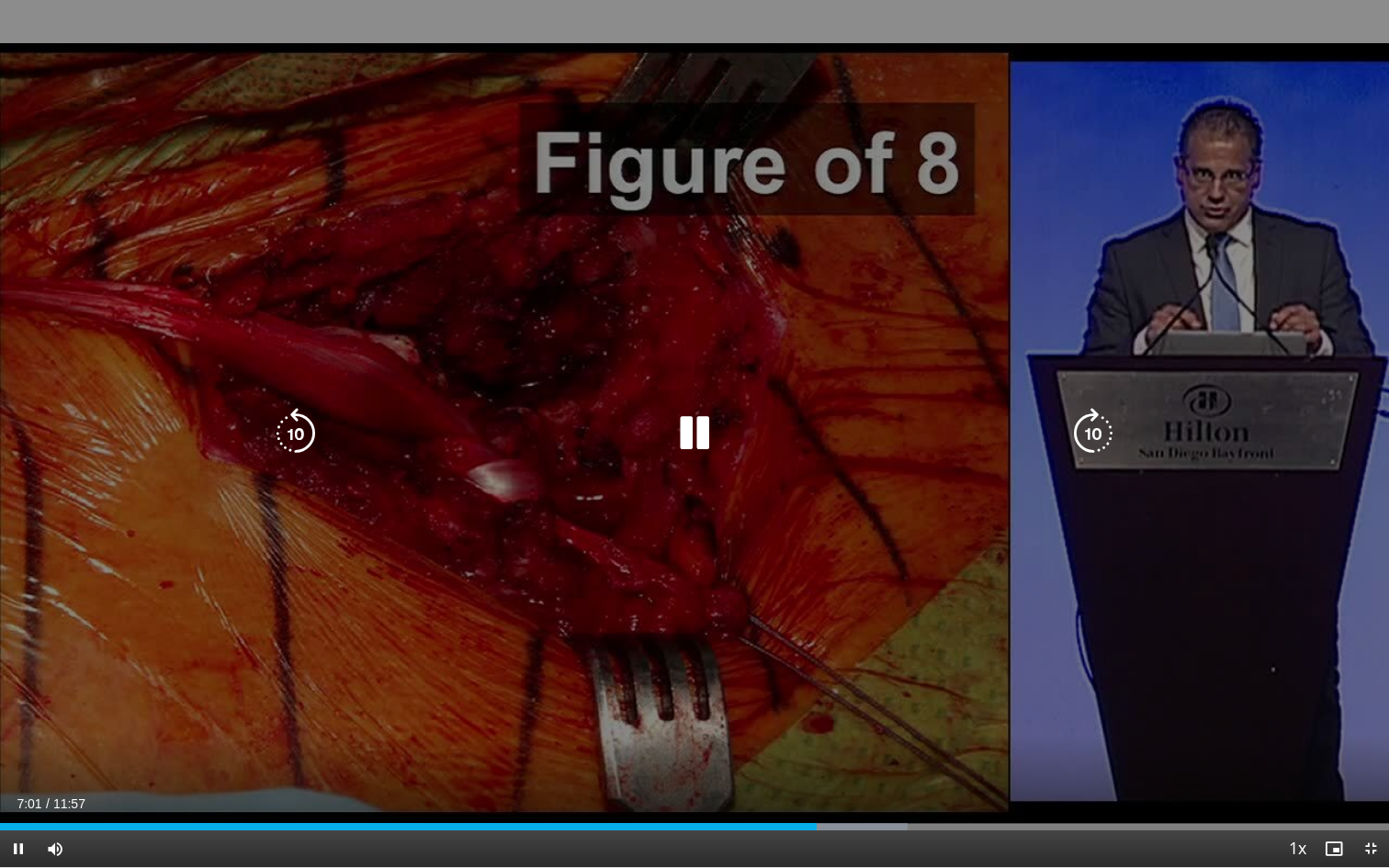 click at bounding box center [1093, 434] 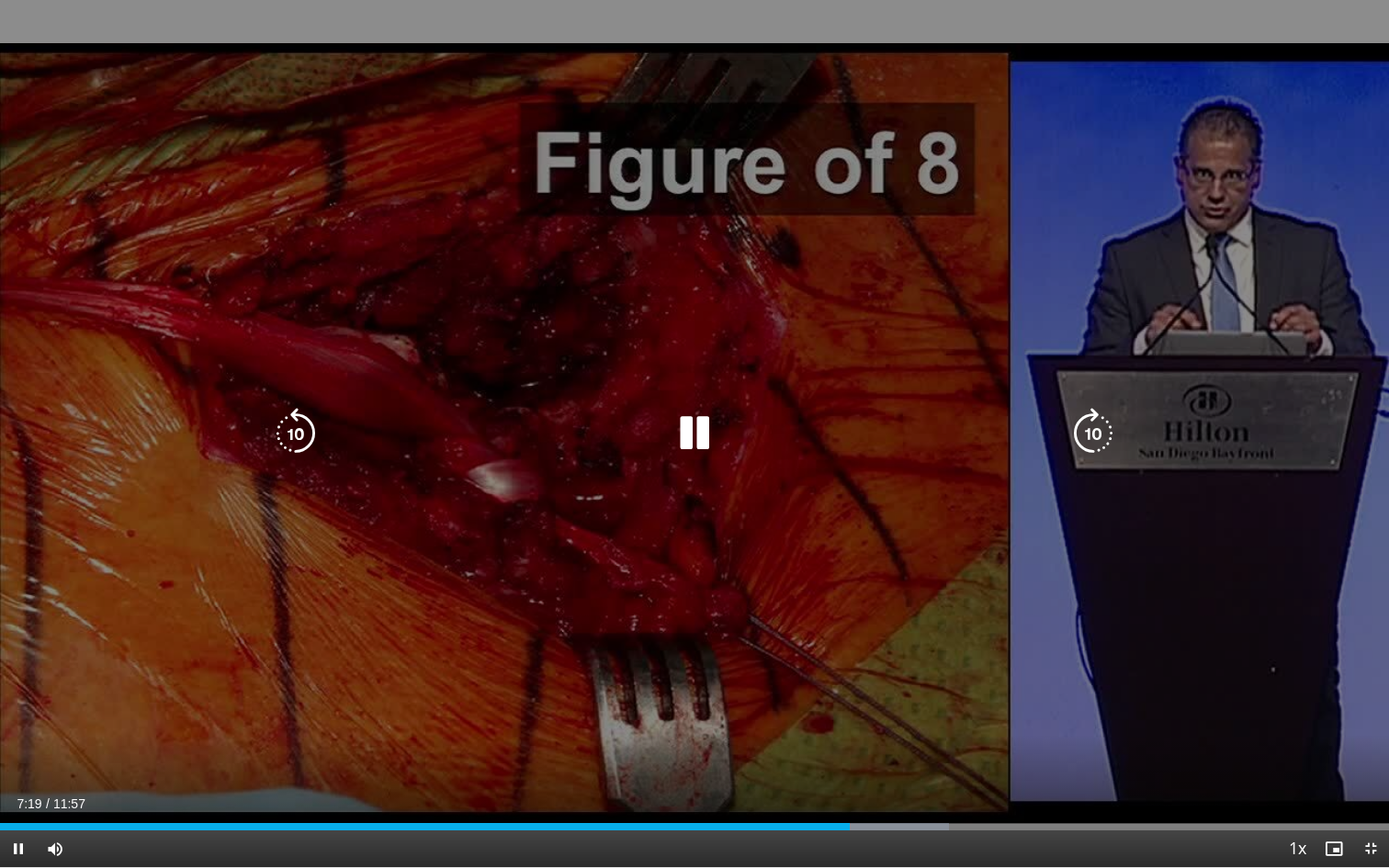 click at bounding box center (1093, 434) 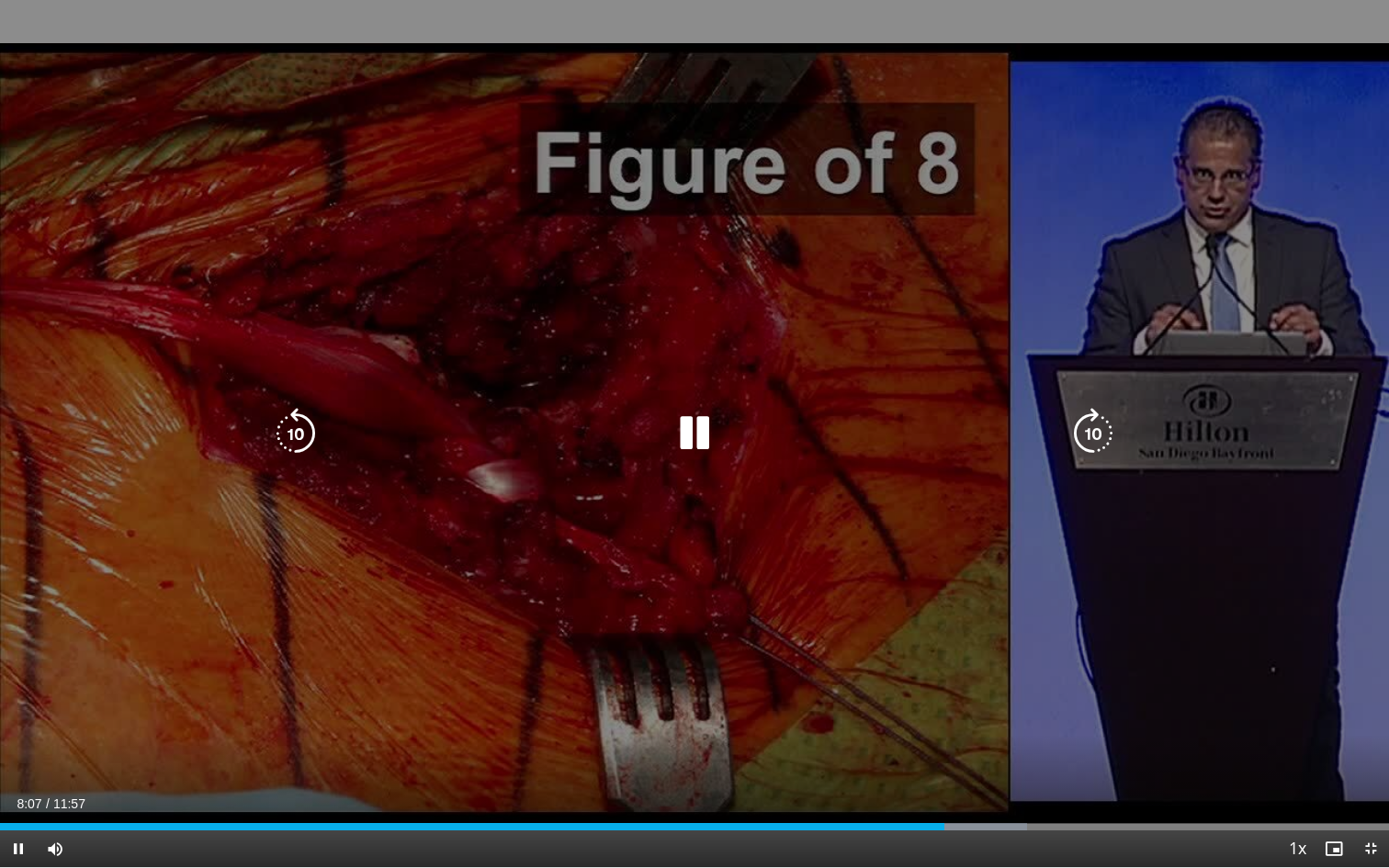 click at bounding box center (1093, 434) 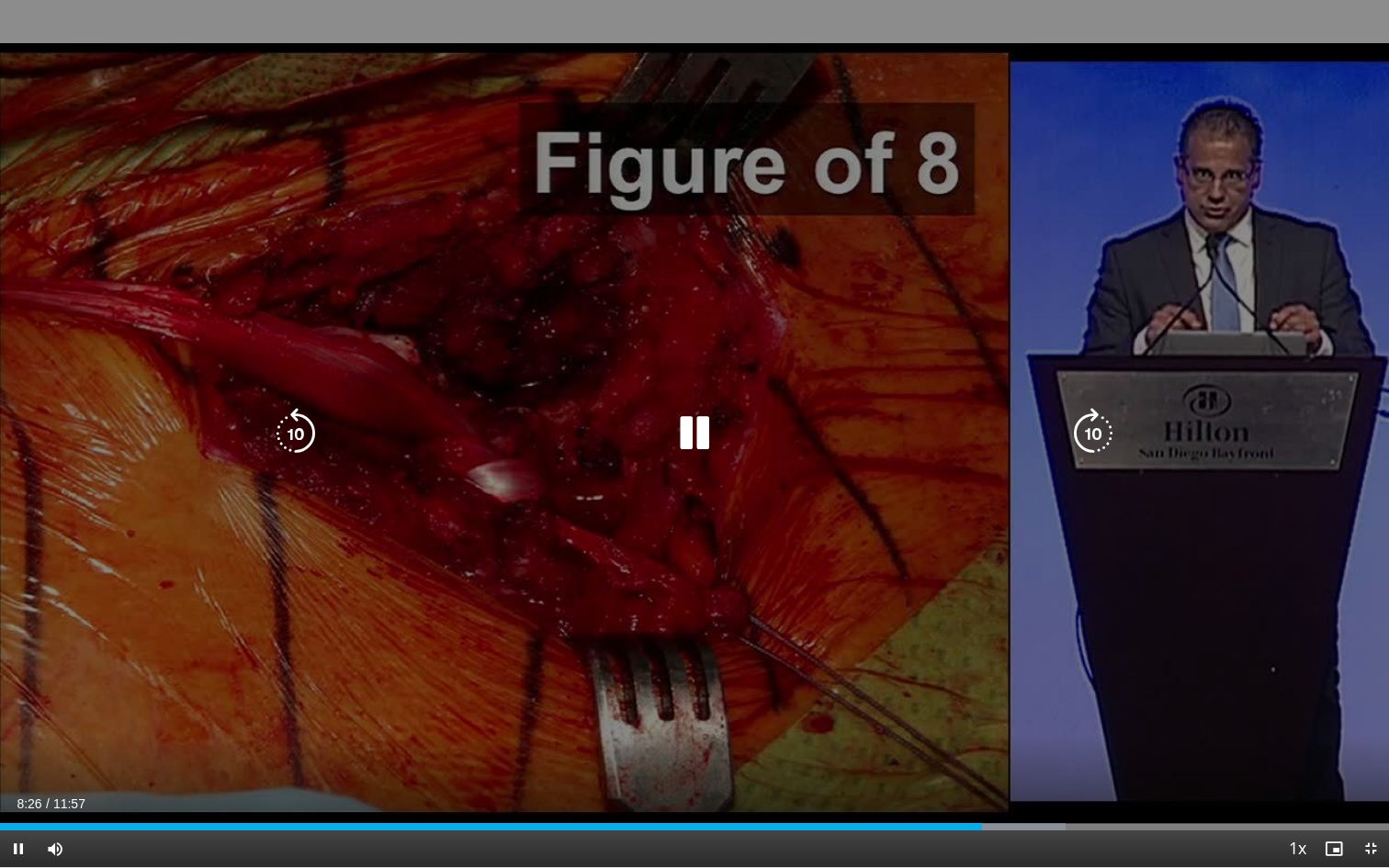click at bounding box center [1093, 434] 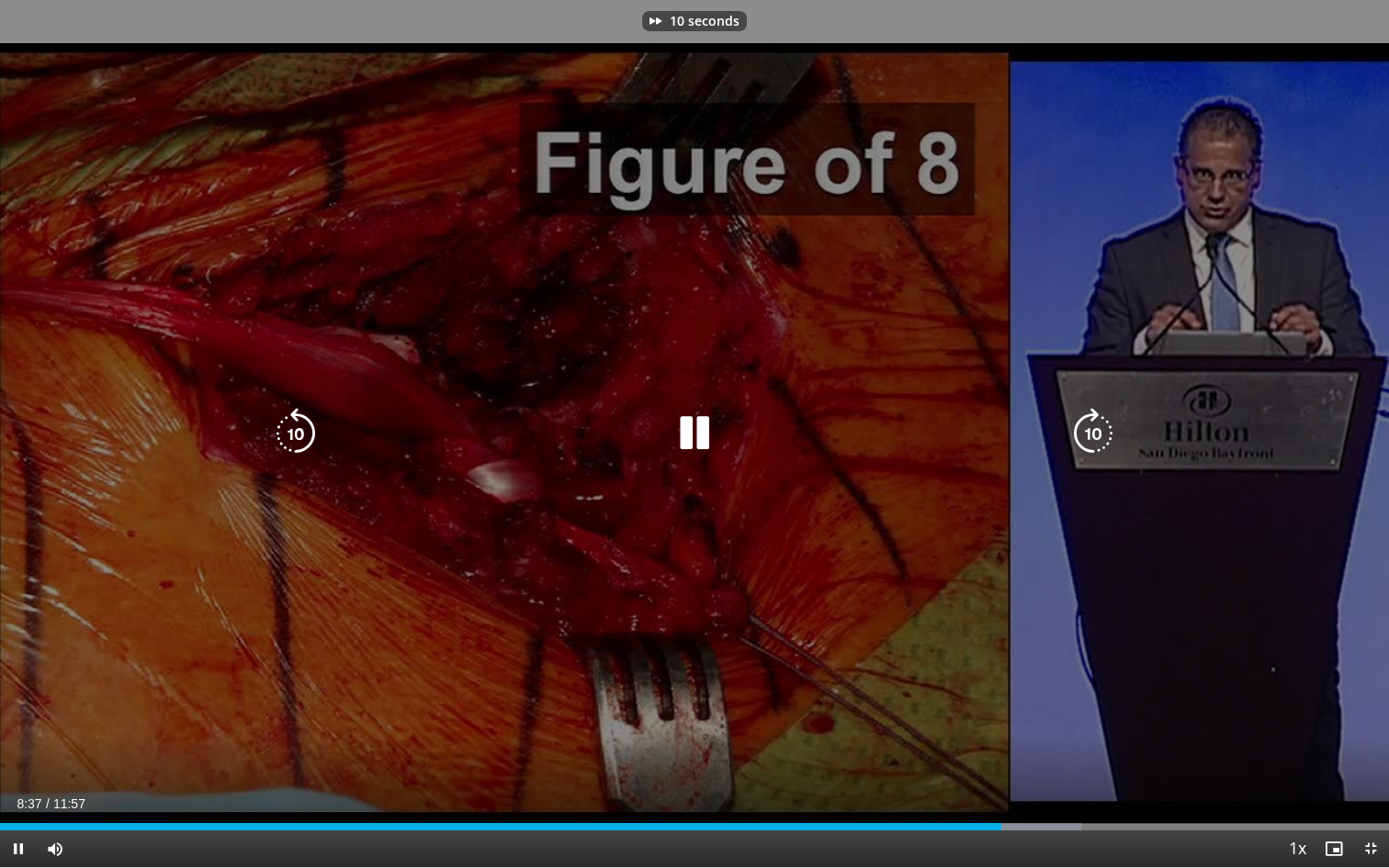 click at bounding box center (1093, 434) 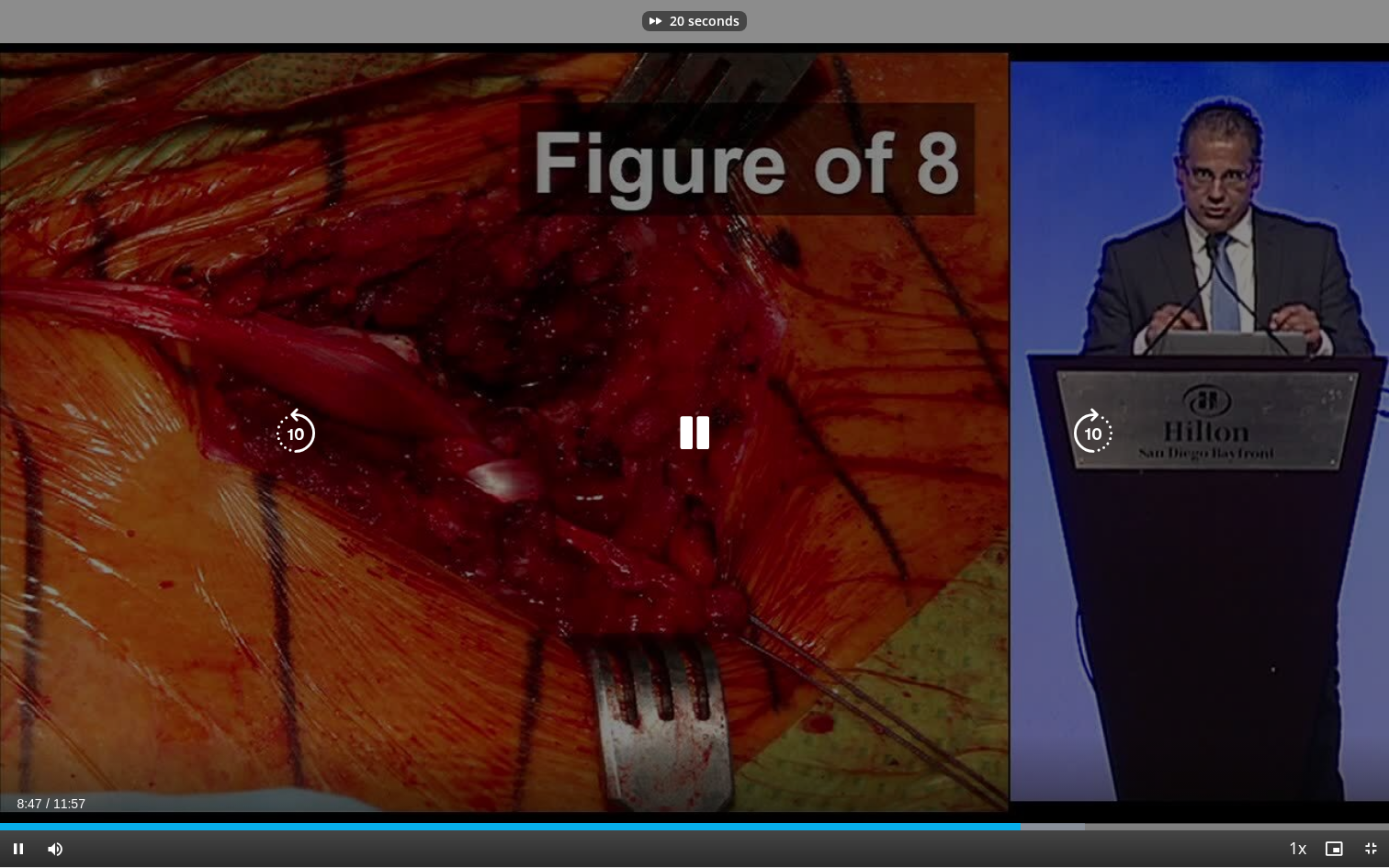click at bounding box center [1093, 434] 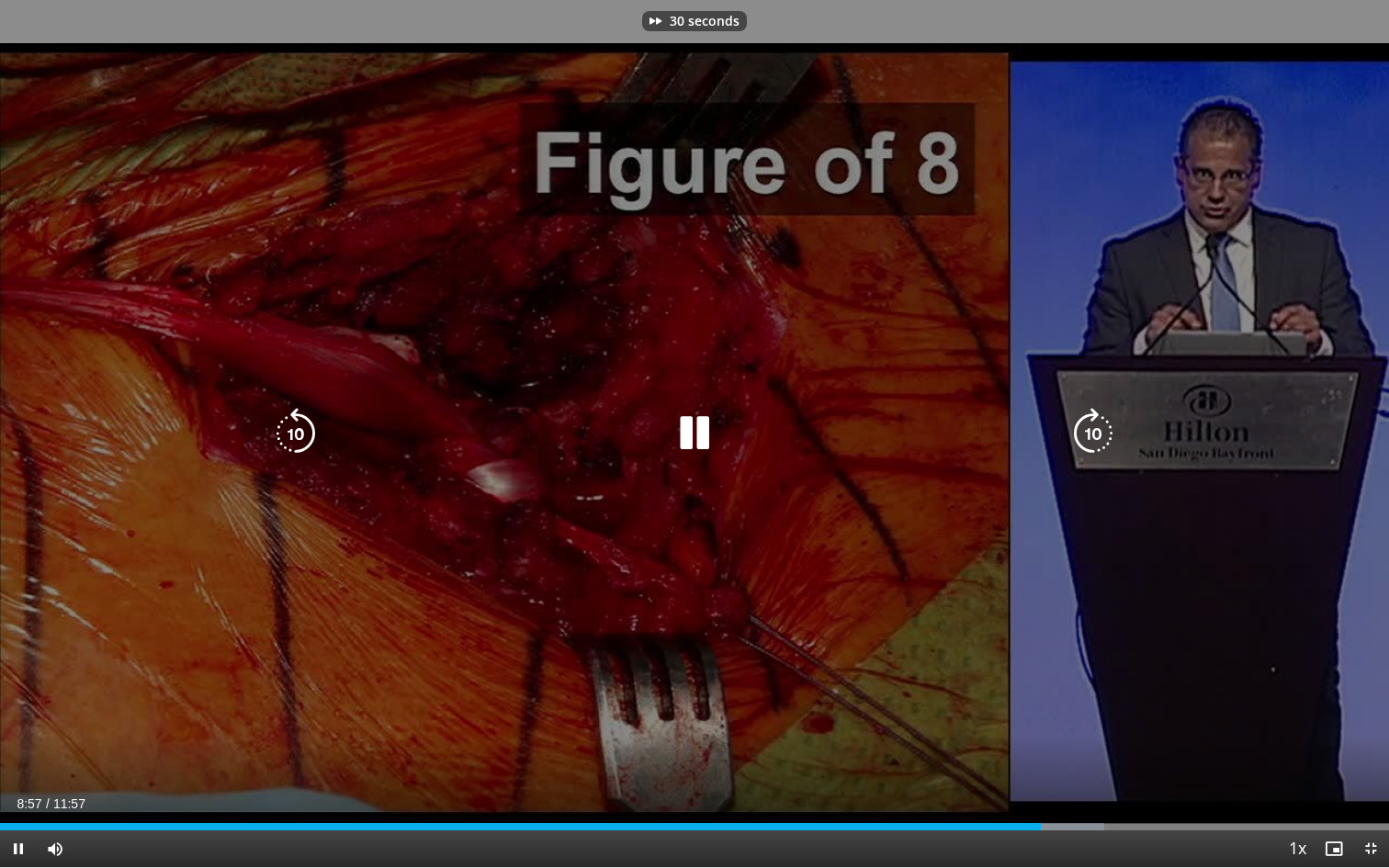 click at bounding box center [1093, 434] 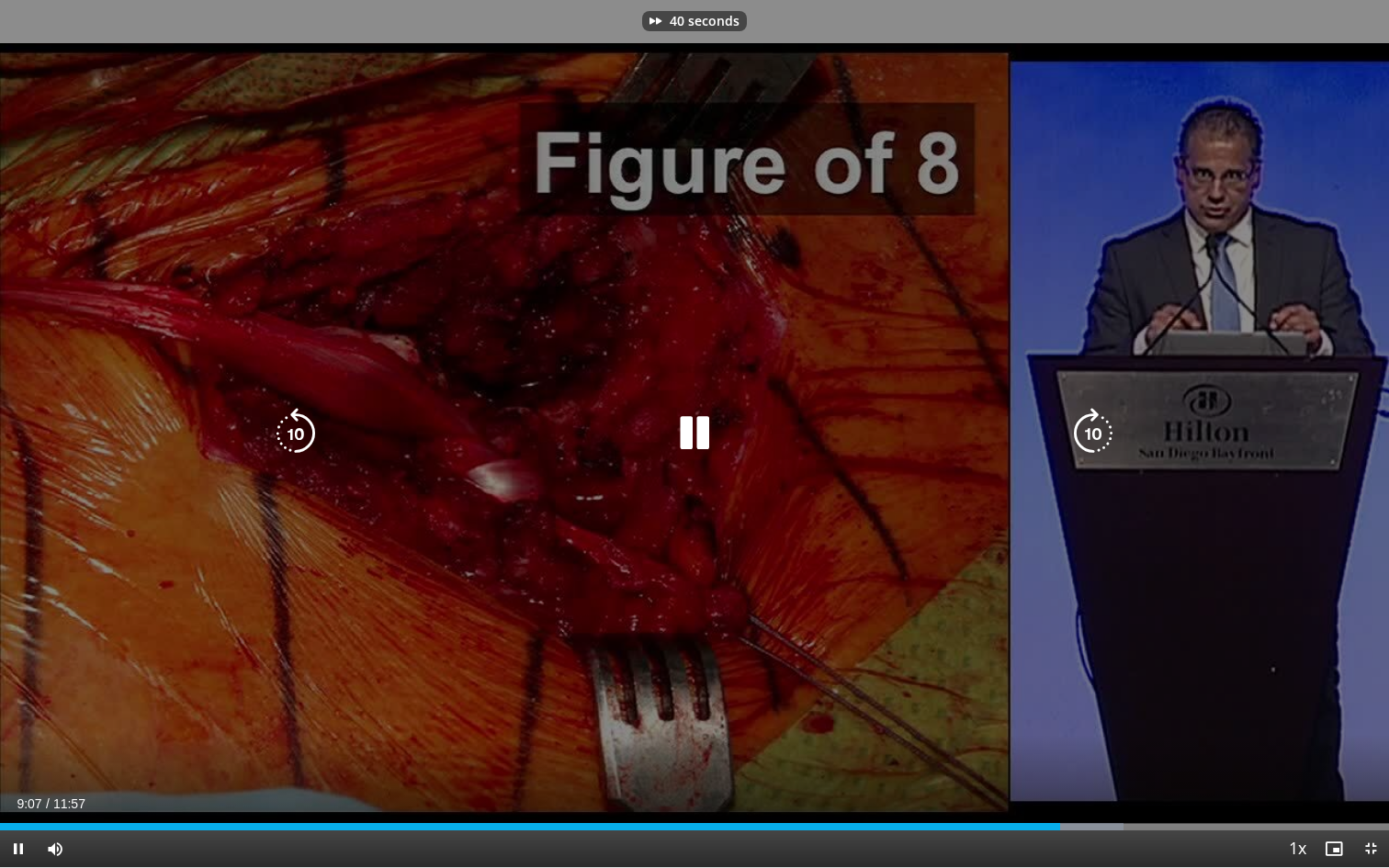 click at bounding box center [1093, 434] 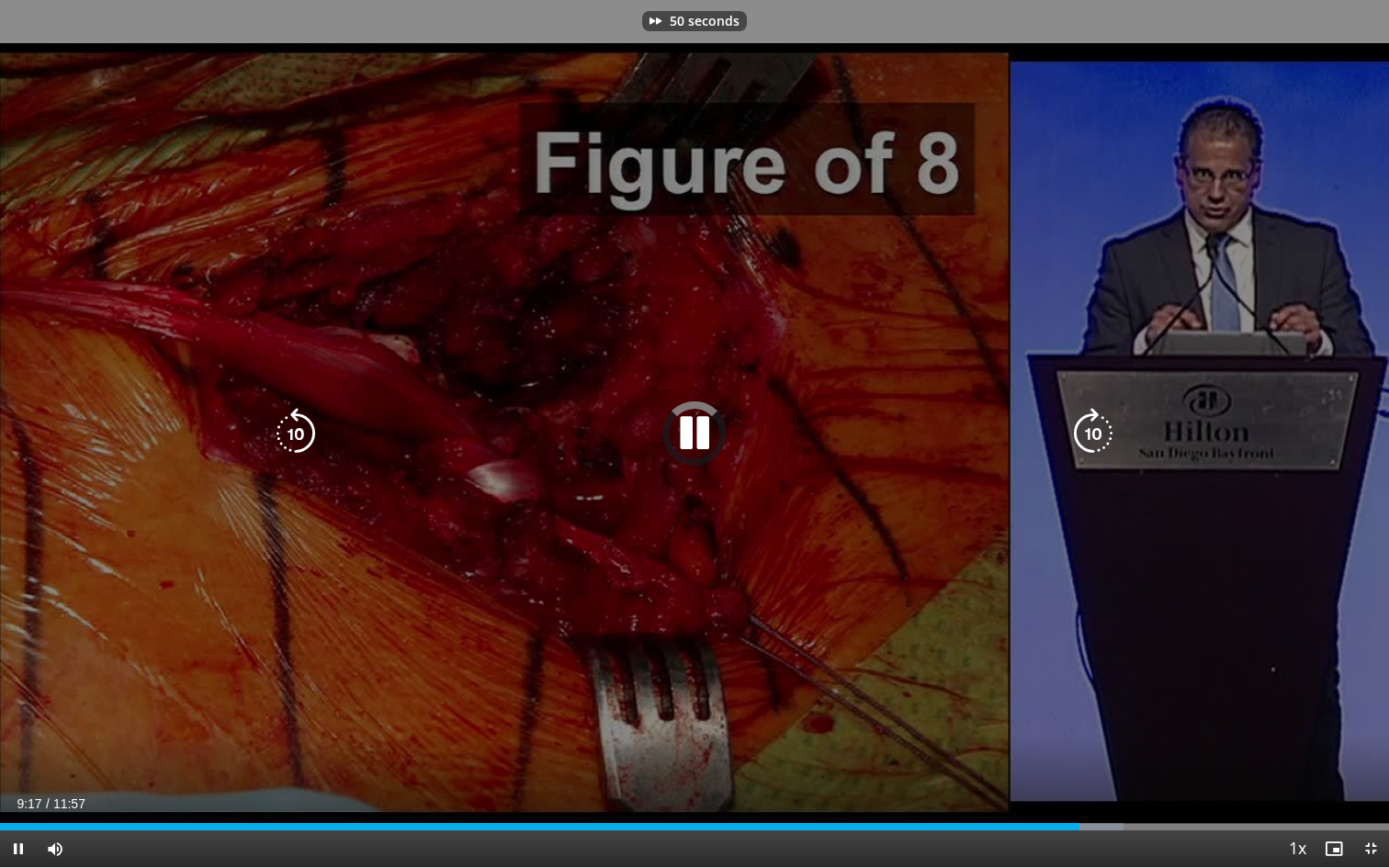 click at bounding box center (1093, 434) 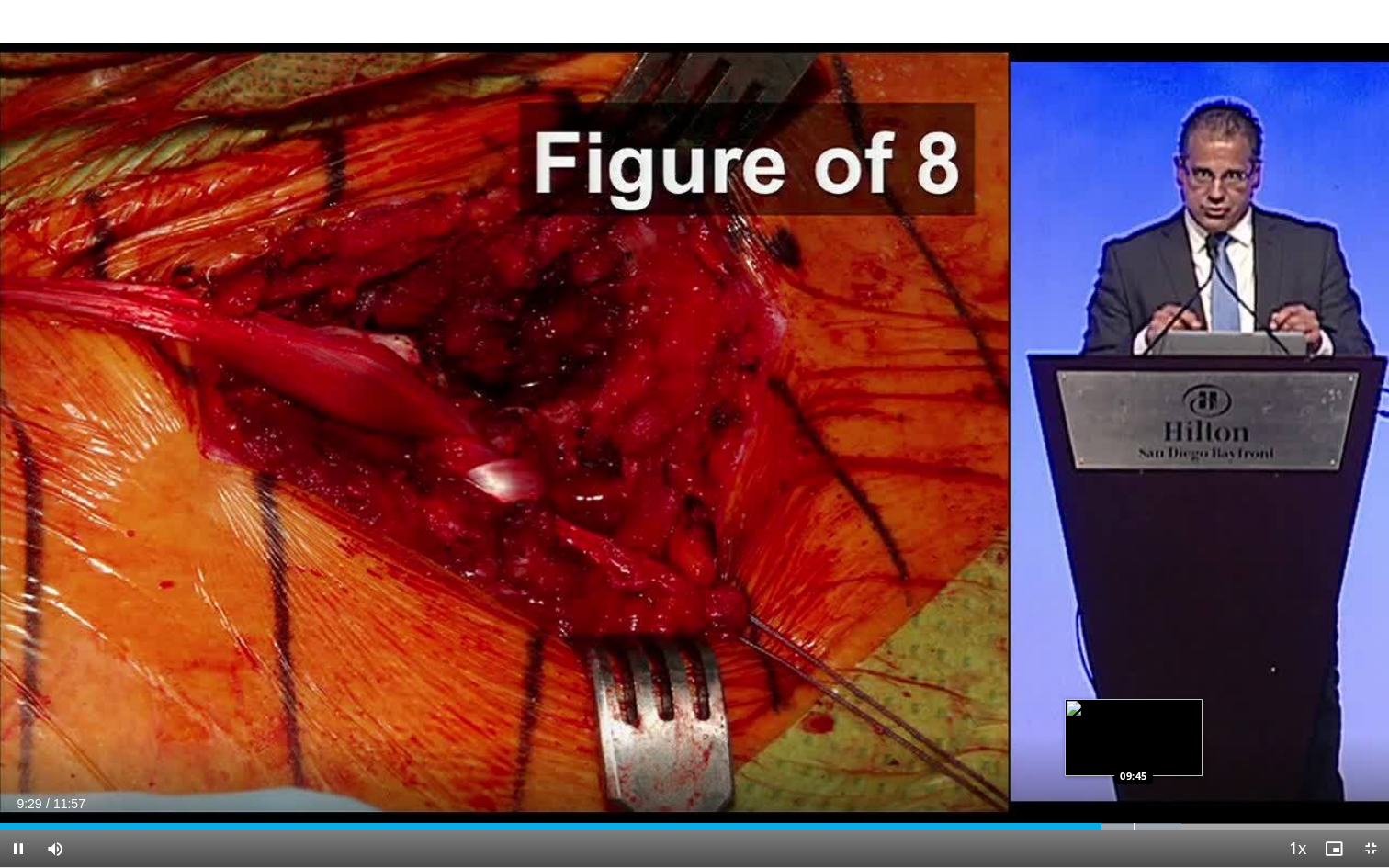 click at bounding box center (1135, 827) 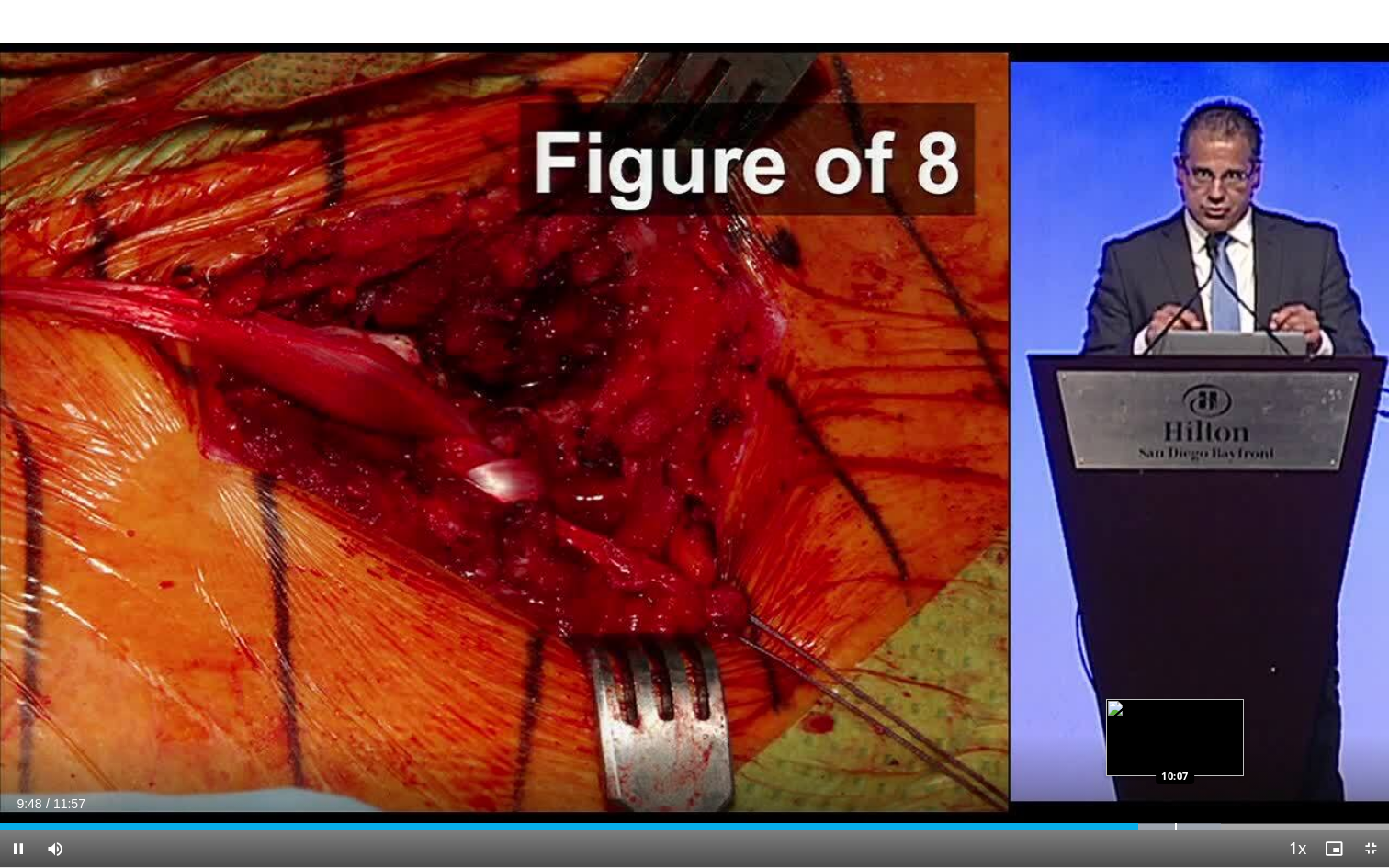 click at bounding box center (1176, 827) 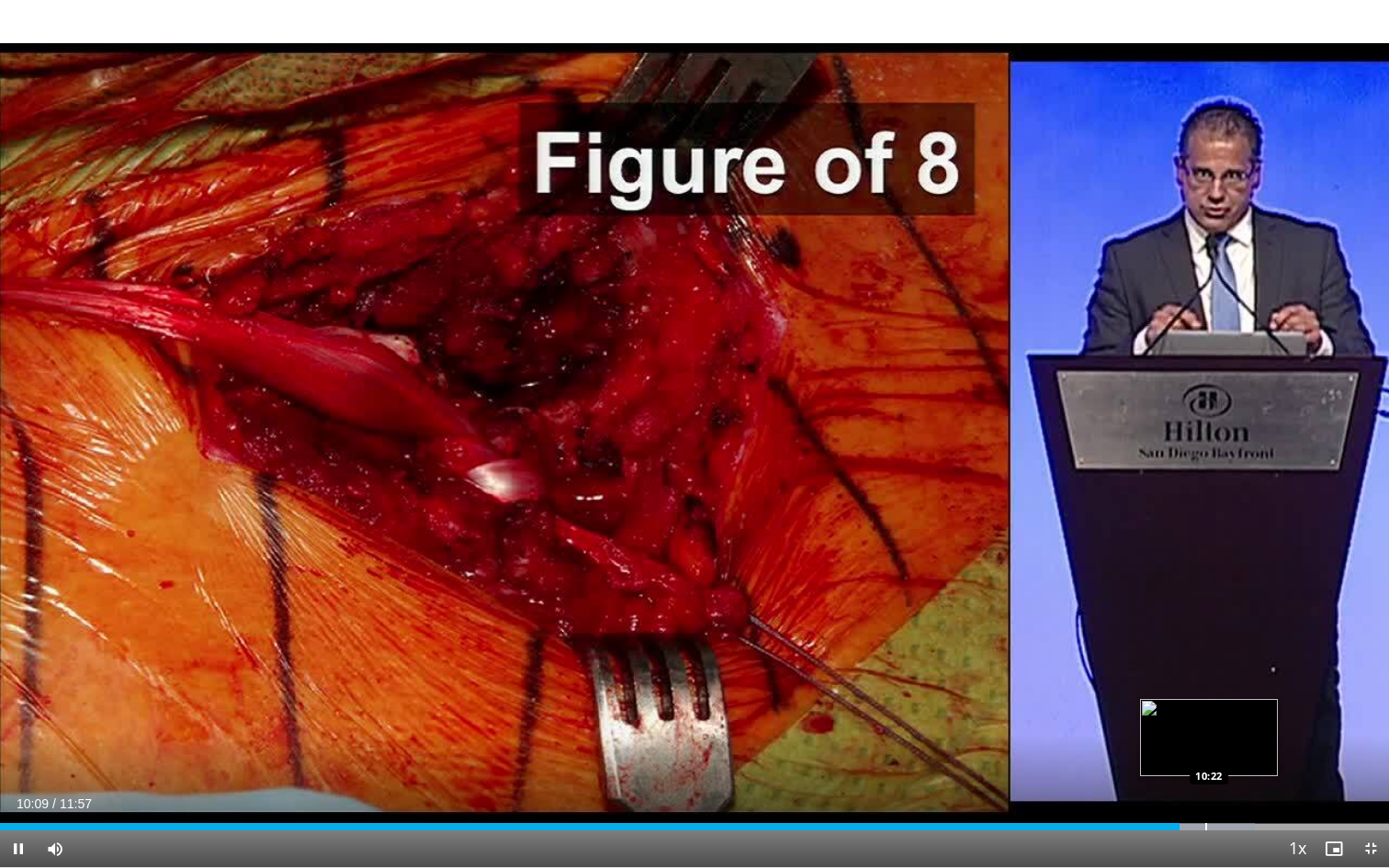click at bounding box center [1206, 827] 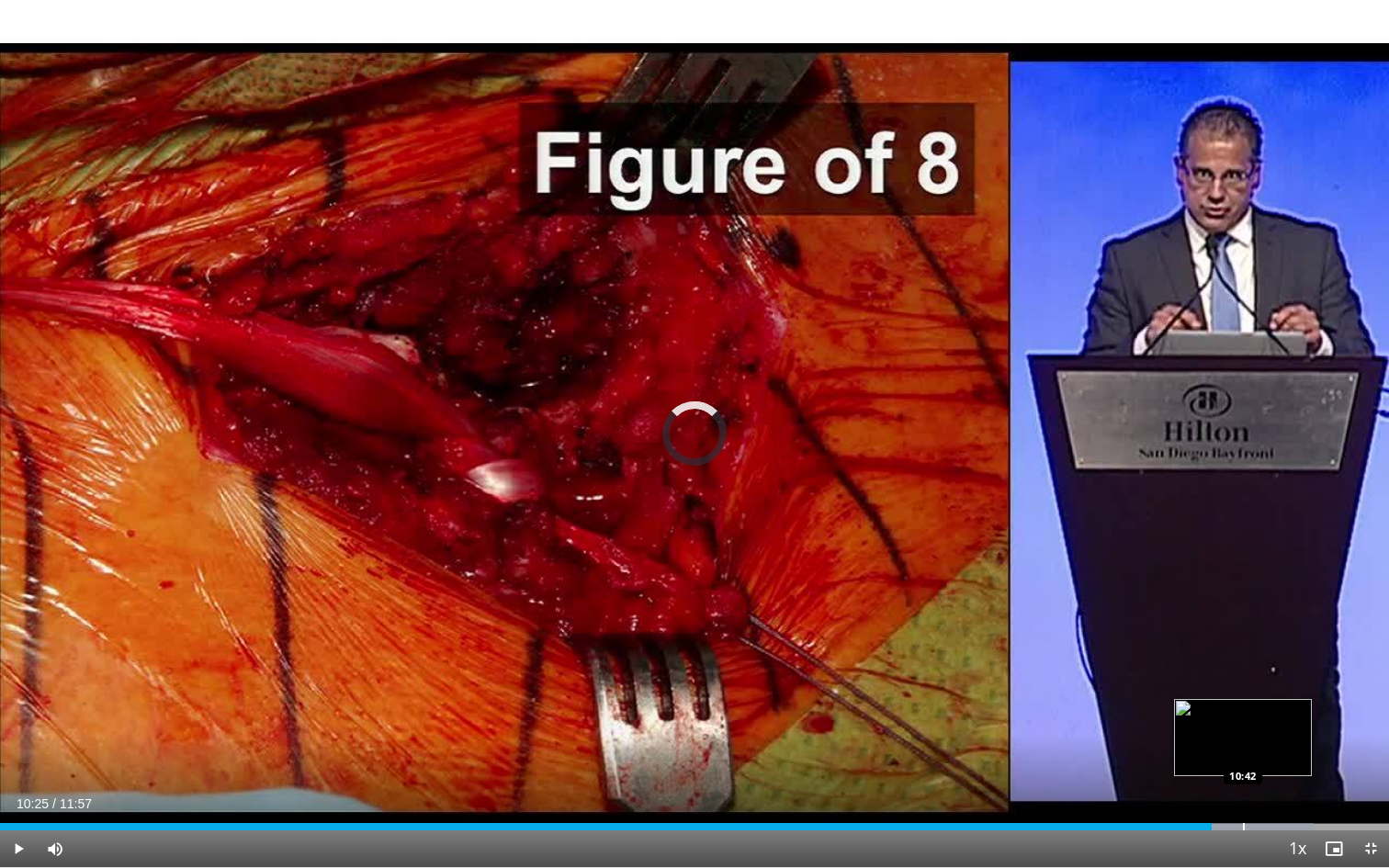 click at bounding box center [1244, 827] 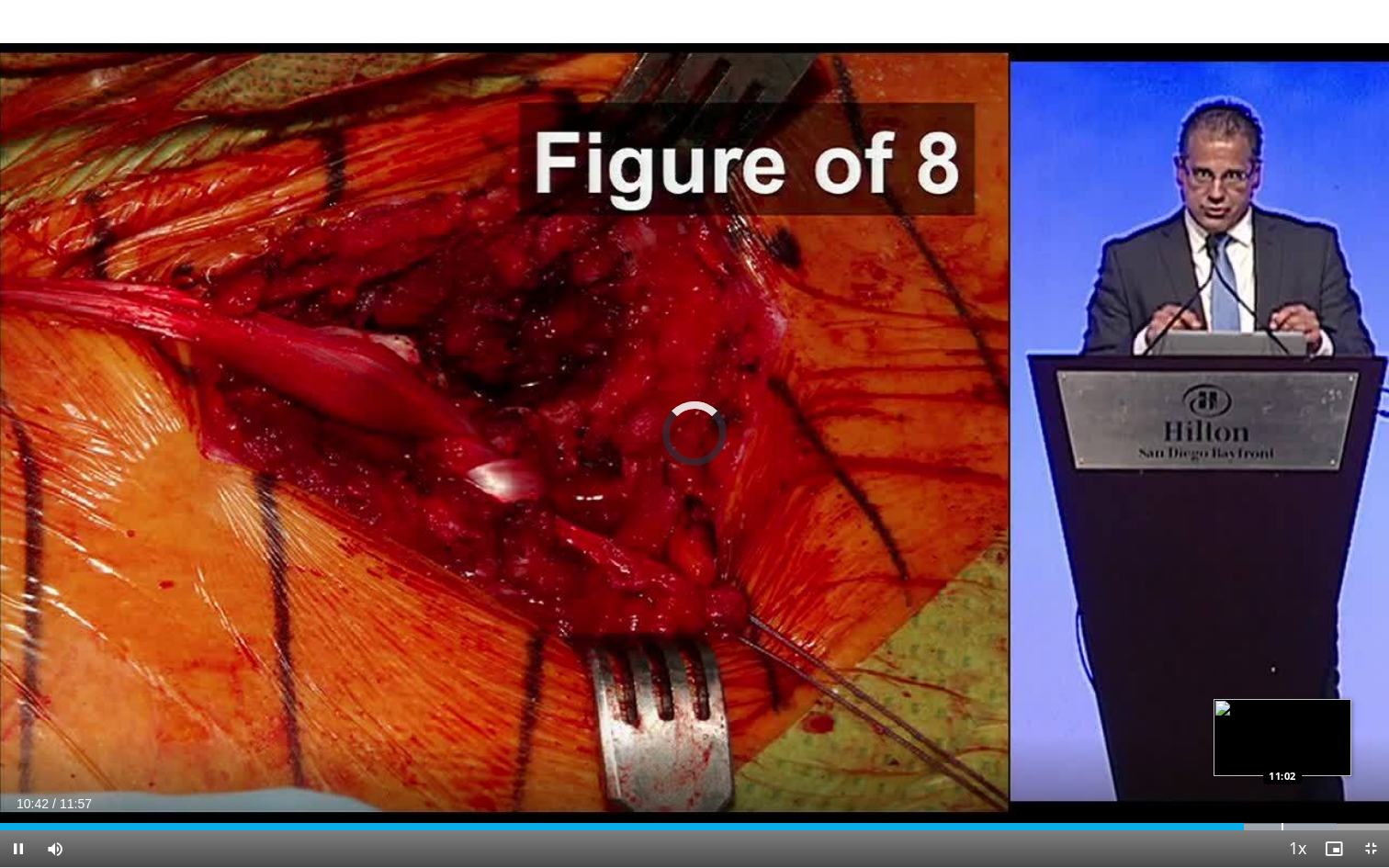 click at bounding box center [1282, 827] 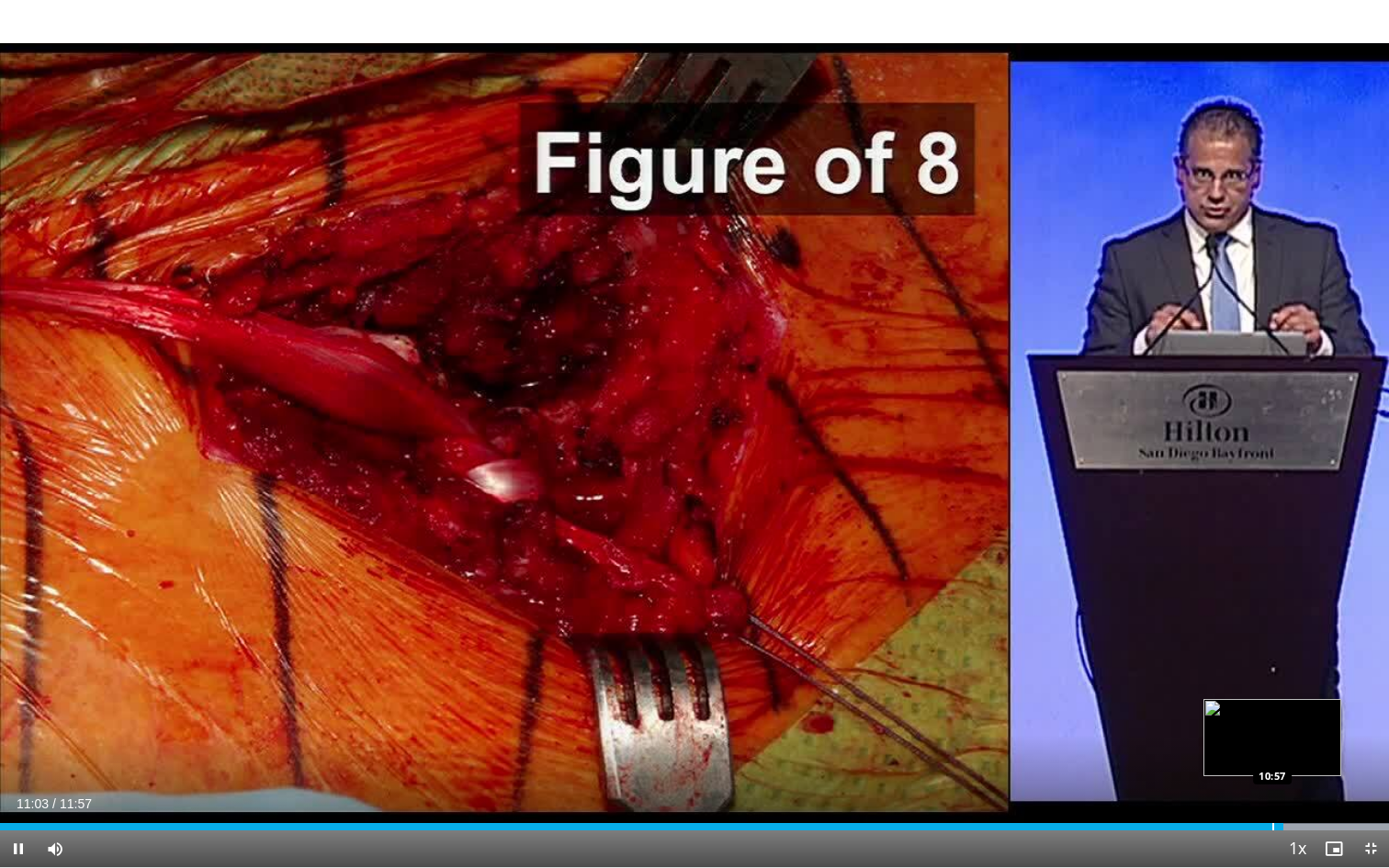 click at bounding box center [1273, 827] 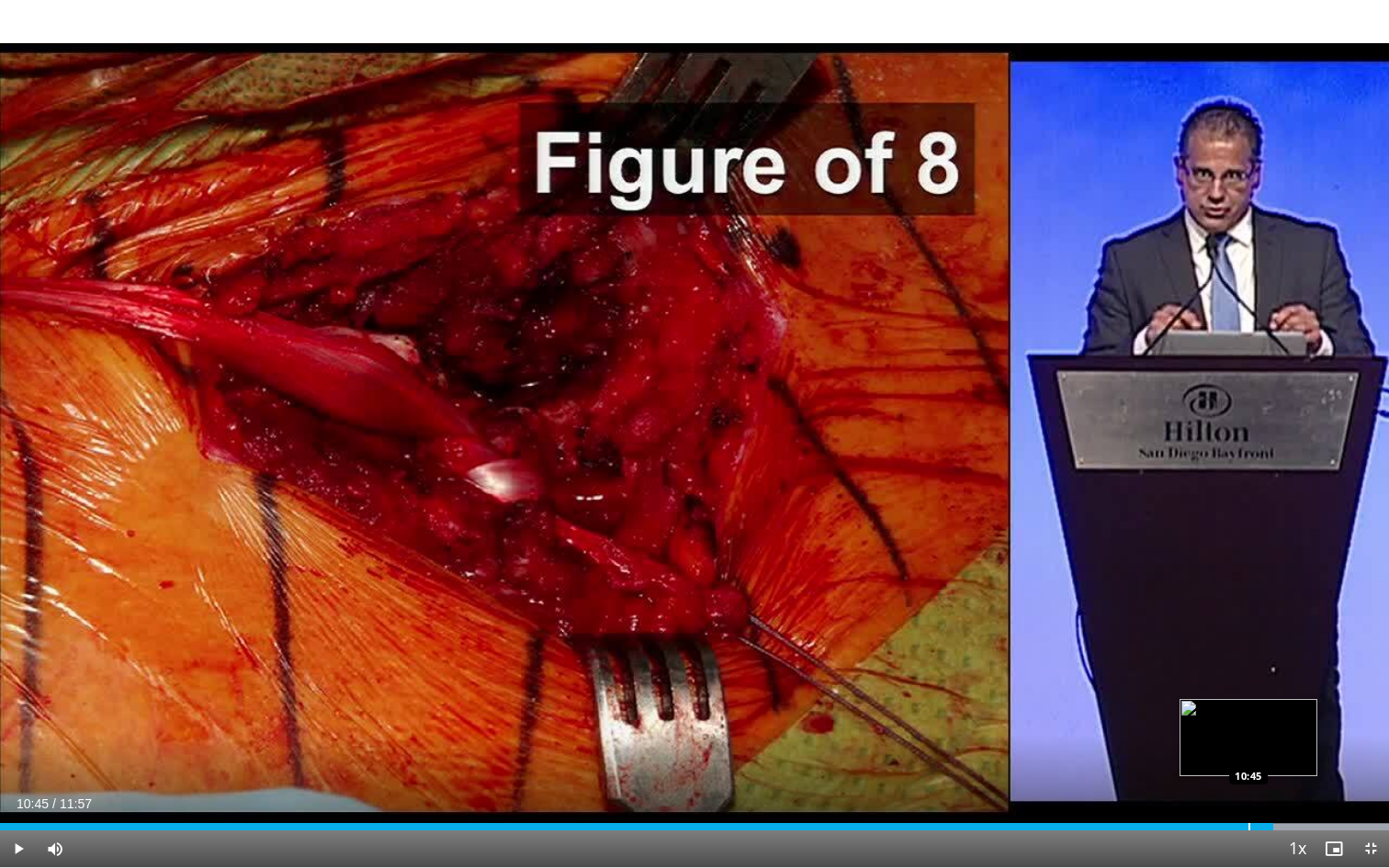 click at bounding box center [1249, 827] 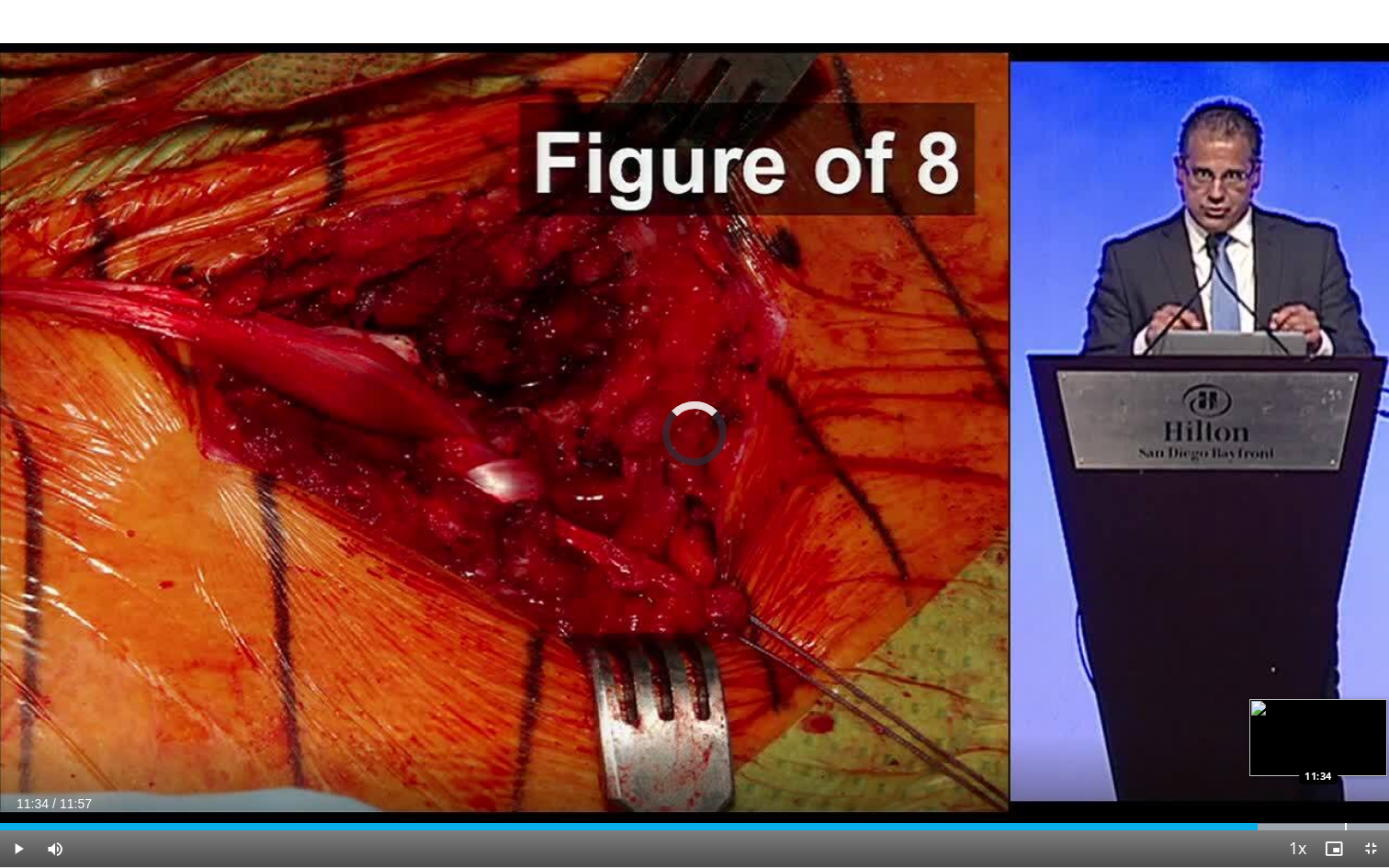 click on "Loaded :  100.00% 10:49 11:34" at bounding box center [694, 821] 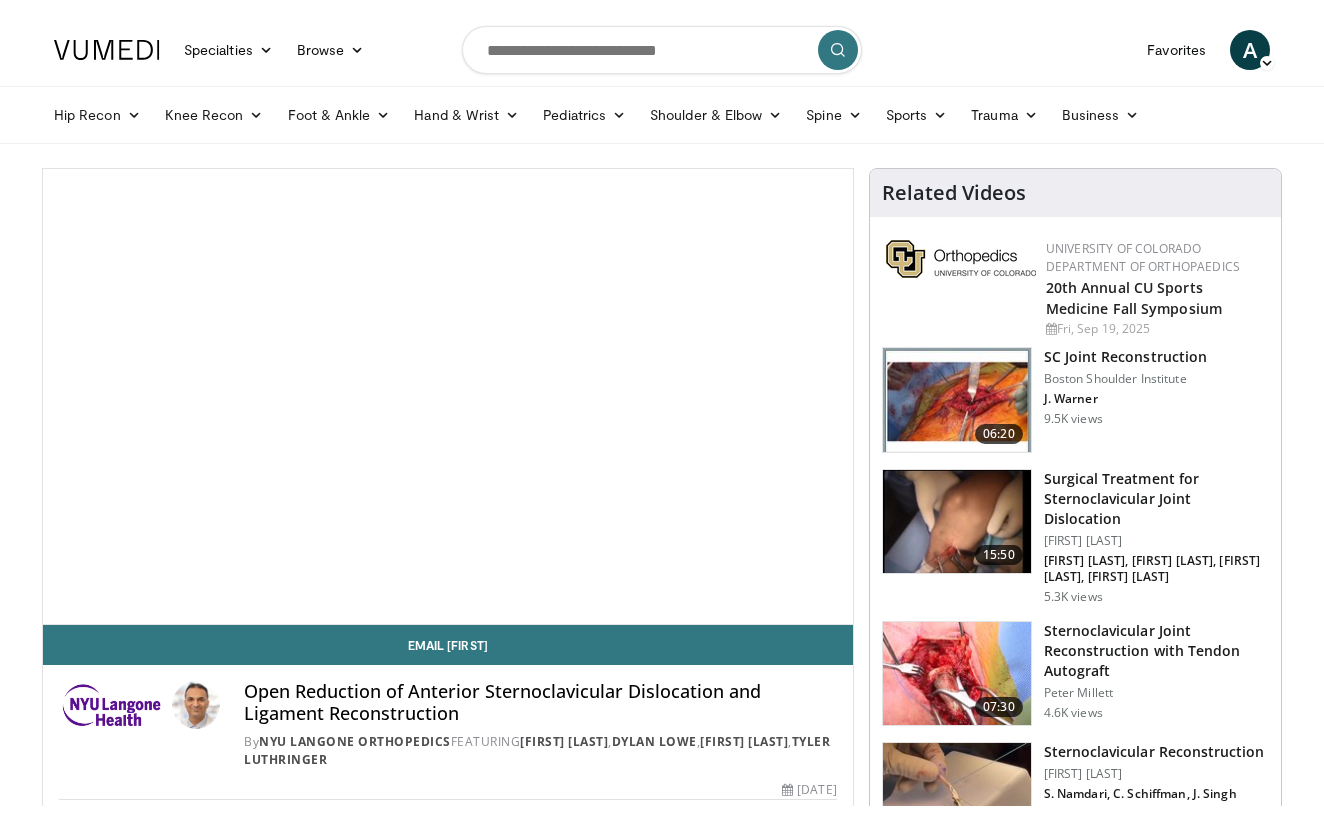 scroll, scrollTop: 0, scrollLeft: 0, axis: both 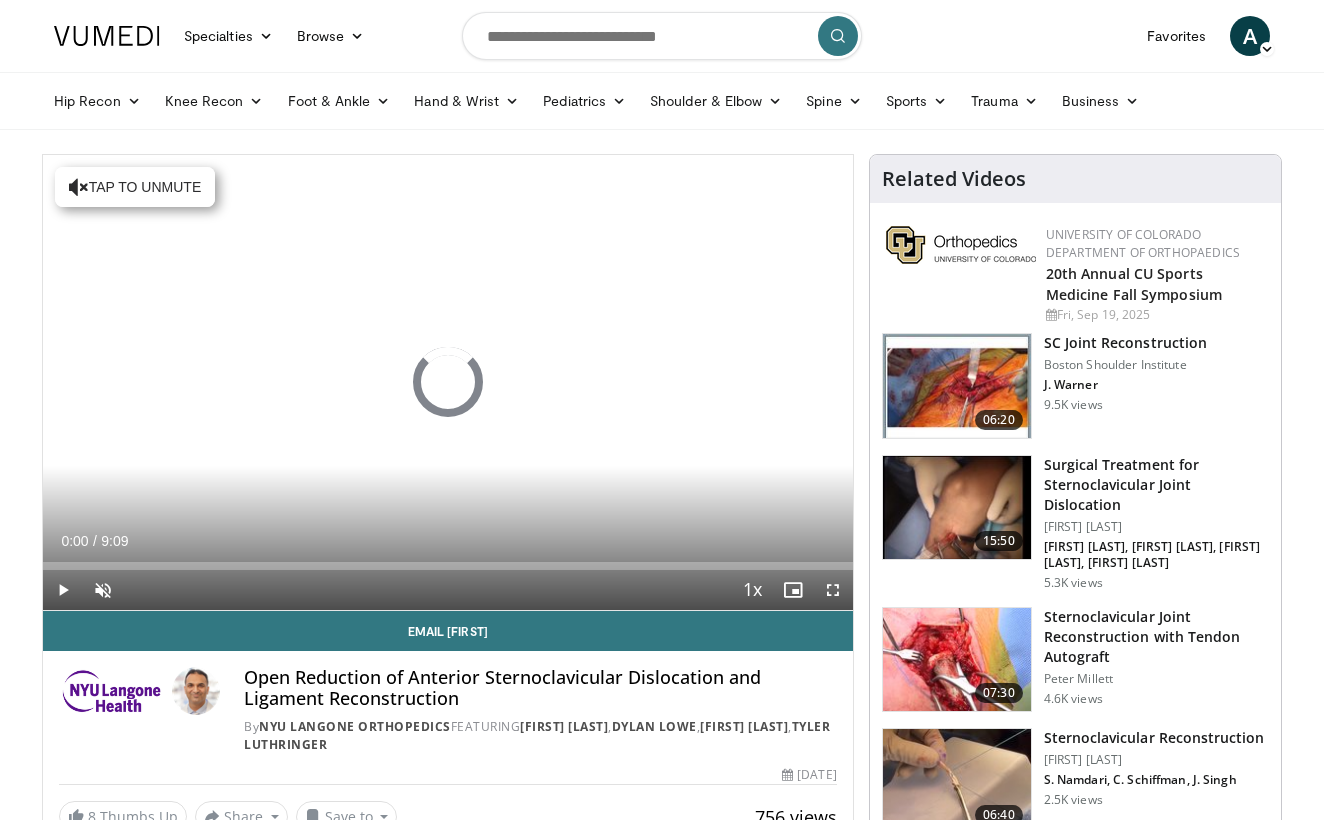 click at bounding box center [833, 590] 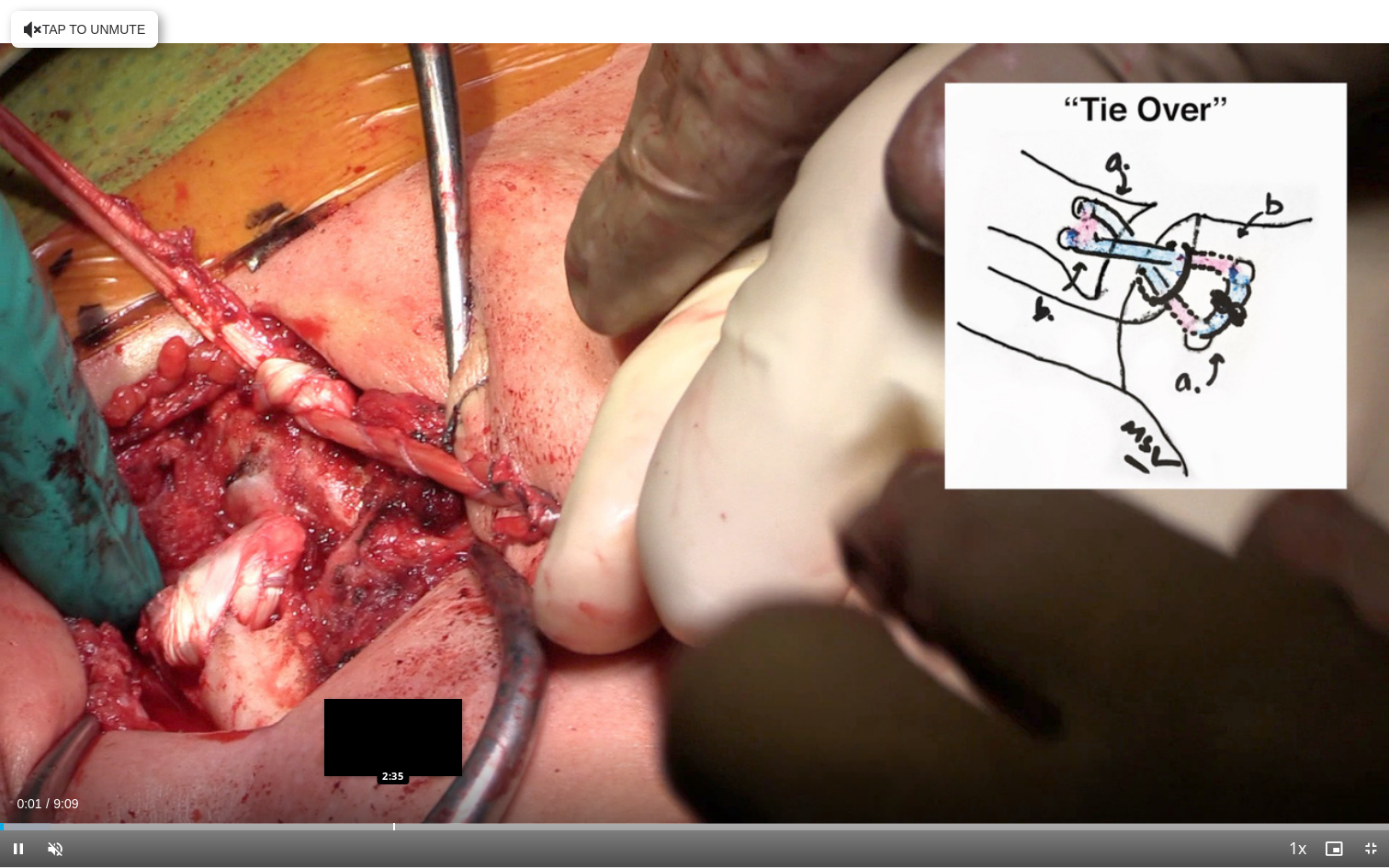 click on "Loaded :  3.63% 0:01 2:35" at bounding box center (694, 821) 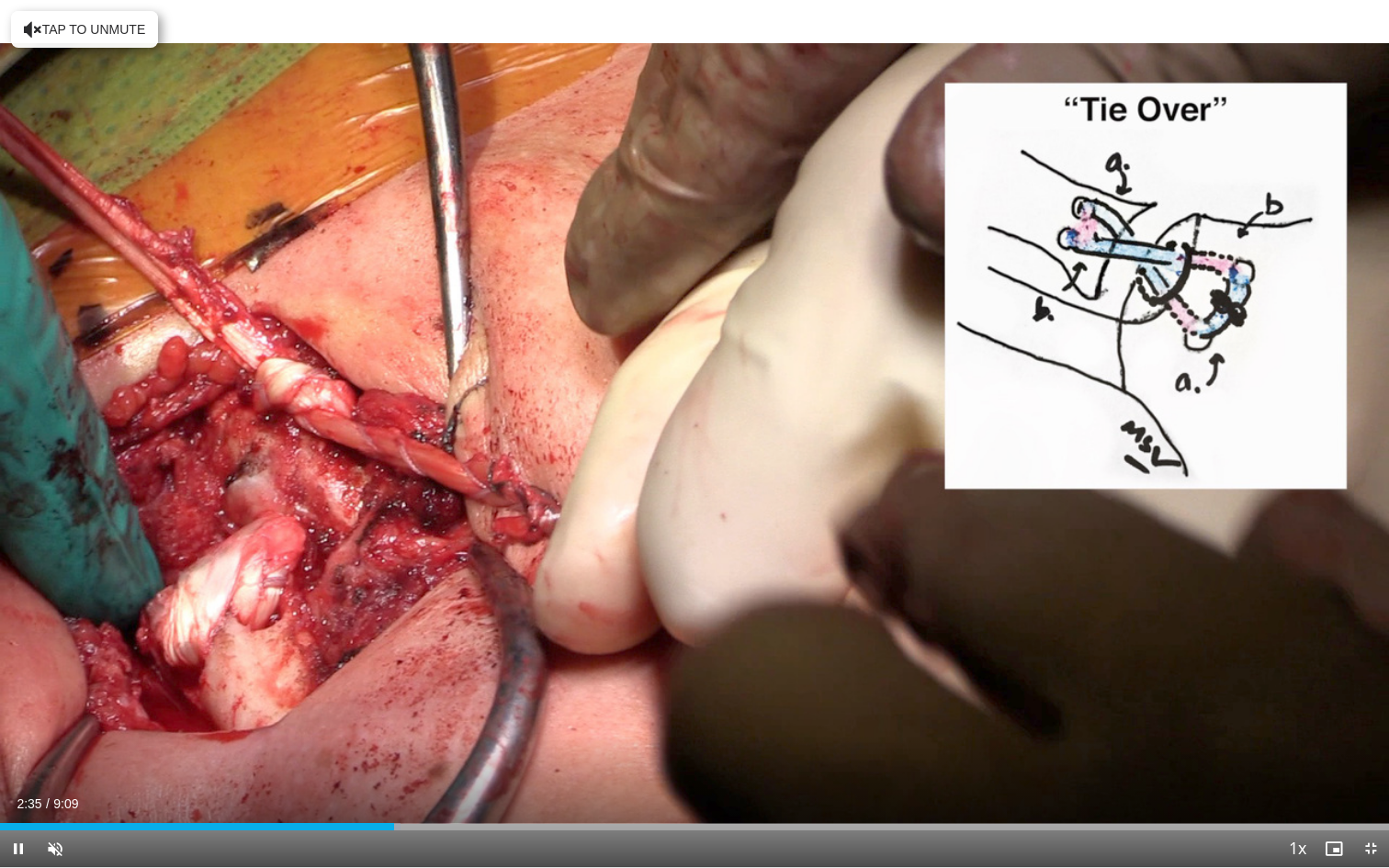 click on "Current Time  [TIME] / Duration  [DURATION] Pause Skip Backward Skip Forward Unmute Loaded :  28.86% [TIME] [TIME] Stream Type  LIVE Seek to live, currently behind live LIVE   1x Playback Rate 0.5x 0.75x 1x , selected 1.25x 1.5x 1.75x 2x Chapters Chapters Descriptions descriptions off , selected Captions captions off , selected Audio Track en (Main) , selected Exit Fullscreen Enable picture-in-picture mode" at bounding box center [694, 849] 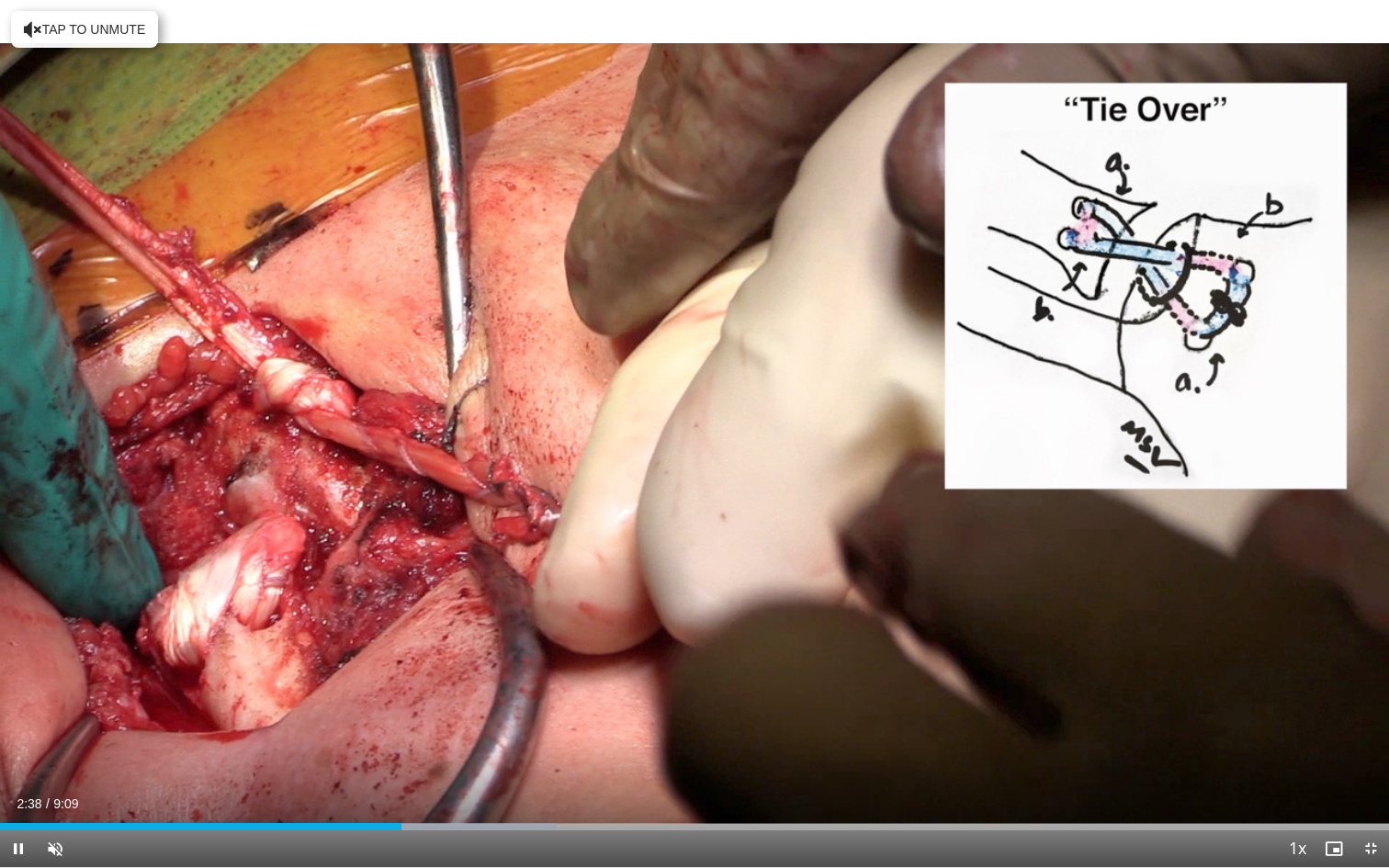 click on "Current Time  [TIME] / Duration  [DURATION] Pause Skip Backward Skip Forward Unmute Loaded :  40.08% [TIME] [TIME] Stream Type  LIVE Seek to live, currently behind live LIVE   1x Playback Rate 0.5x 0.75x 1x , selected 1.25x 1.5x 1.75x 2x Chapters Chapters Descriptions descriptions off , selected Captions captions off , selected Audio Track en (Main) , selected Exit Fullscreen Enable picture-in-picture mode" at bounding box center (694, 849) 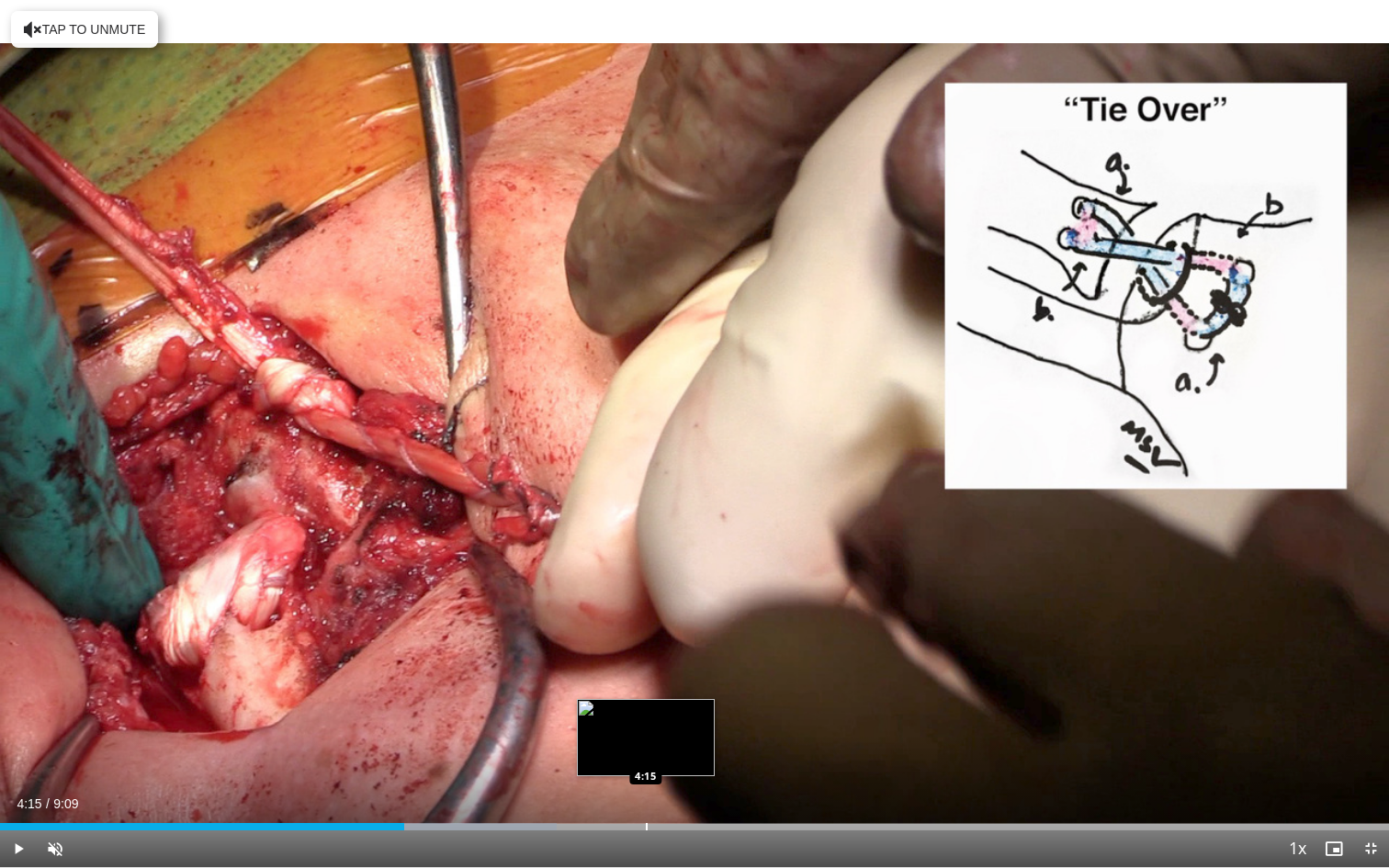 click on "Loaded :  40.08% 4:15 4:15" at bounding box center [694, 821] 